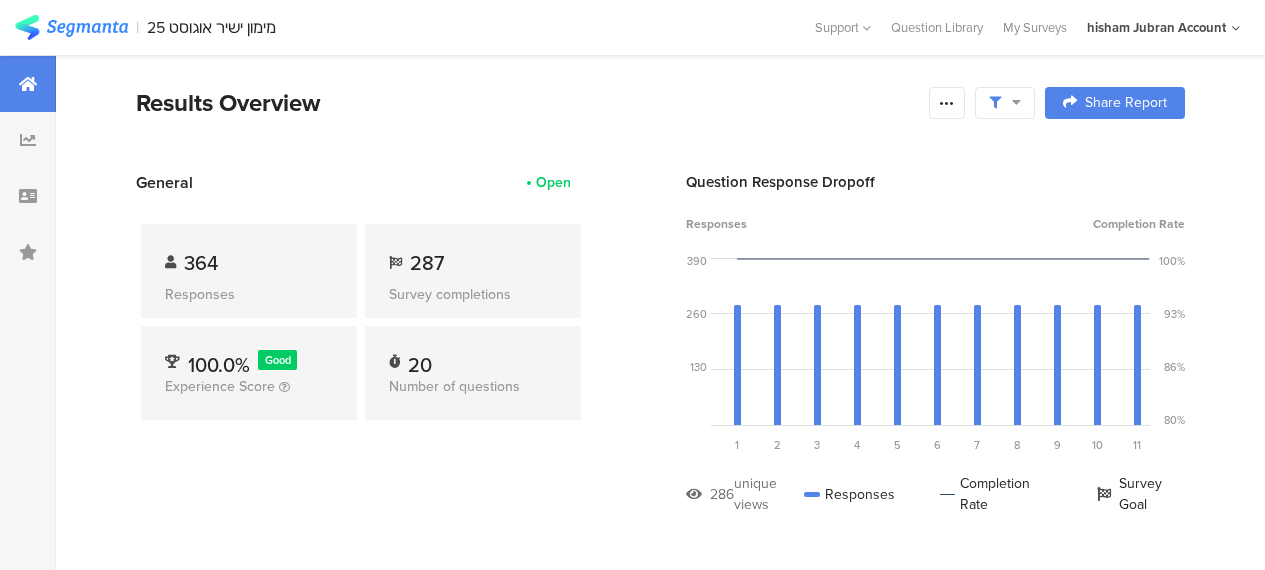 scroll, scrollTop: 0, scrollLeft: 0, axis: both 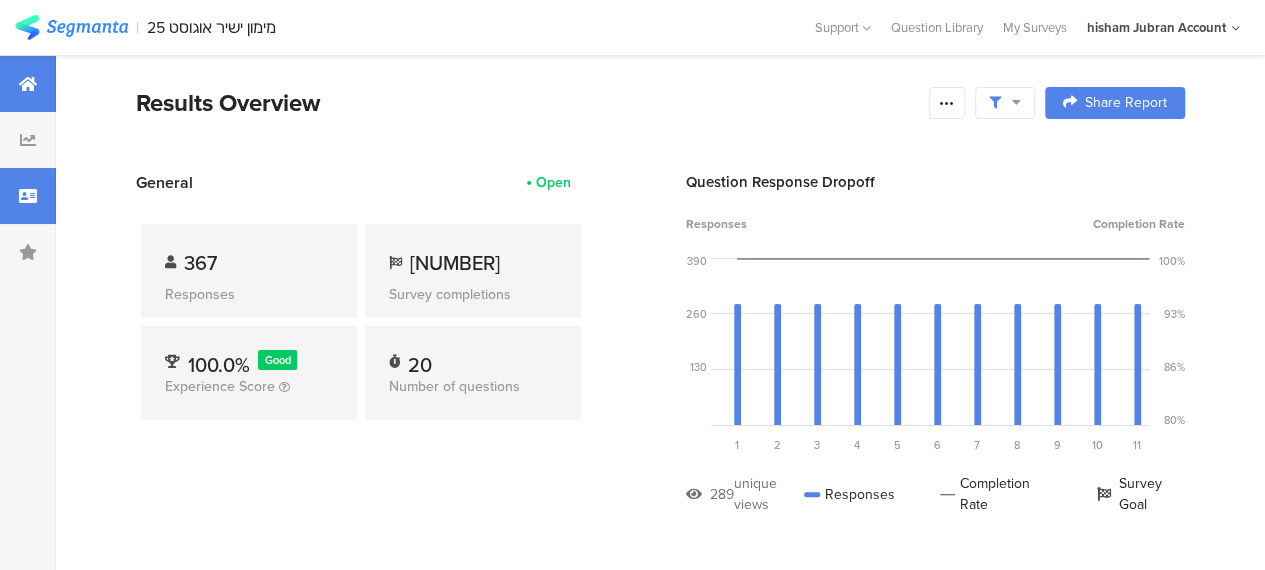 click at bounding box center (28, 196) 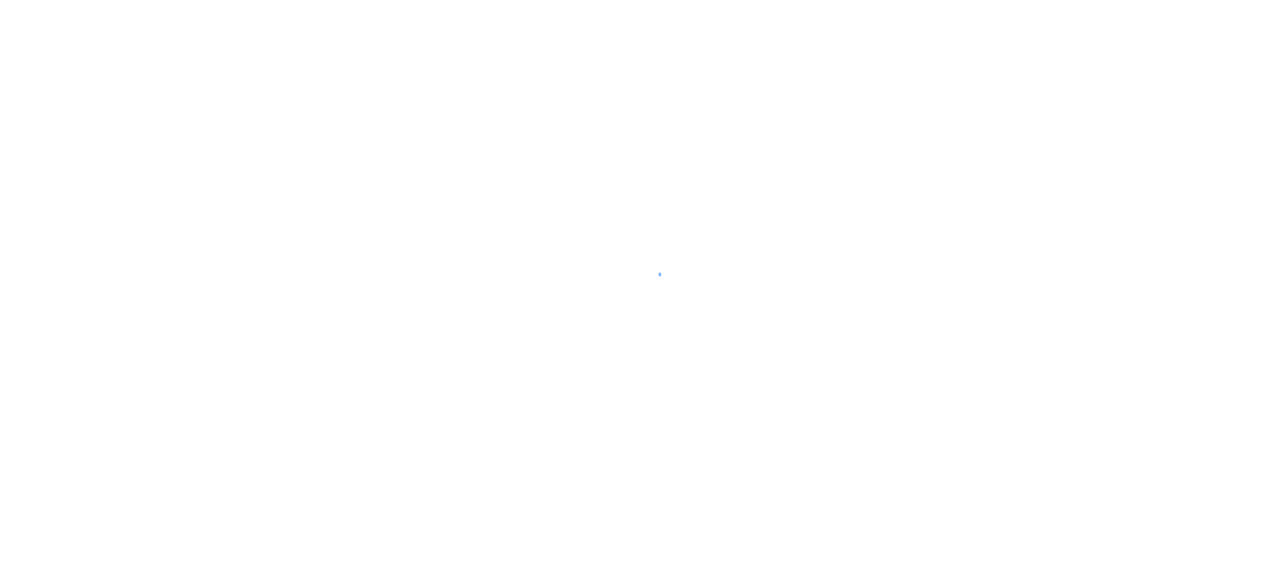 scroll, scrollTop: 0, scrollLeft: 0, axis: both 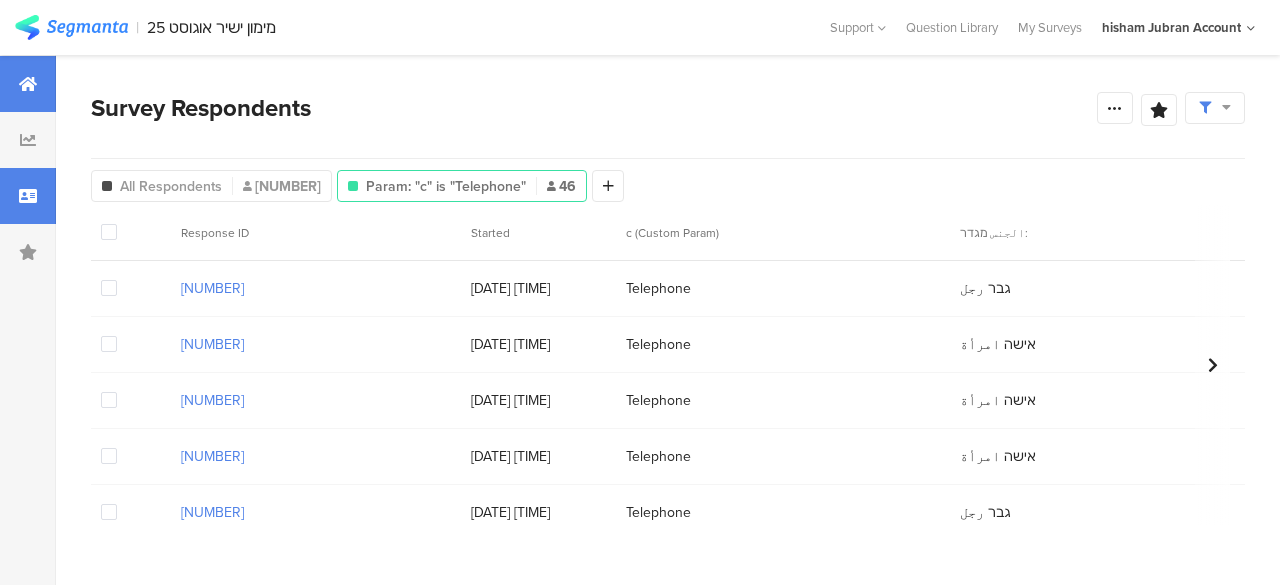 click at bounding box center (28, 84) 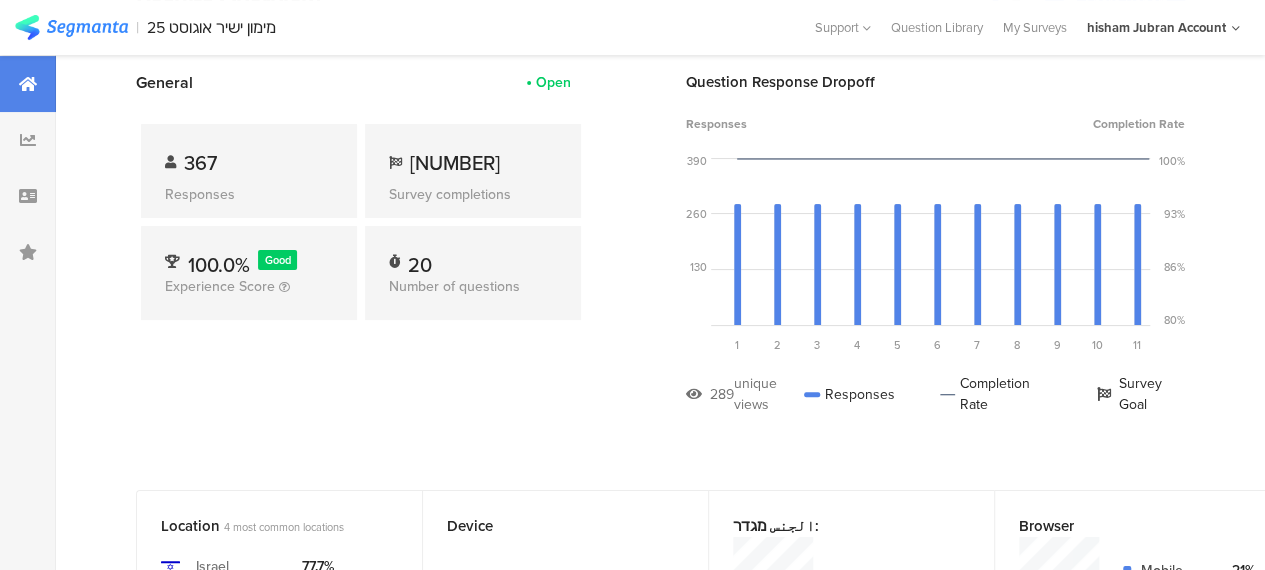 scroll, scrollTop: 0, scrollLeft: 0, axis: both 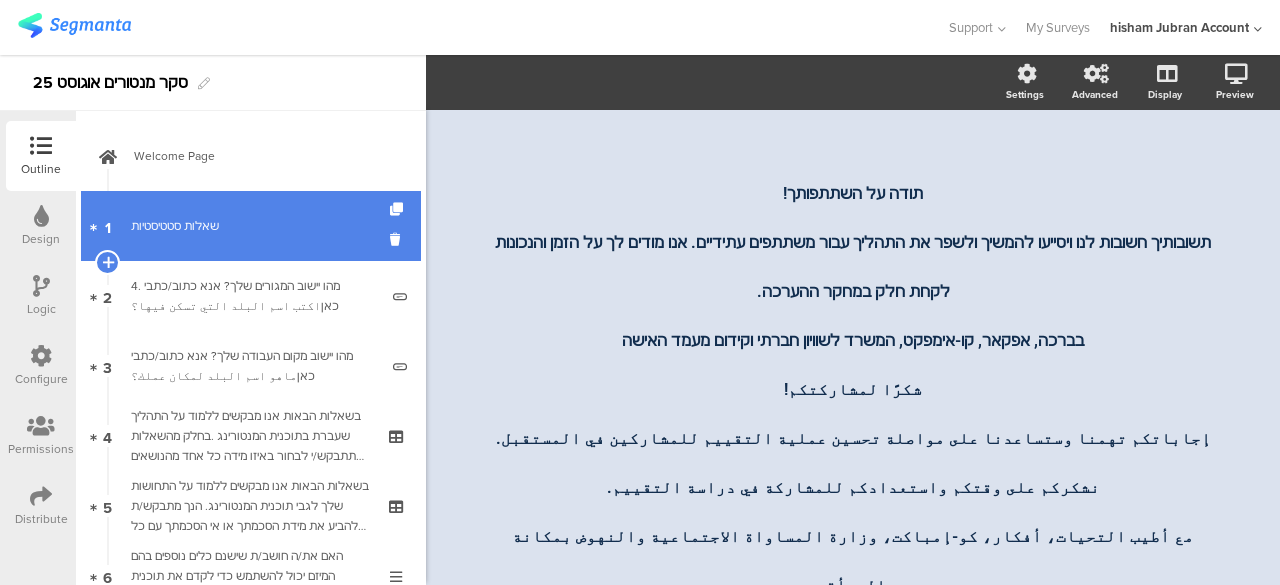 click on "שאלות סטטיסטיות" at bounding box center [250, 226] 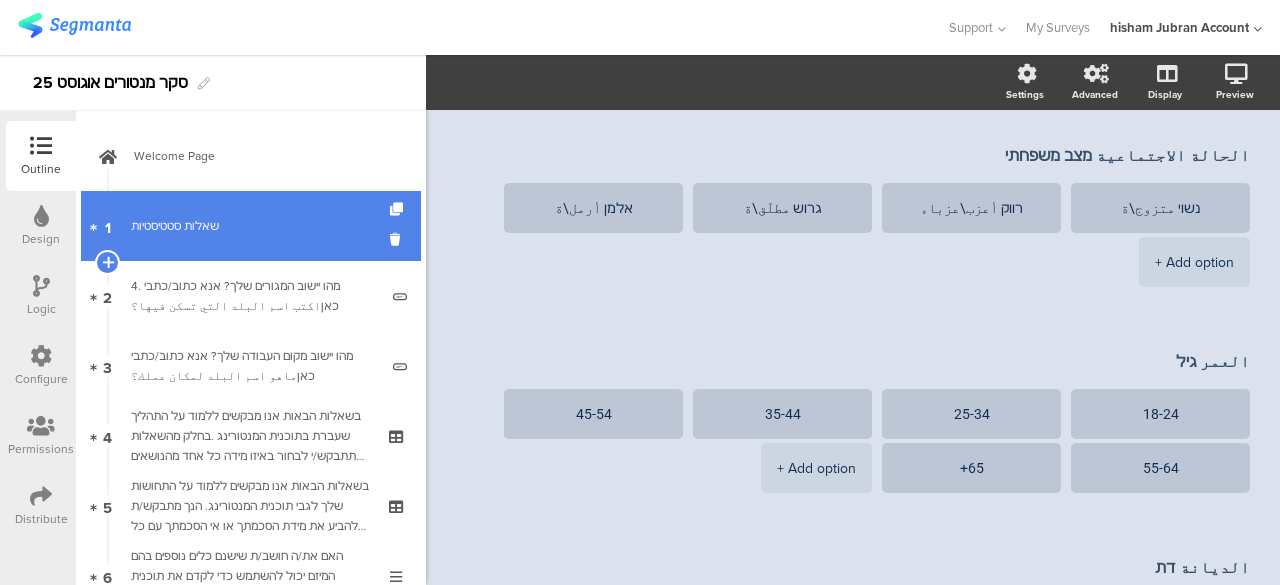 scroll, scrollTop: 100, scrollLeft: 0, axis: vertical 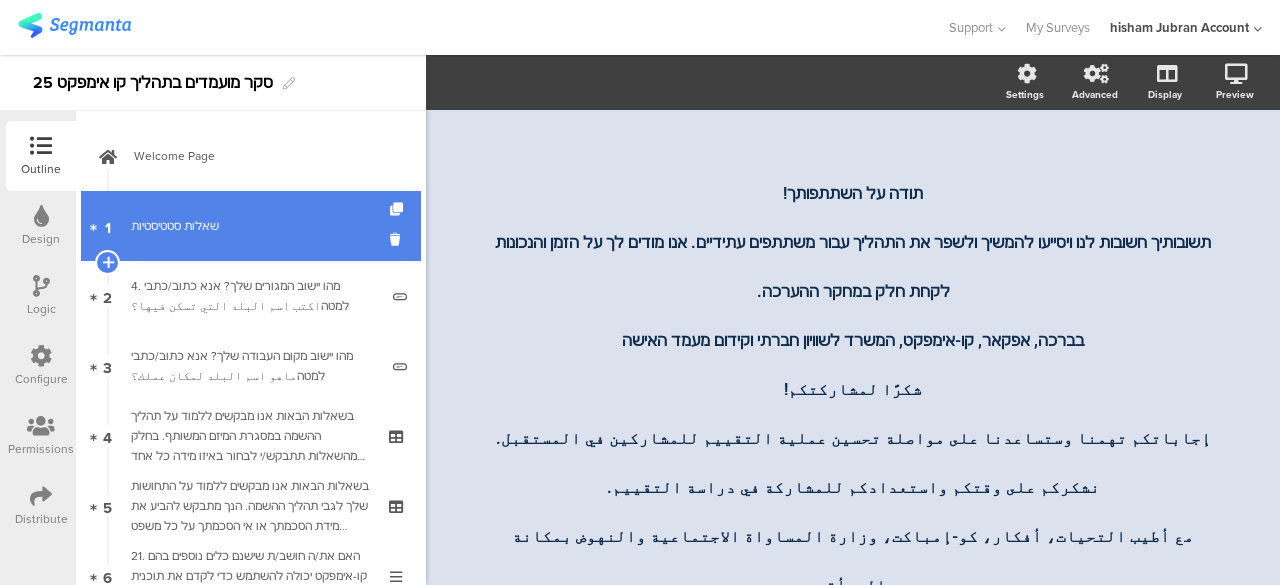 click on "1
שאלות סטטיסטיות" at bounding box center (251, 226) 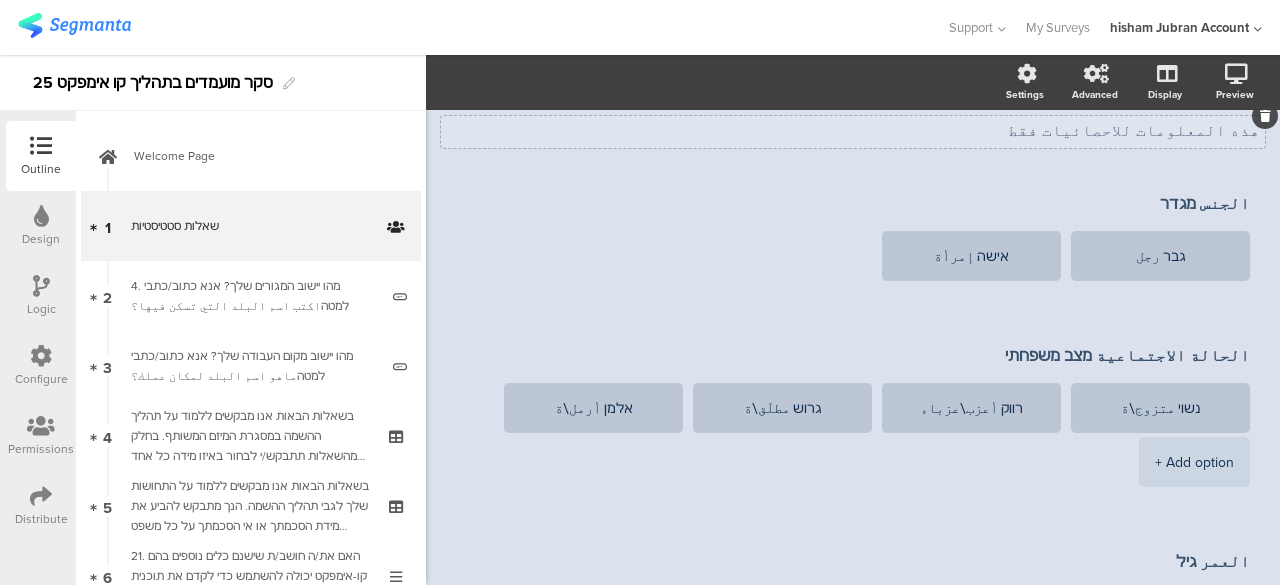 scroll, scrollTop: 0, scrollLeft: 0, axis: both 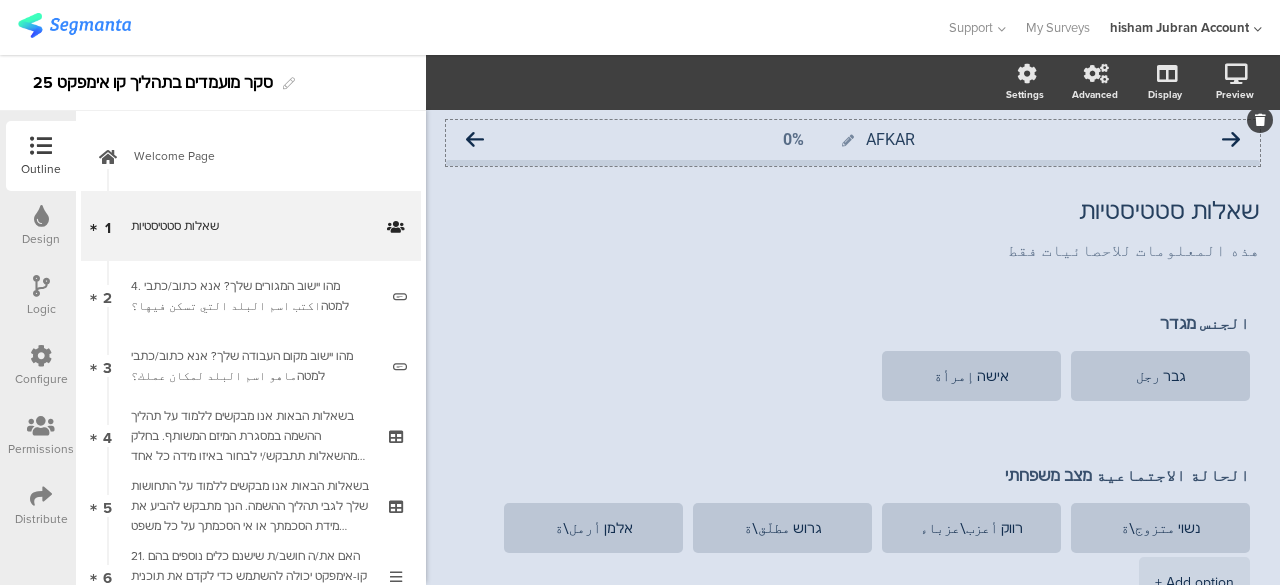 click on "AFKAR" 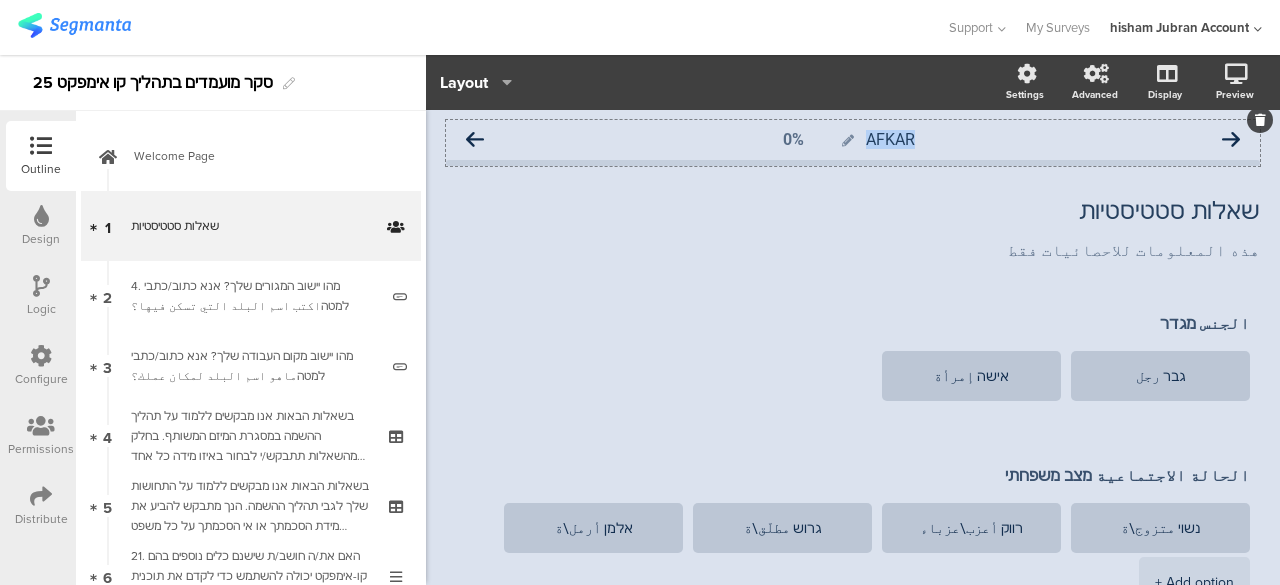 click on "AFKAR" 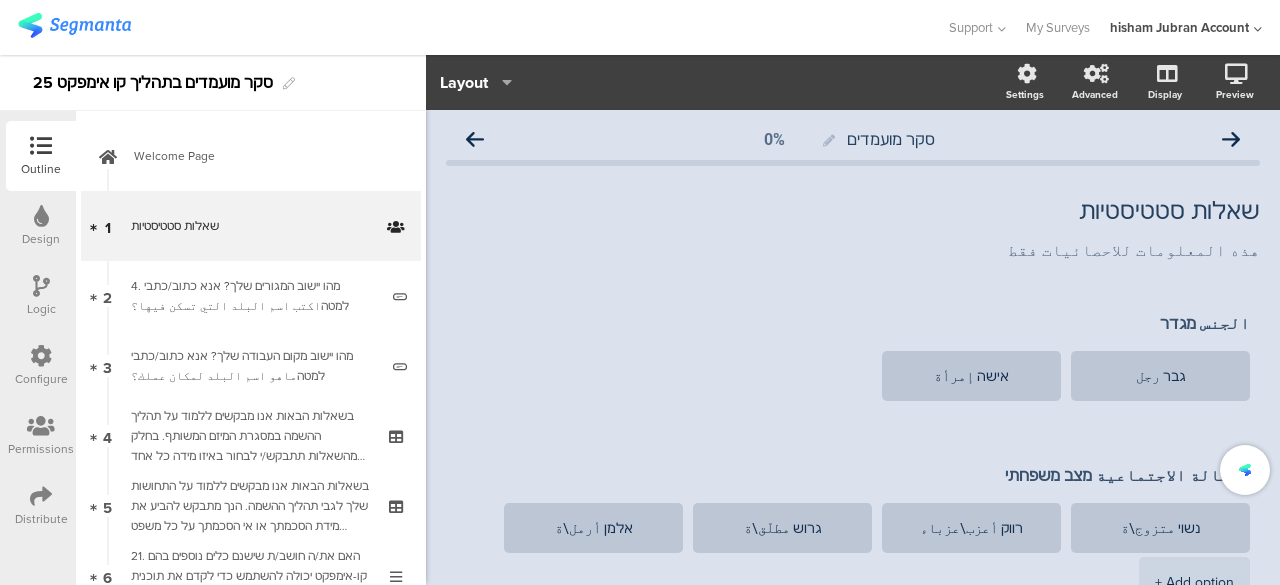 click on "סקר מועמדים בתהליך קו אימפקט 25" at bounding box center (213, 83) 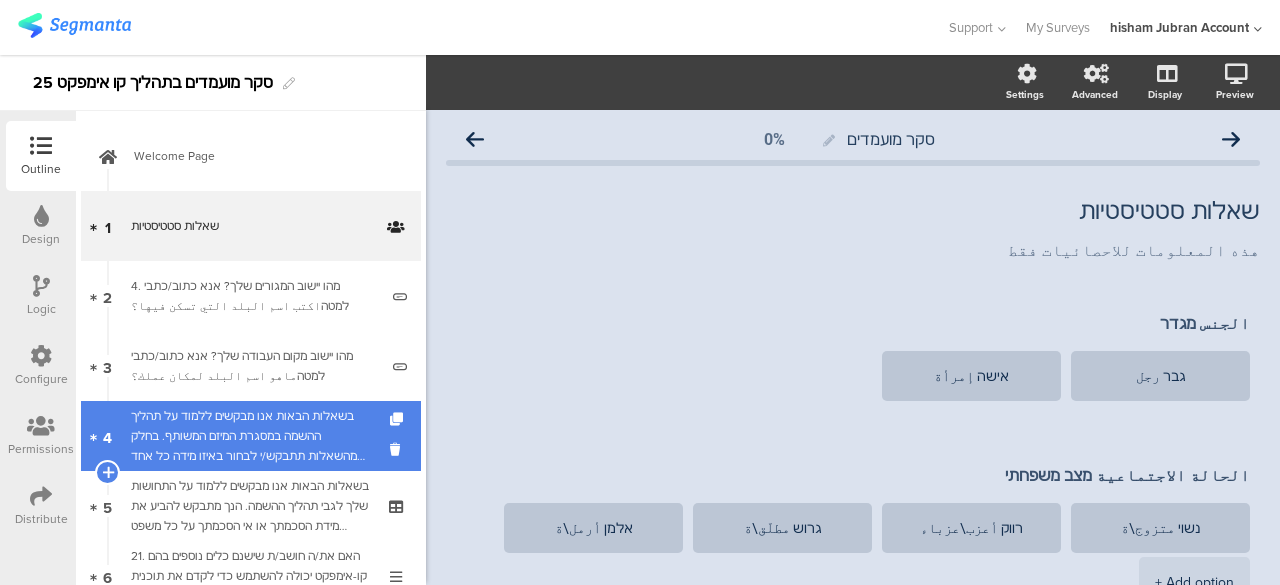 click on "בשאלות הבאות אנו מבקשים ללמוד על תהליך ההשמה במסגרת המיזם המשותף. בחלק מהשאלות תתבקש/י לבחור באיזו מידה כל אחד מהנושאים הבאים התקיים או לא התקיים בתהליך ההשמה שלך. אנא דרג/י את תשובתך על סולם מ-1 עד 5, כאשר:في الأسئلة التالية، نود التعرف على عملية التوظيف في إطار المشروع المشترك. في بعض الأسئلة، سيُطلب منك تحديد مدى وجود أو غياب كل من المواضيع التالية في البرنامج. يُرجى تقييم إجابتك على مقياس من 1 إلى 5، بحيث:" at bounding box center (250, 436) 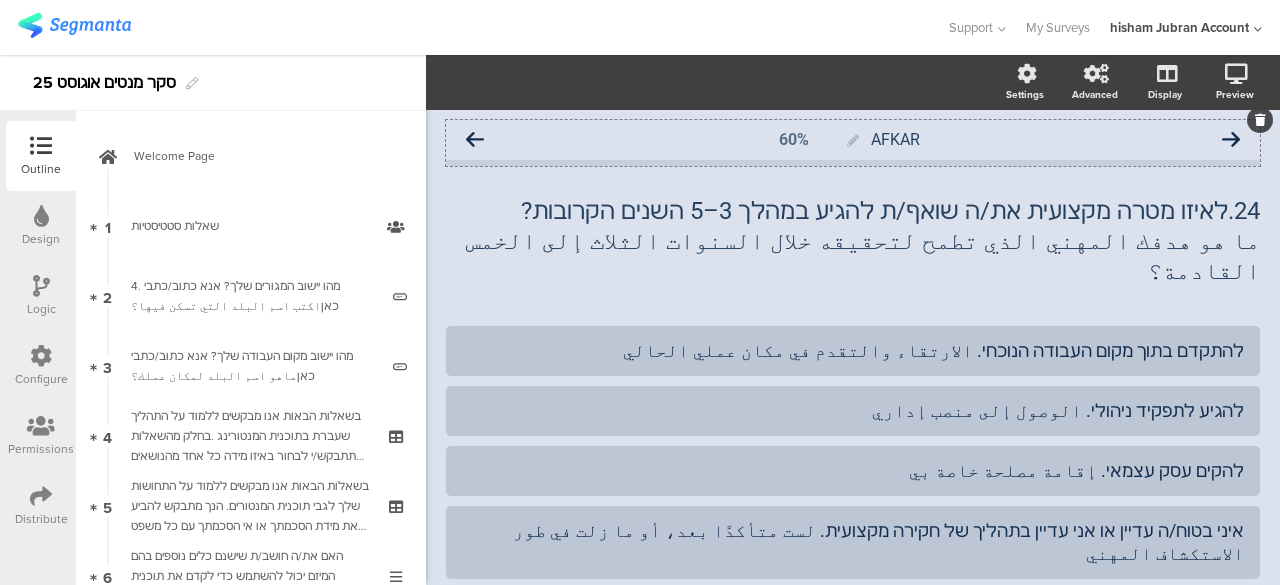 scroll, scrollTop: 0, scrollLeft: 0, axis: both 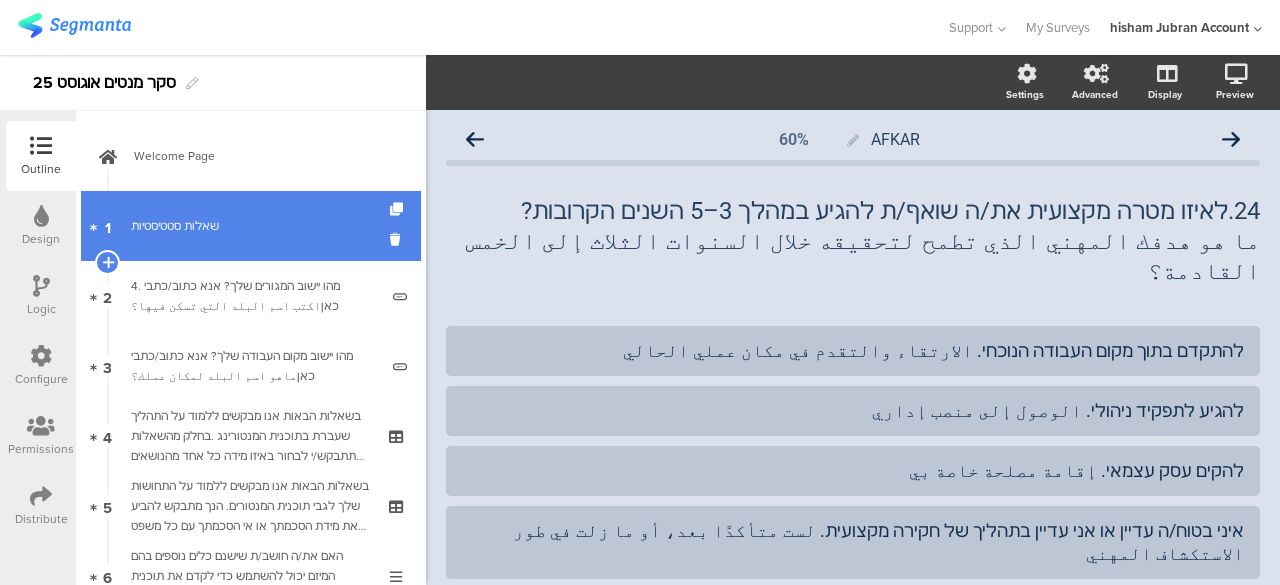 click on "שאלות סטטיסטיות" at bounding box center [250, 226] 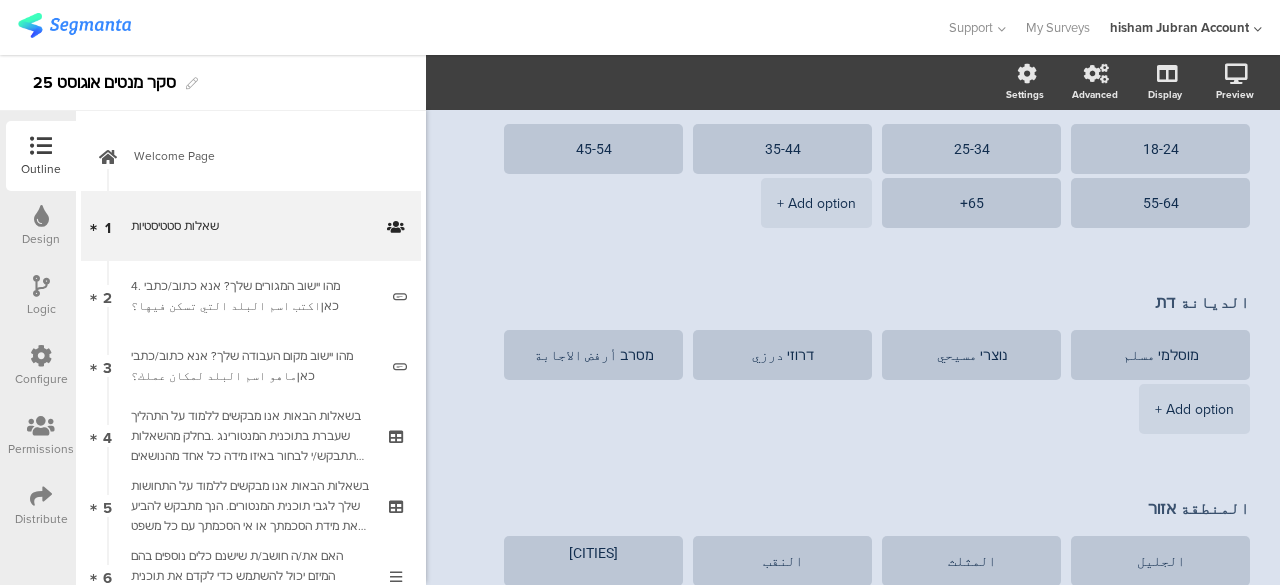 scroll, scrollTop: 700, scrollLeft: 0, axis: vertical 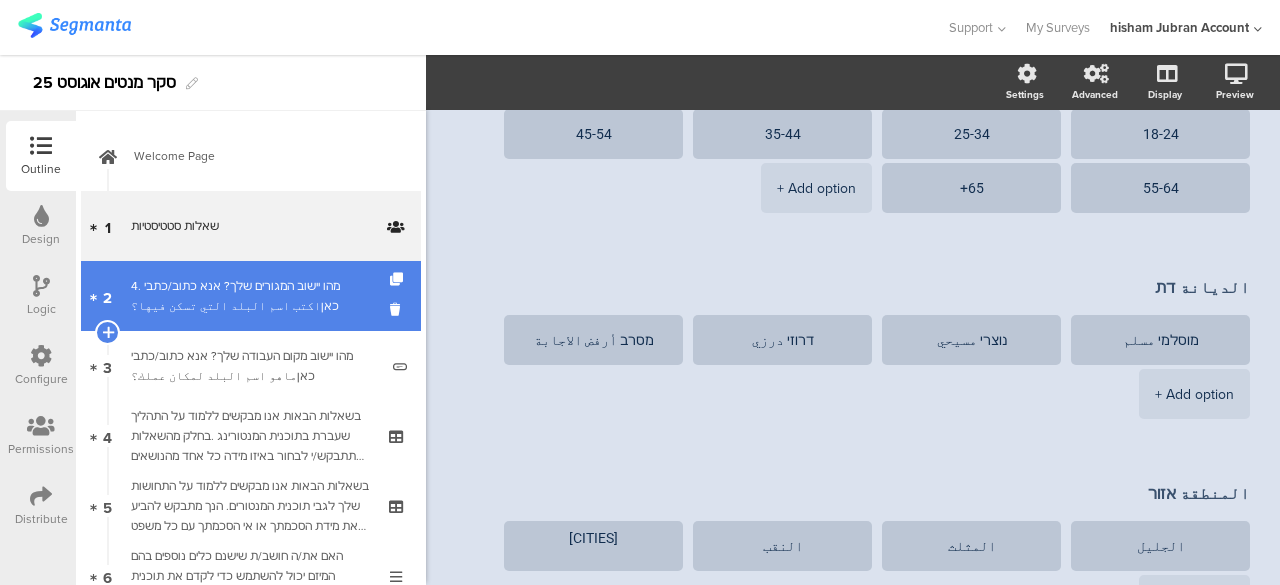 click on "4.	מהו יישוב המגורים שלך? אנא כתוב/כתבי כאןاكتب اسم البلد التي تسكن فيها؟" at bounding box center (254, 296) 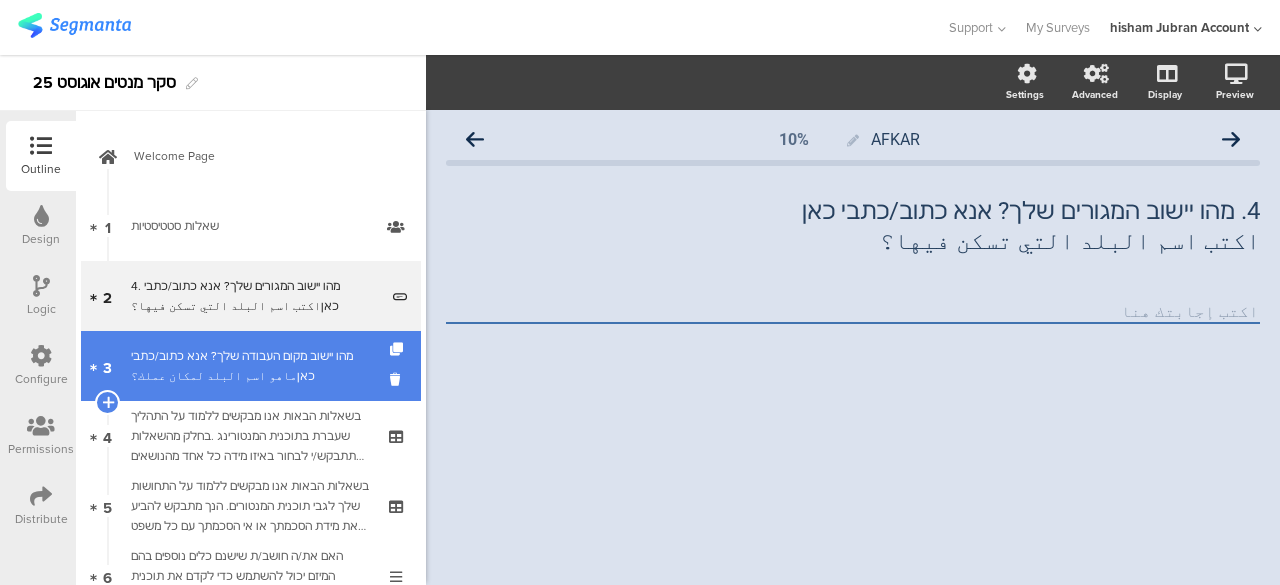 scroll, scrollTop: 0, scrollLeft: 0, axis: both 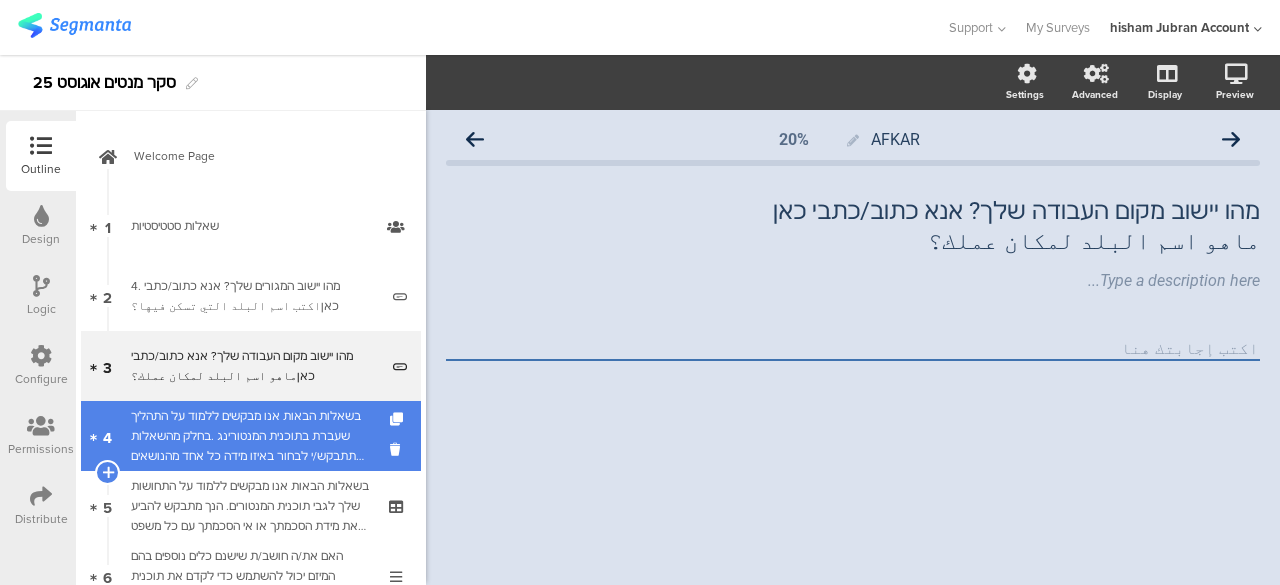 click on "בשאלות הבאות אנו מבקשים ללמוד על התהליך שעברת בתוכנית המנטורינג .בחלק מהשאלות תתבקש/י לבחור באיזו מידה כל אחד מהנושאים הבאים התקיים או לא התקיים בתהליך שלך . אנא דרג/י את תשובתך על סולם מ-1 עד 5, כאשר:في الأسئلة التالية، نود أن نتعرف على العملية التي مررت بها في برنامج الإرشاد. في بعض الأسئلة، سيُطلب منك تحديد مدى وجود أو غياب كل من القضايا التالية في البرنامج. يُرجى تقييم إجابتك على مقياس من 1 إلى 5،" at bounding box center (250, 436) 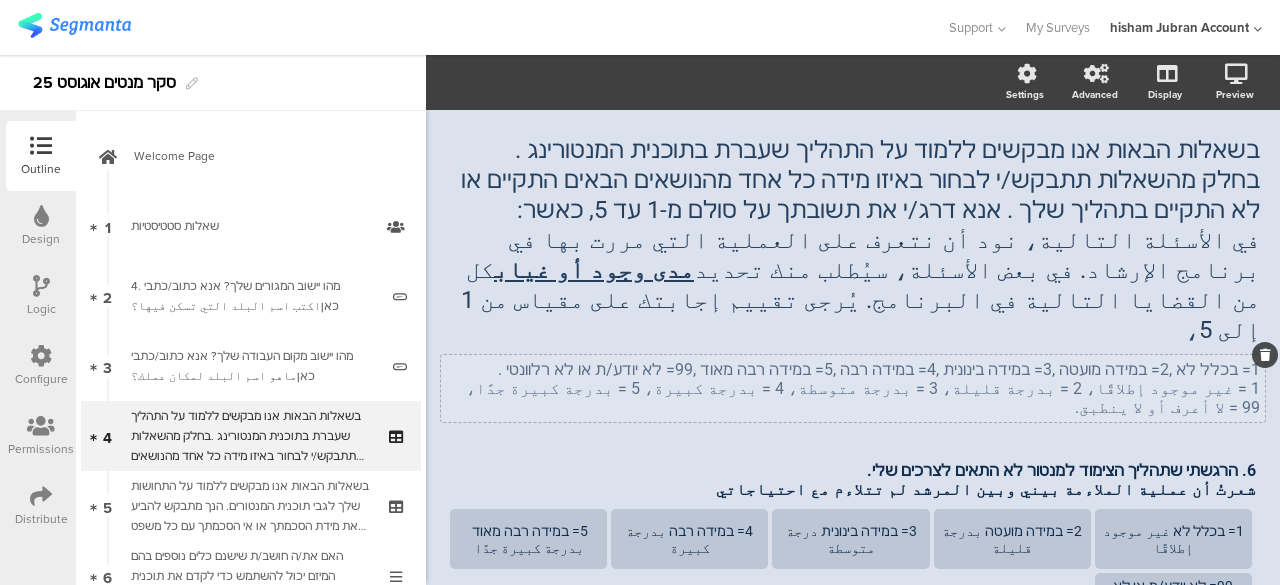 scroll, scrollTop: 100, scrollLeft: 0, axis: vertical 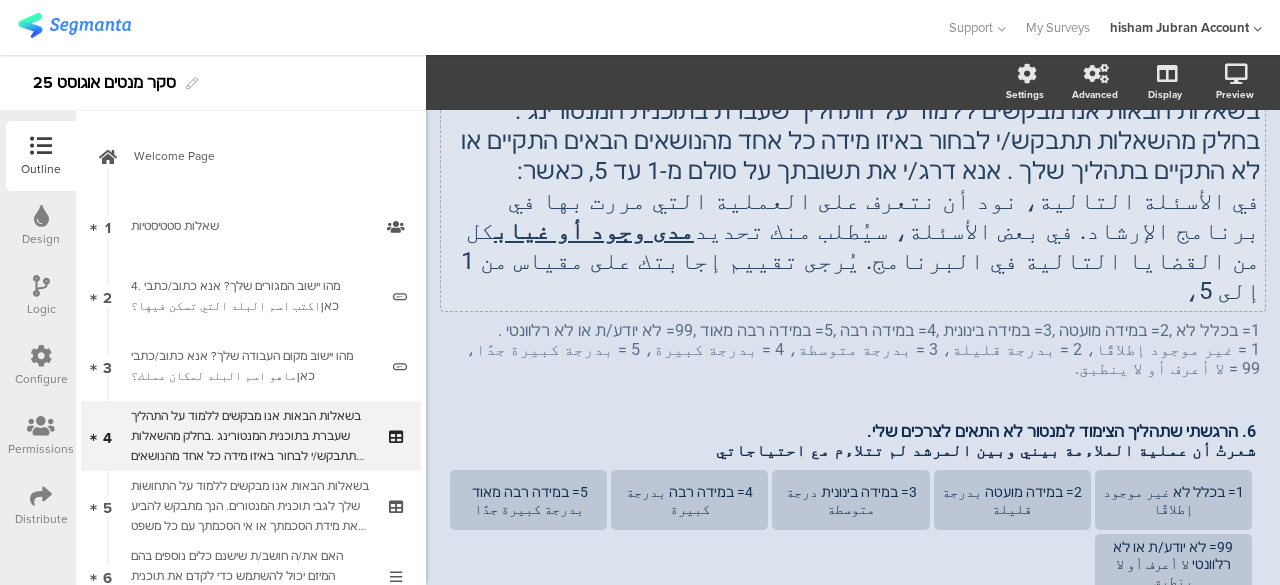 click on "בשאלות הבאות אנו מבקשים ללמוד על התהליך שעברת בתוכנית המנטורינג . בחלק מהשאלות תתבקש/י לבחור באיזו מידה כל אחד מהנושאים הבאים התקיים או לא התקיים בתהליך שלך . אנא דרג/י את תשובתך על סולם מ-1 עד 5, כאשר: في الأسئلة التالية، نود أن نتعرف على العملية التي مررت بها في برنامج الإرشاد. في بعض الأسئلة، سيُطلب منك تحديد  مدى وجود أو غياب  كل من القضايا التالية في البرنامج. يُرجى تقييم إجابتك على مقياس من 1 إلى 5،
בשאלות הבאות אנו מבקשים ללמוד על התהליך שעברת בתוכנית המנטורינג . مدى وجود أو غياب  كل من القضايا التالية في البرنامج. يُرجى تقييم إجابتك على مقياس من 1 إلى 5،" 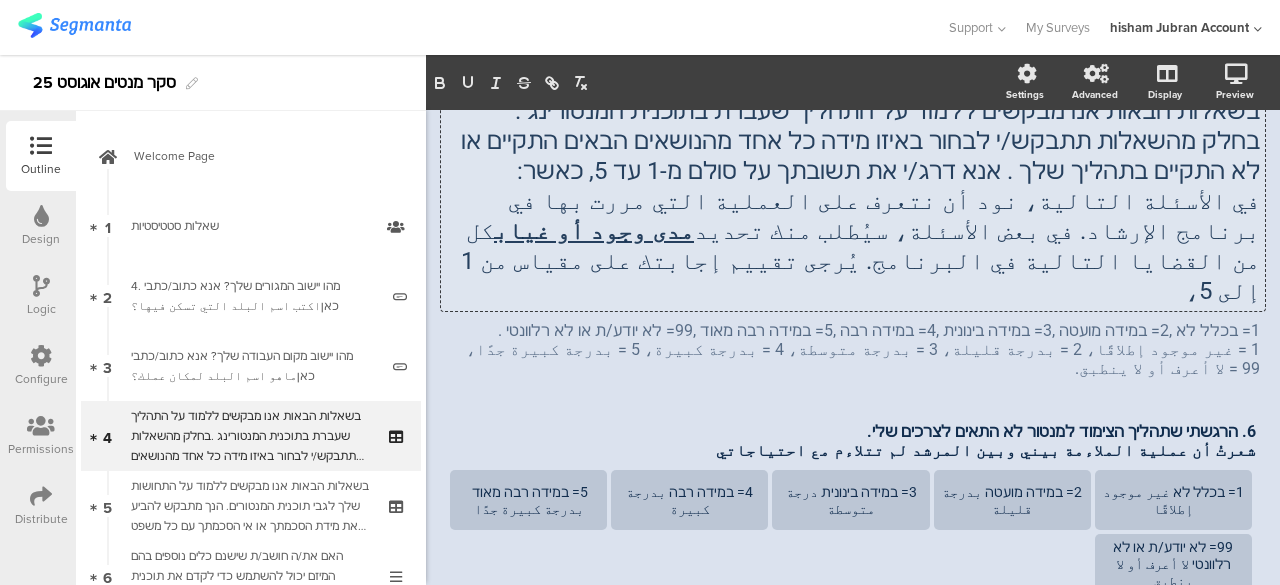 scroll, scrollTop: 0, scrollLeft: 0, axis: both 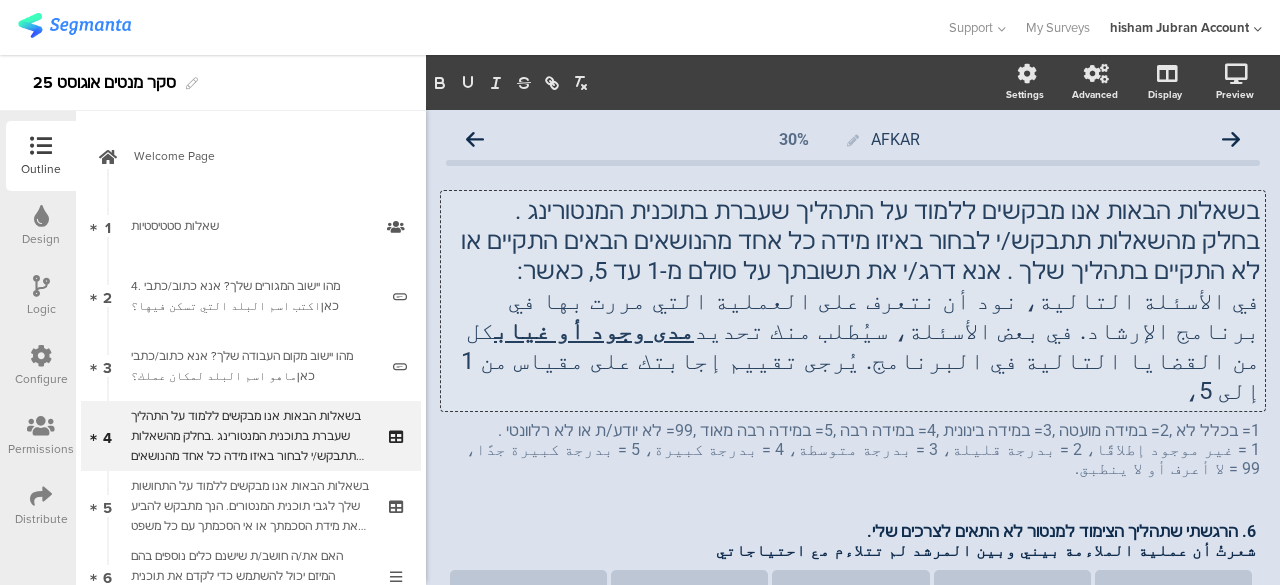 drag, startPoint x: 1141, startPoint y: 362, endPoint x: 1152, endPoint y: 364, distance: 11.18034 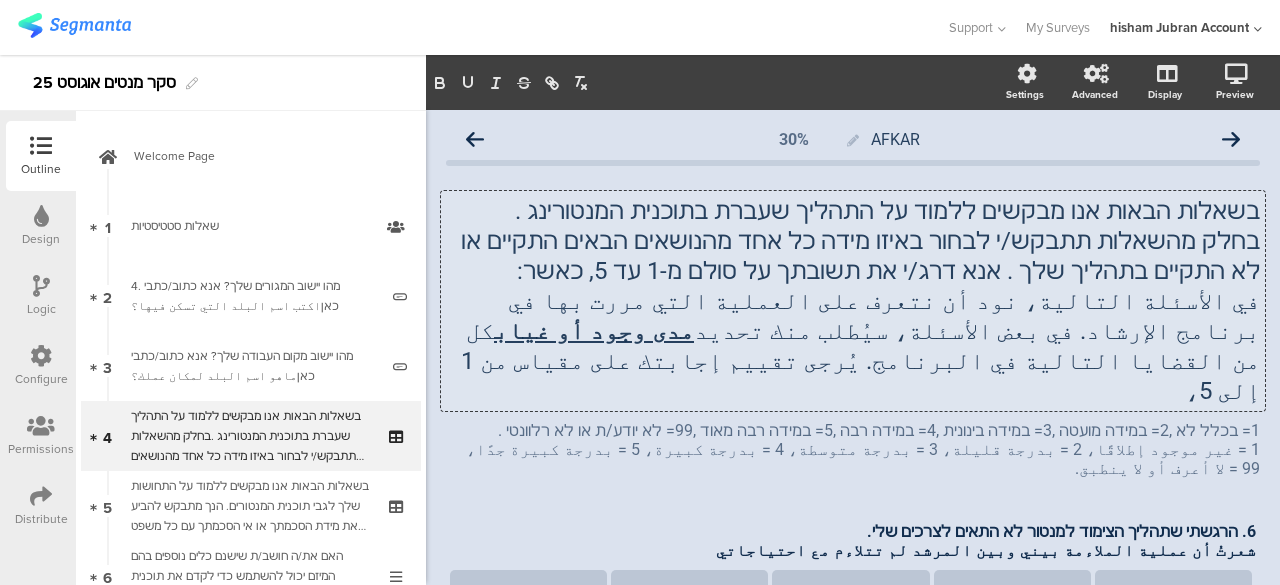 type 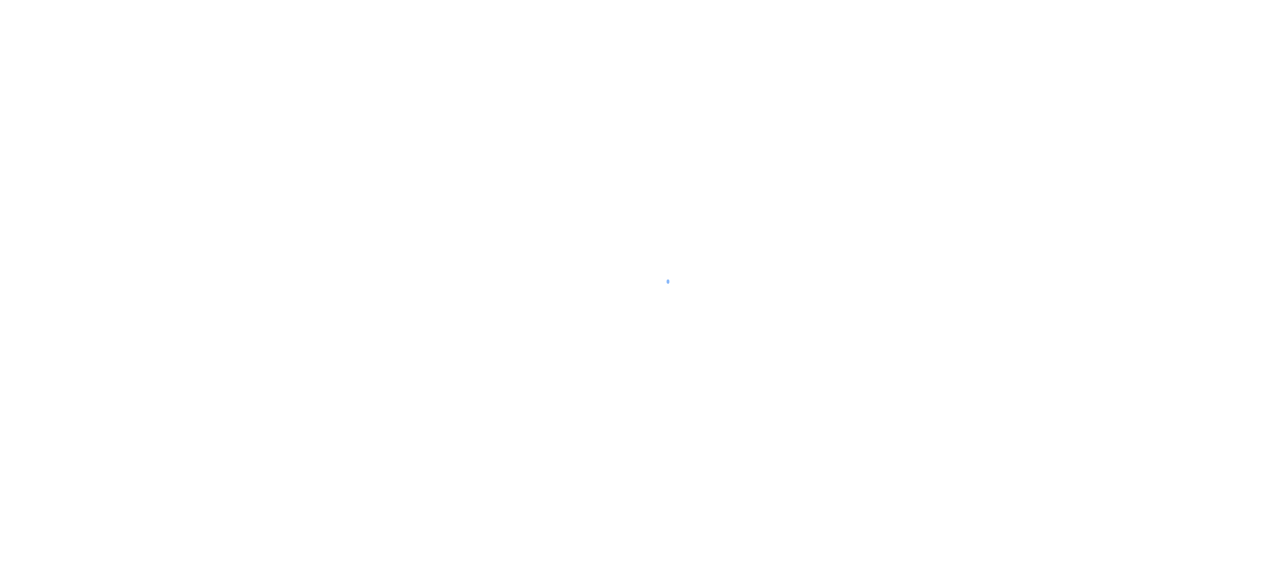 scroll, scrollTop: 0, scrollLeft: 0, axis: both 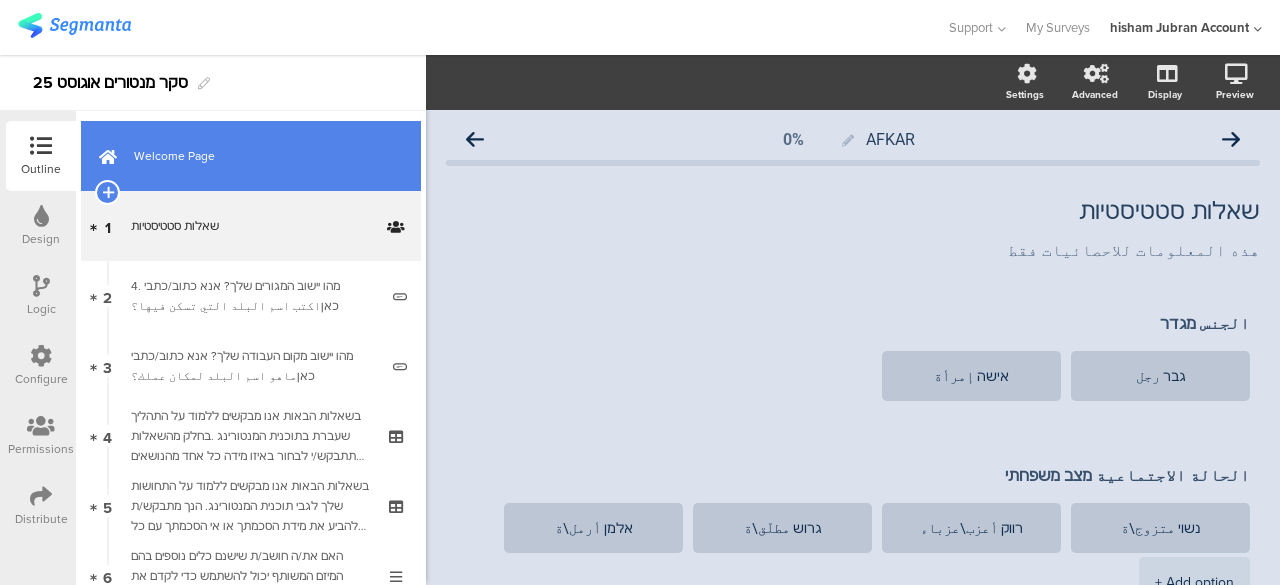click on "Welcome Page" at bounding box center (251, 156) 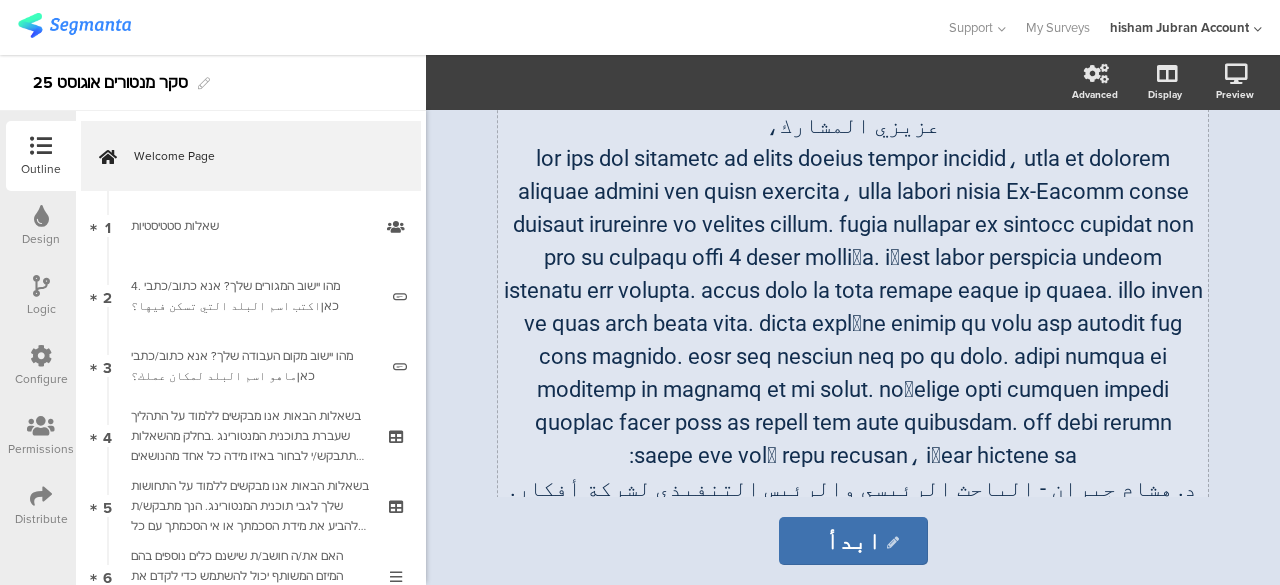 scroll, scrollTop: 435, scrollLeft: 0, axis: vertical 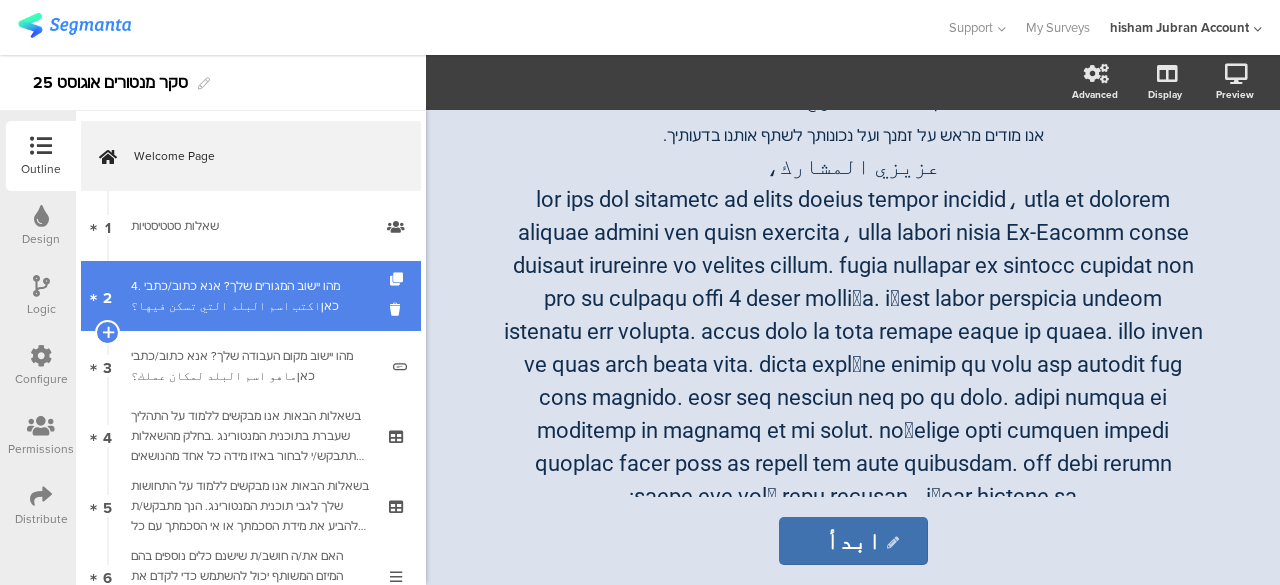 click on "4.	מהו יישוב המגורים שלך? אנא כתוב/כתבי כאןاكتب اسم البلد التي تسكن فيها؟" at bounding box center (254, 296) 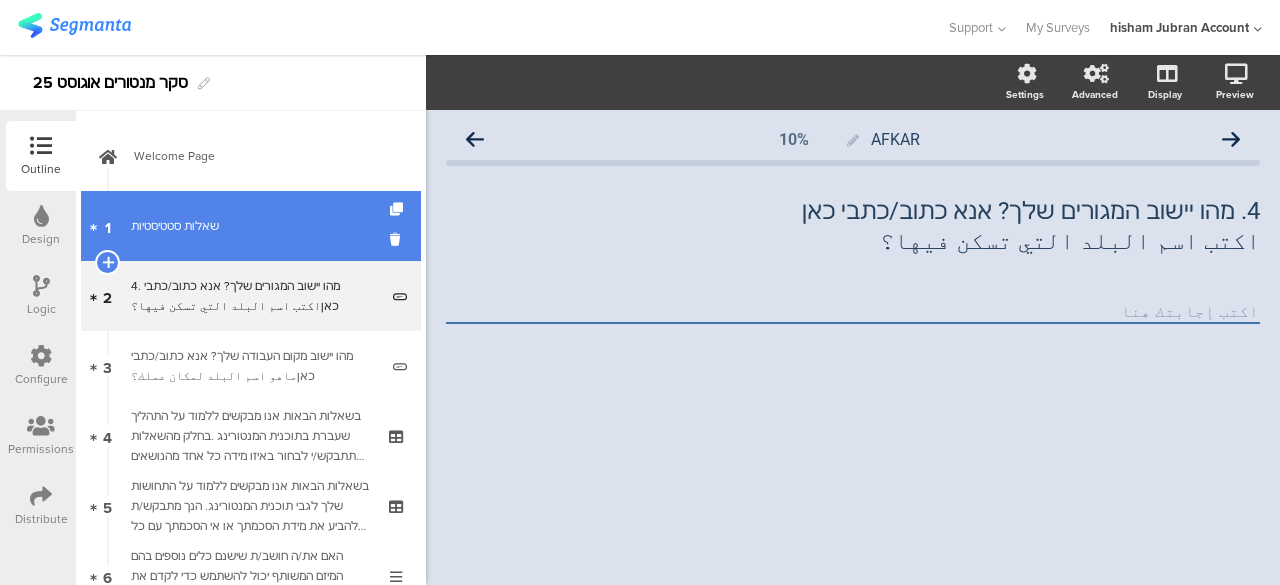 click on "שאלות סטטיסטיות" at bounding box center (250, 226) 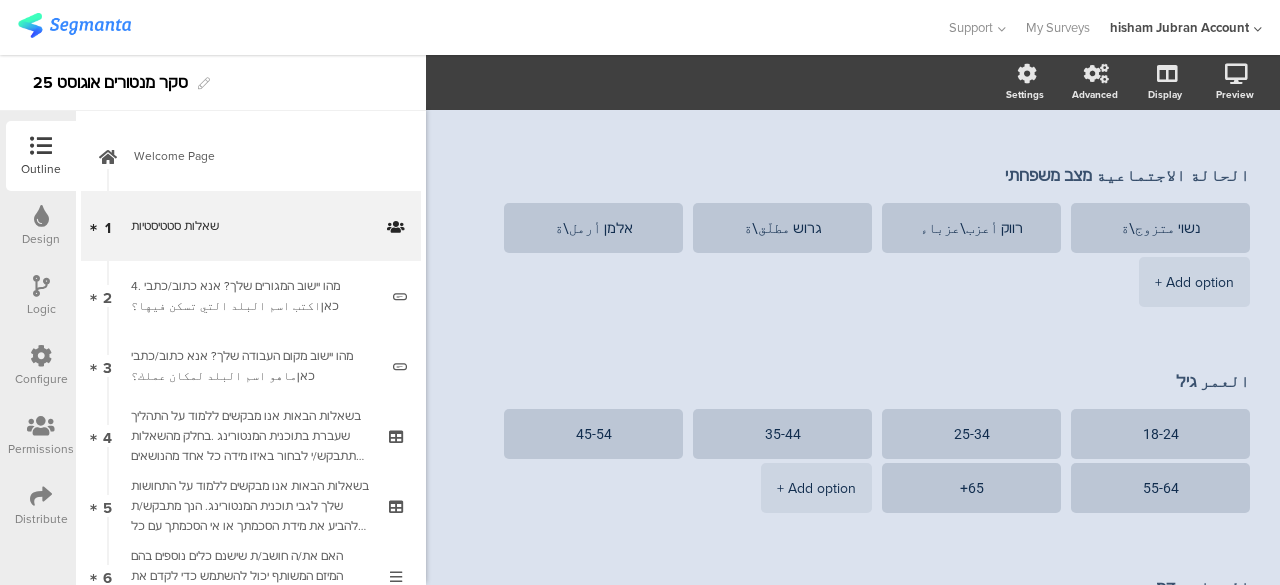 scroll, scrollTop: 0, scrollLeft: 0, axis: both 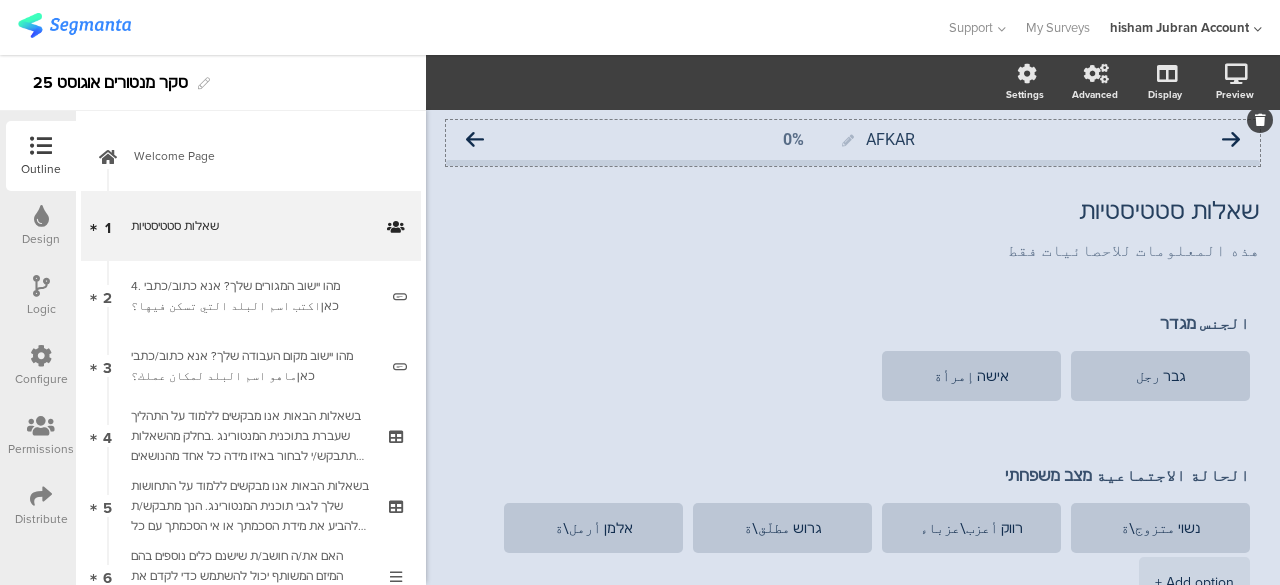 click 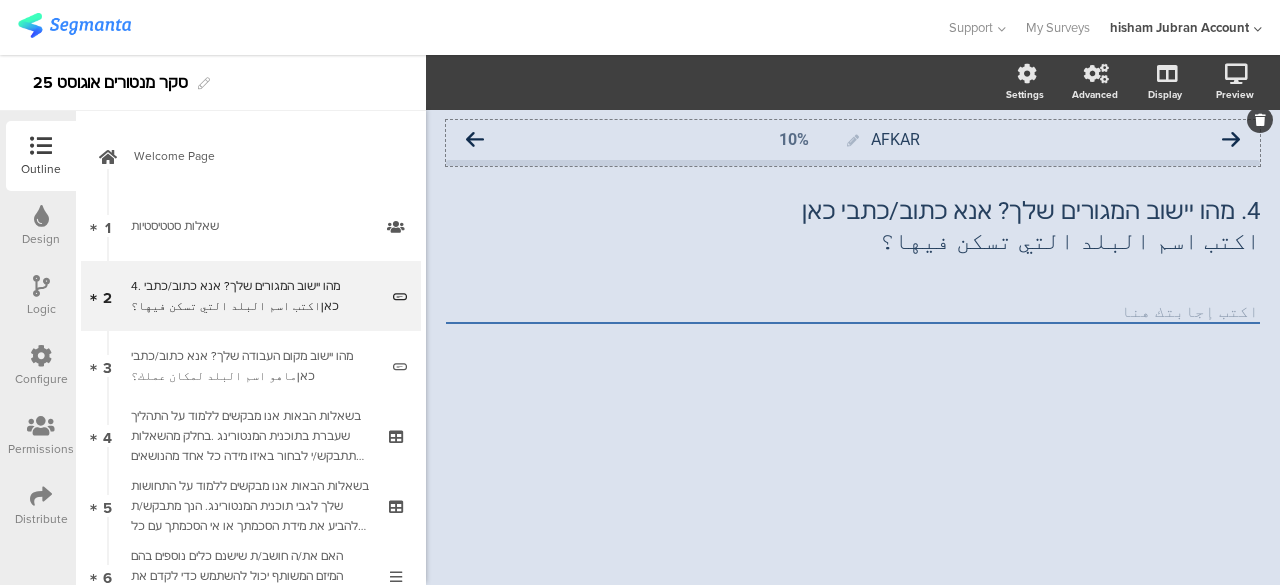 click 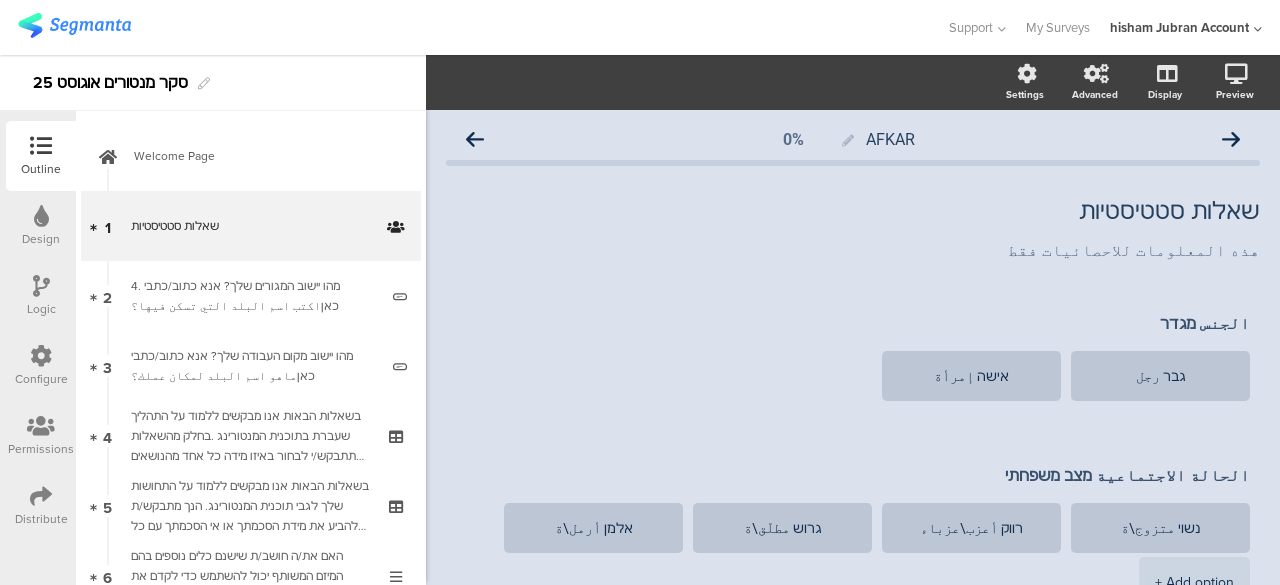 click on "AFKAR
0%" 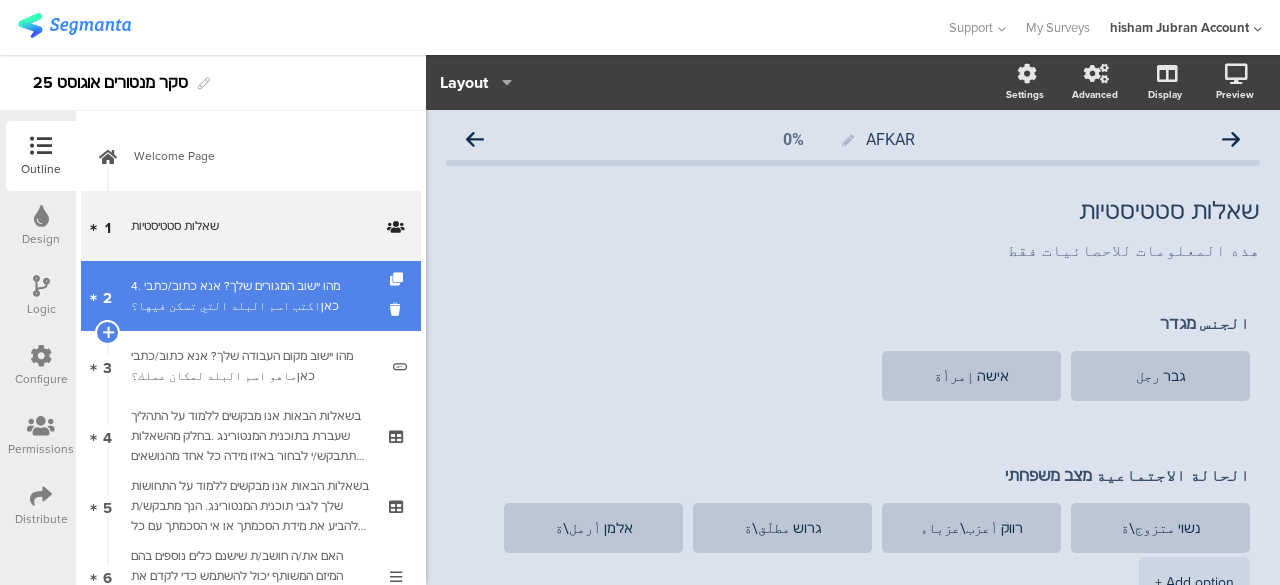 click on "4.	מהו יישוב המגורים שלך? אנא כתוב/כתבי כאןاكتب اسم البلد التي تسكن فيها؟" at bounding box center (254, 296) 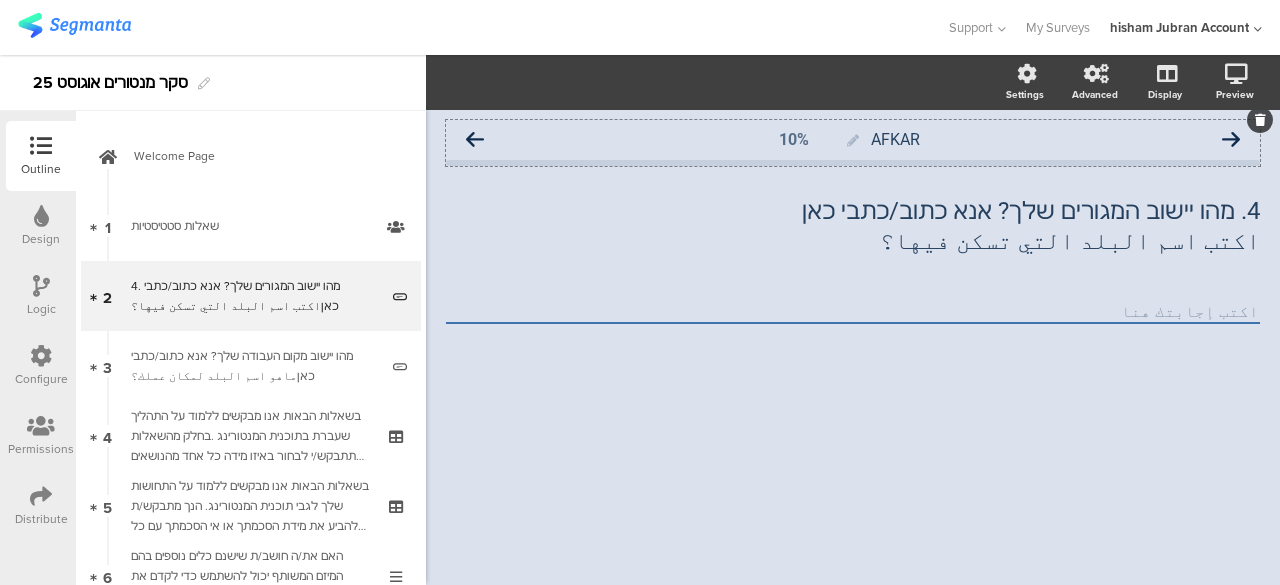 click 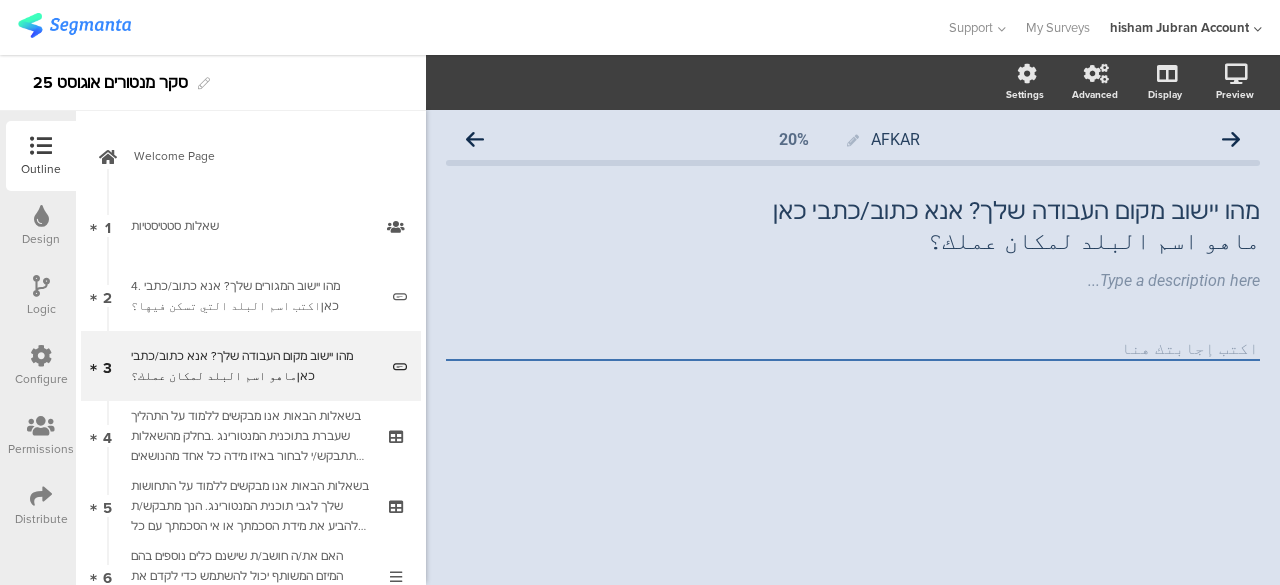 click 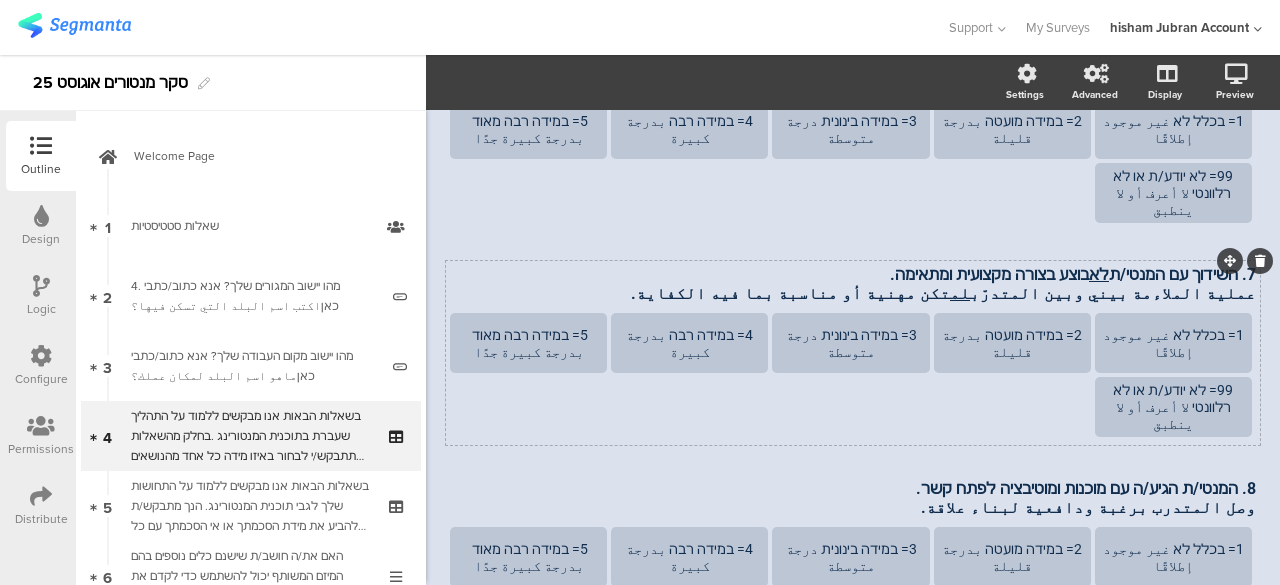 scroll, scrollTop: 600, scrollLeft: 0, axis: vertical 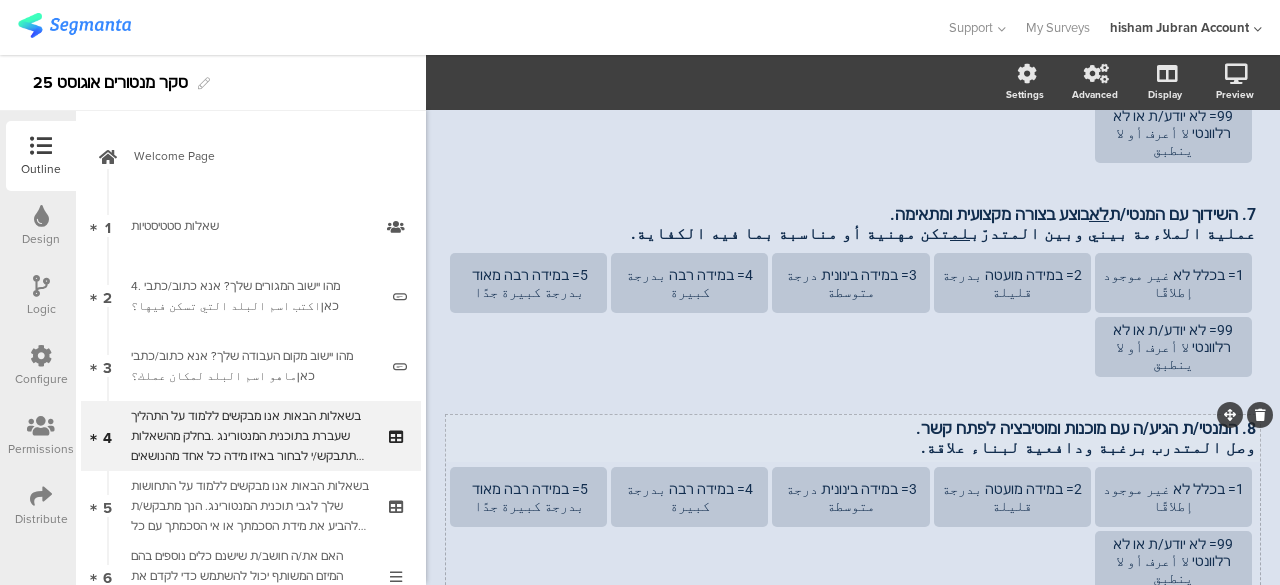click on "6. ההסבר שקיבלתי על מטרות תוכנית המנטורינג היה ברור. الشّرح الذي تلقيته بشأن أهداف برنامج الإرشاد كان واضحًا.
6. ההסבר שקיבלתי על מטרות תוכנית המנטורינג היה ברור. الشّرح الذي تلقيته بشأن أهداف برنامج الإرشاد كان واضحًا.
1= בכלל לא غير موجود إطلاقًا
2= במידה מועטה بدرجة قليلة
3= במידה בינונית درجة متوسطة
4= במידה רבה بدرجة كبيرة" 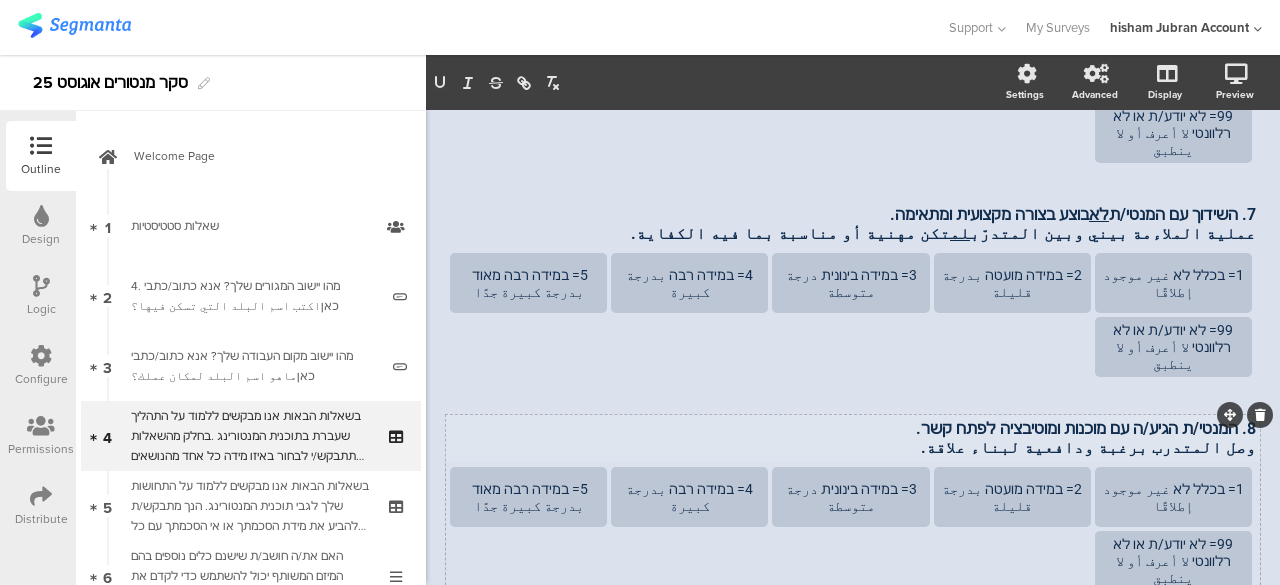 click on "6. ההסבר שקיבלתי על מטרות תוכנית המנטורינג היה ברור. الشّرح الذي تلقيته بشأن أهداف برنامج الإرشاد كان واضحًا.
6. ההסבר שקיבלתי על מטרות תוכנית המנטורינג היה ברור. الشّرح الذي تلقيته بشأن أهداف برنامج الإرشاد كان واضحًا.
1= בכלל לא غير موجود إطلاقًا
2= במידה מועטה بدرجة قليلة
3= במידה בינונית درجة متوسطة
4= במידה רבה بدرجة كبيرة" 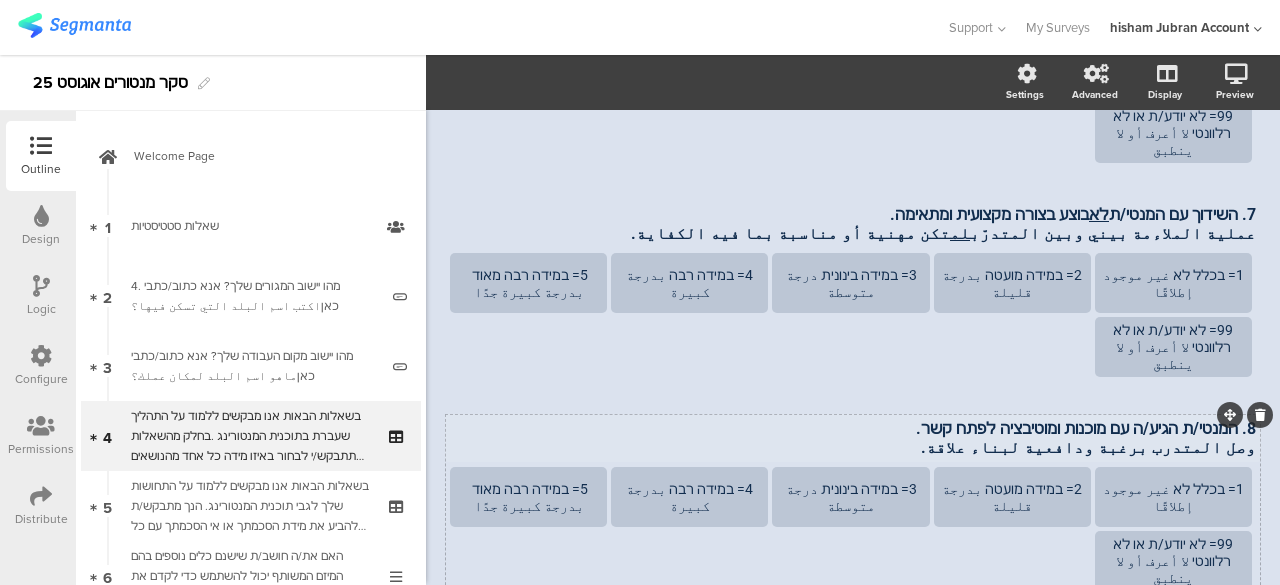 click on "6. ההסבר שקיבלתי על מטרות תוכנית המנטורינג היה ברור. الشّرح الذي تلقيته بشأن أهداف برنامج الإرشاد كان واضحًا.
6. ההסבר שקיבלתי על מטרות תוכנית המנטורינג היה ברור. الشّرح الذي تلقيته بشأن أهداف برنامج الإرشاد كان واضحًا.
1= בכלל לא غير موجود إطلاقًا
2= במידה מועטה بدرجة قليلة
3= במידה בינונית درجة متوسطة
4= במידה רבה بدرجة كبيرة" 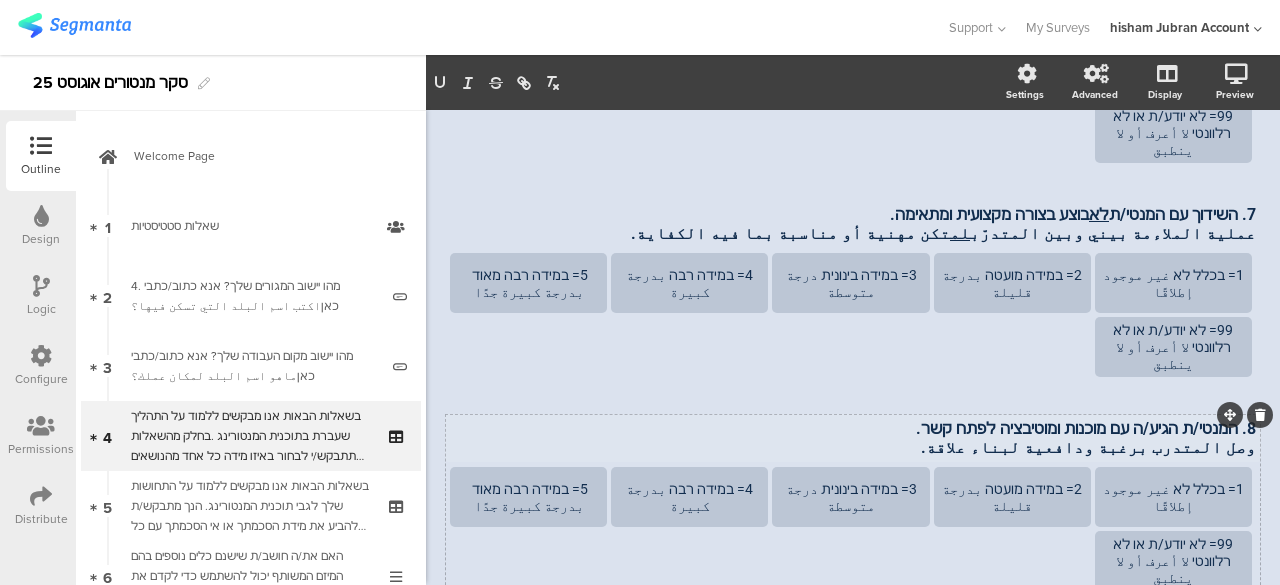 scroll, scrollTop: 522, scrollLeft: 0, axis: vertical 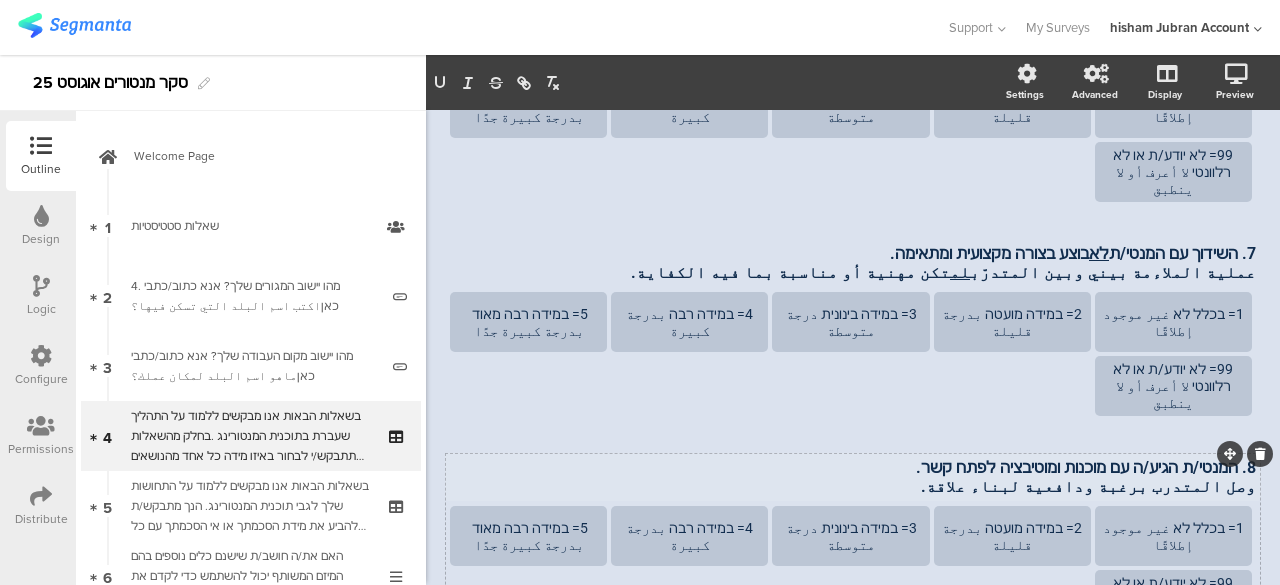 click on "6. ההסבר שקיבלתי על מטרות תוכנית המנטורינג היה ברור. الشّرح الذي تلقيته بشأن أهداف برنامج الإرشاد كان واضحًا.
6. ההסבר שקיבלתי על מטרות תוכנית המנטורינג היה ברור. الشّرح الذي تلقيته بشأن أهداف برنامج الإرشاد كان واضحًا.
1= בכלל לא غير موجود إطلاقًا
2= במידה מועטה بدرجة قليلة
3= במידה בינונית درجة متوسطة
4= במידה רבה بدرجة كبيرة" 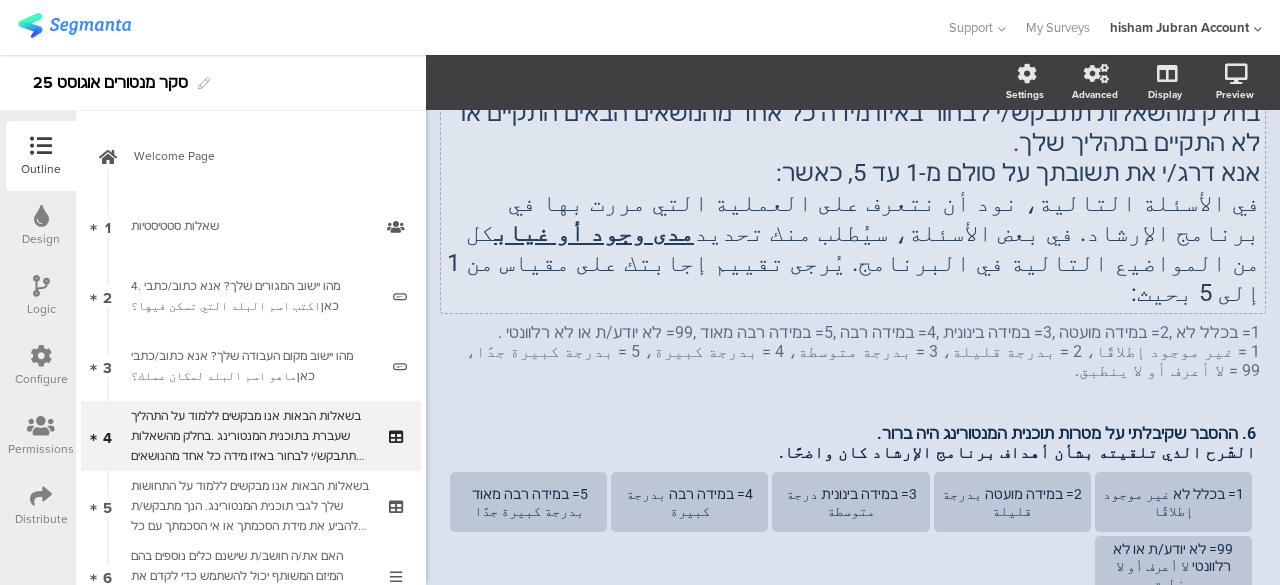 scroll, scrollTop: 0, scrollLeft: 0, axis: both 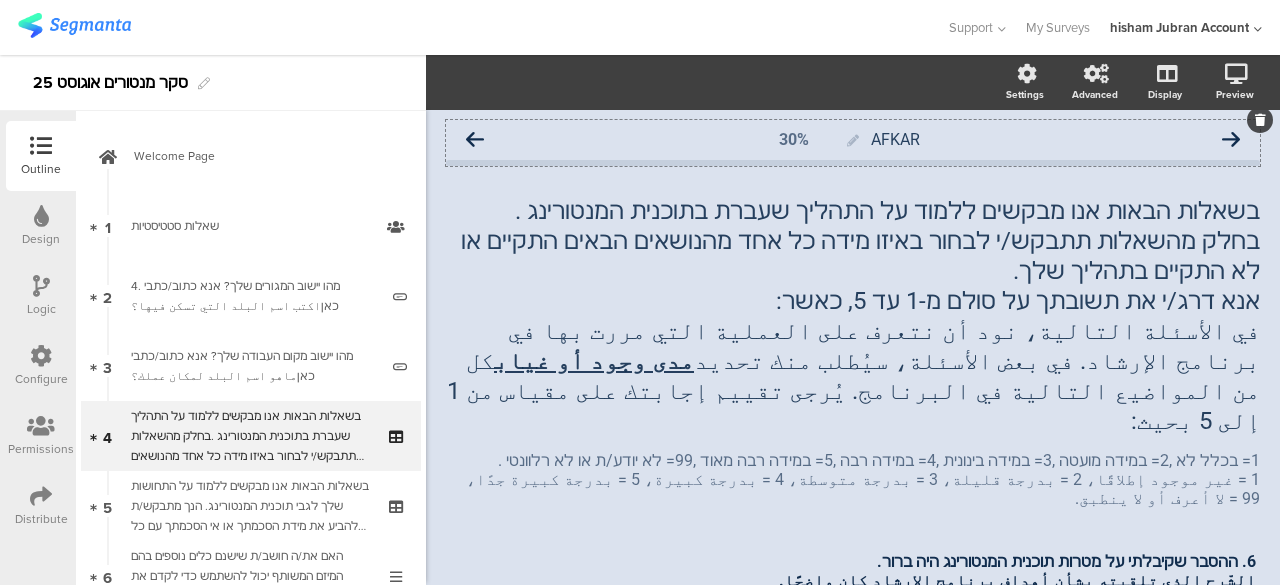click 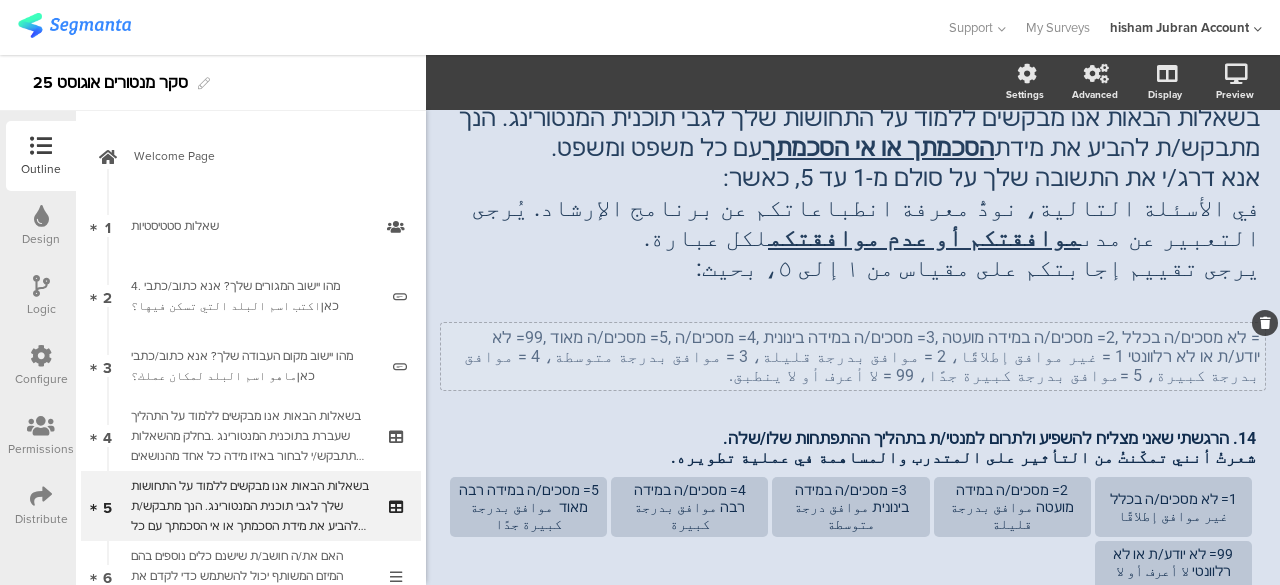 scroll, scrollTop: 0, scrollLeft: 0, axis: both 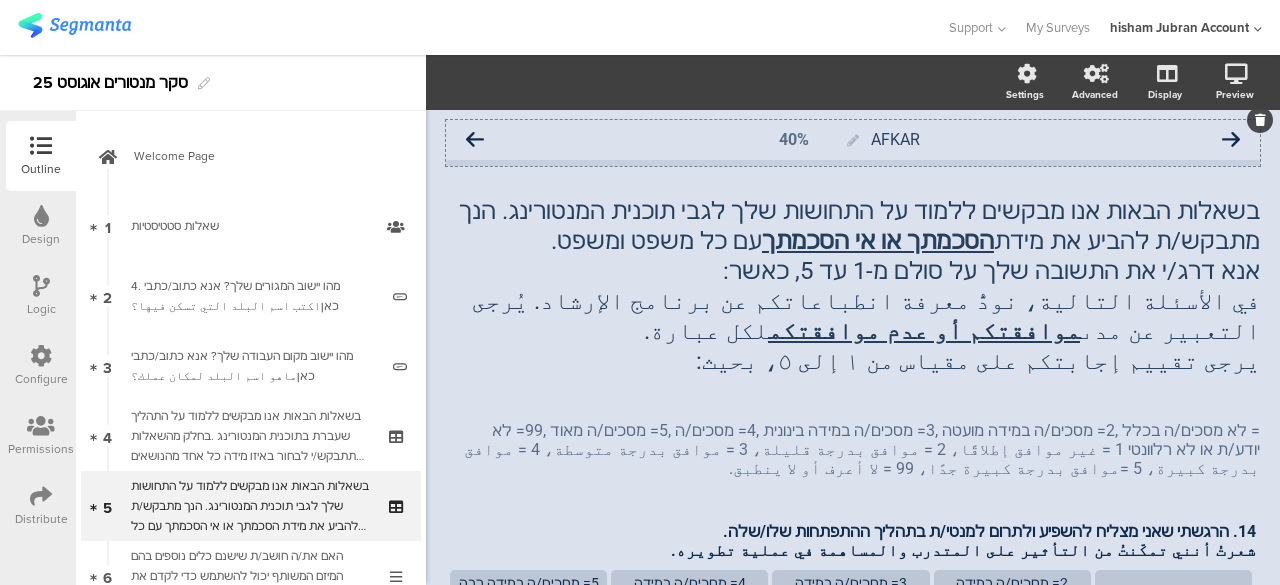 click 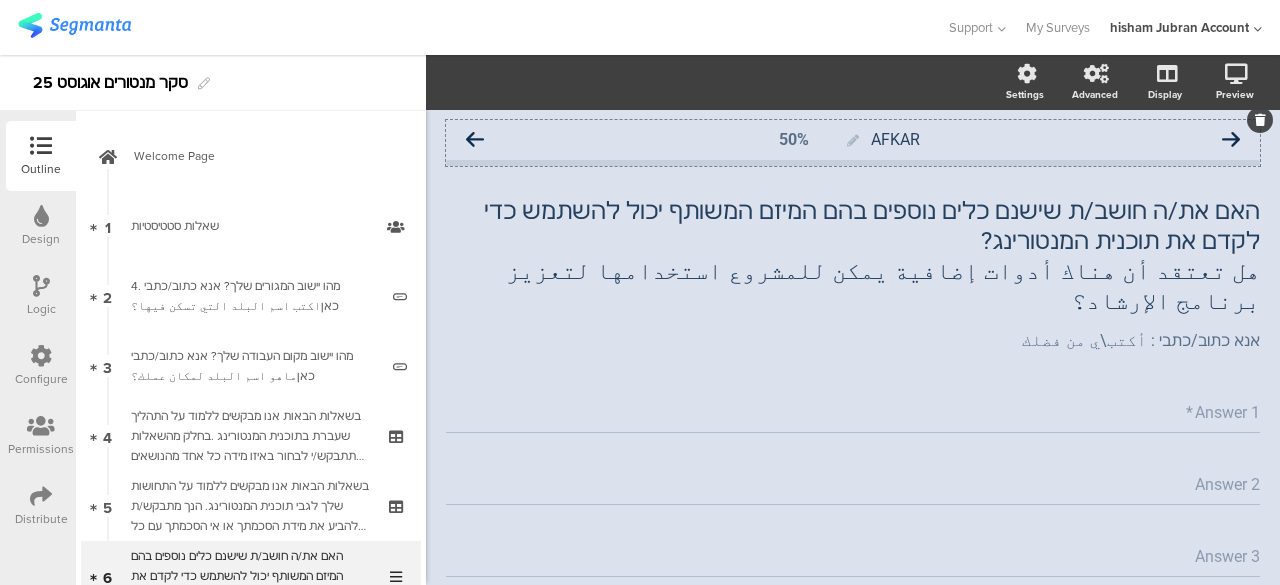 click 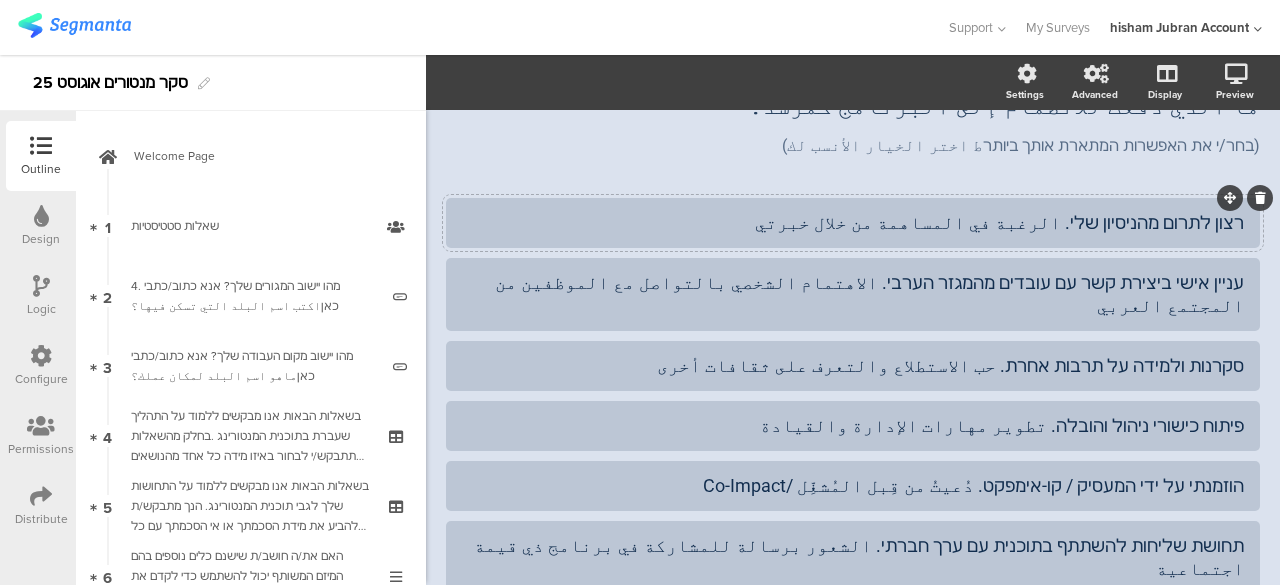 scroll, scrollTop: 0, scrollLeft: 0, axis: both 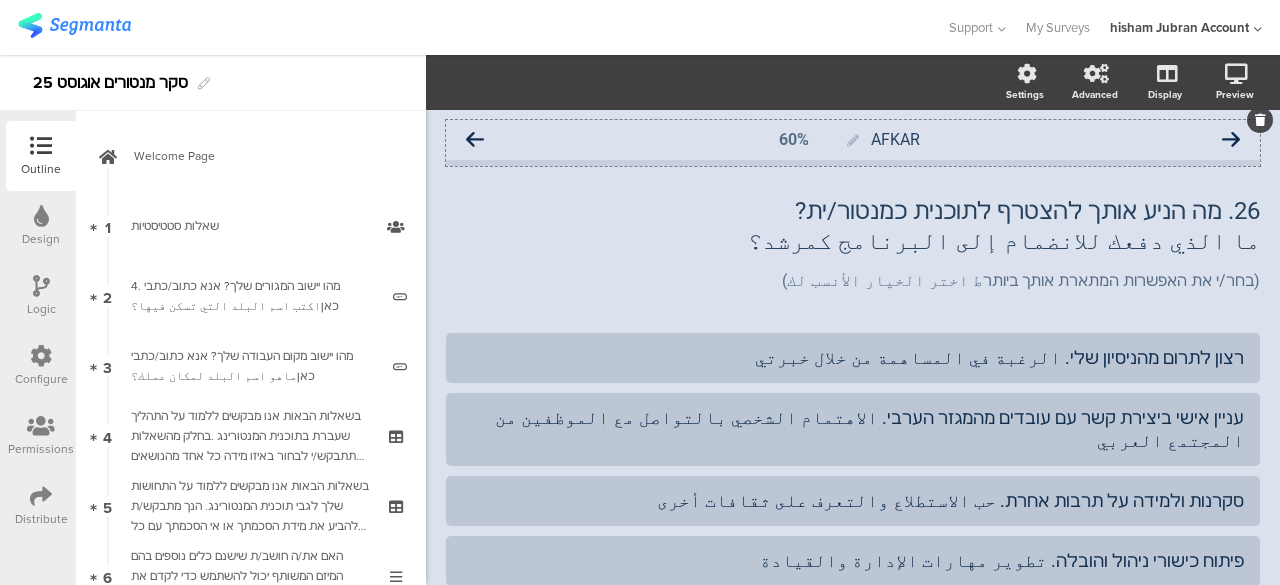 click 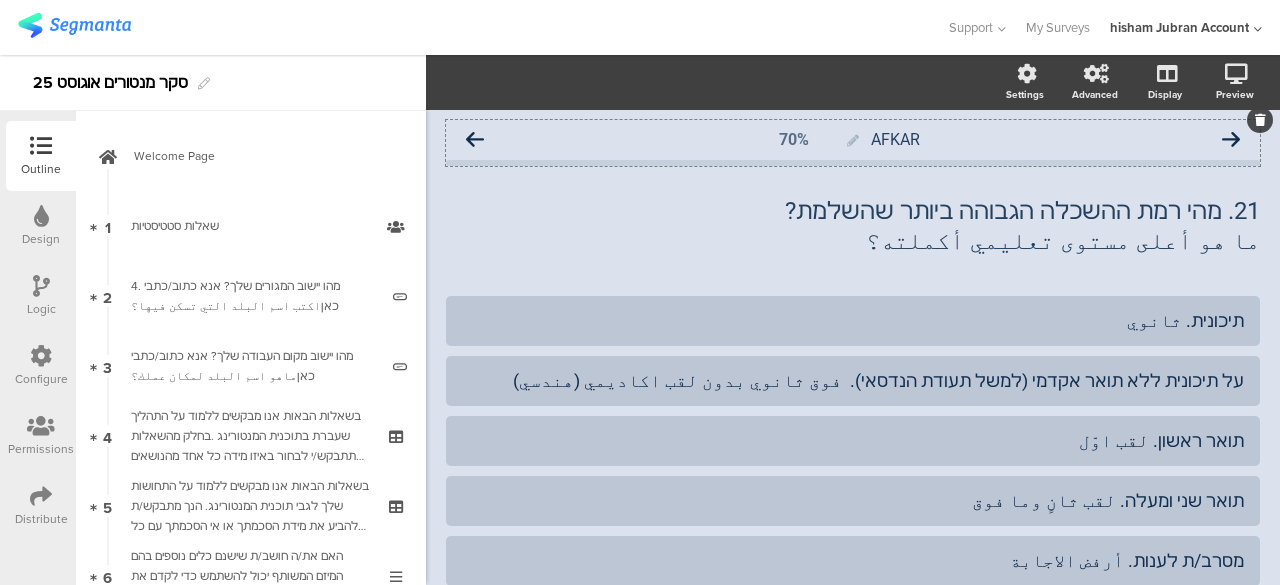 click 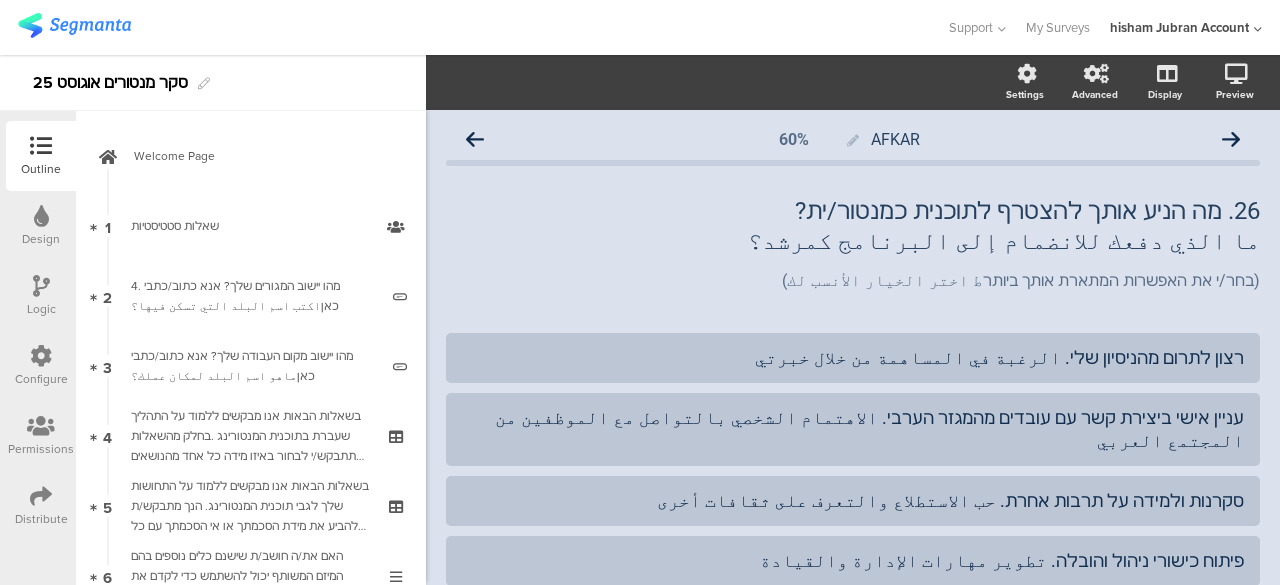 click 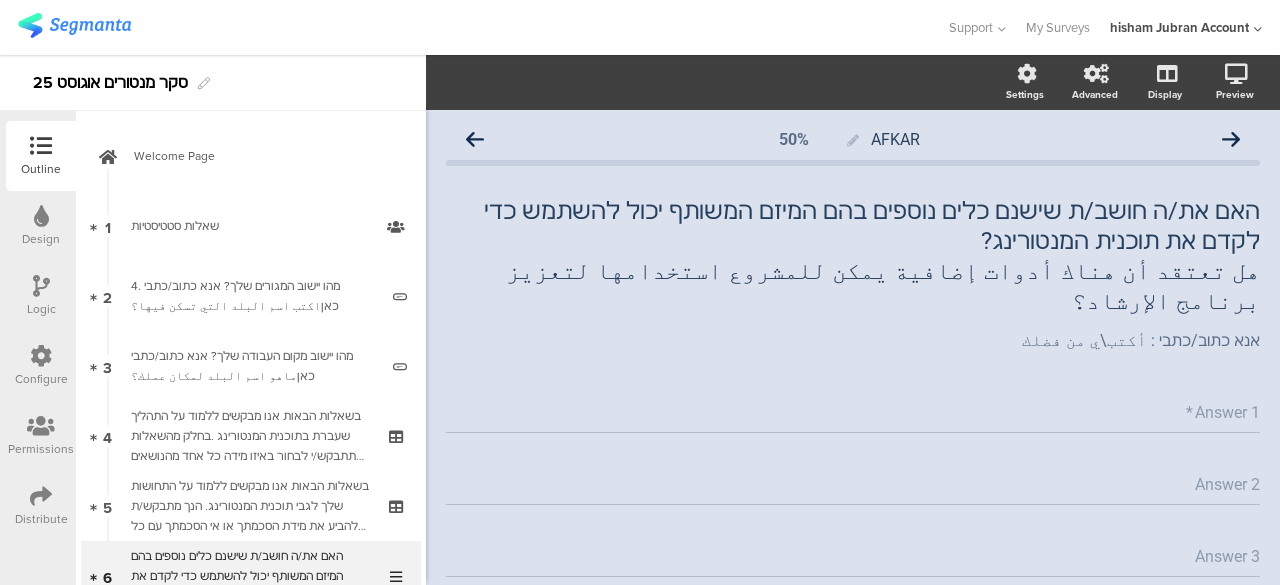 click on "Answer 1   *" 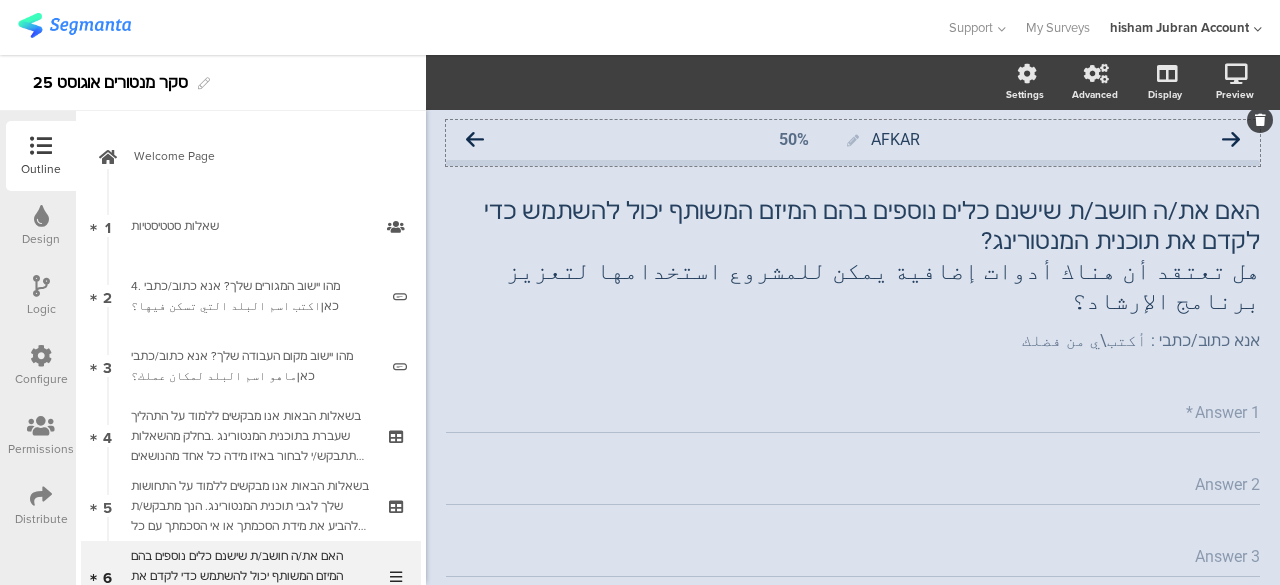 click 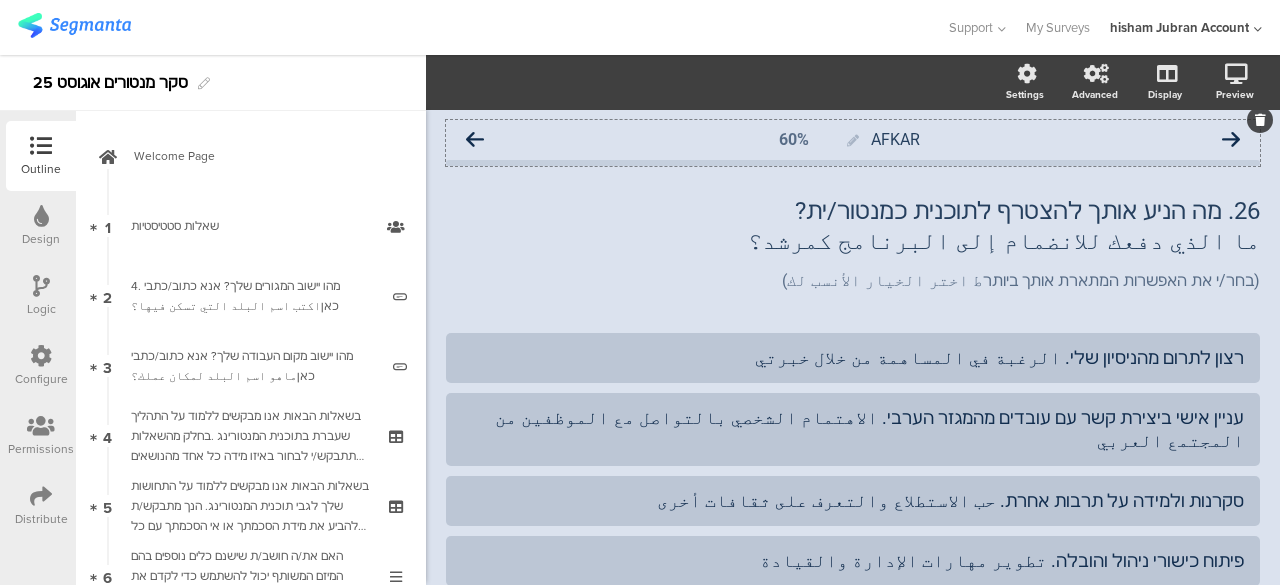 click 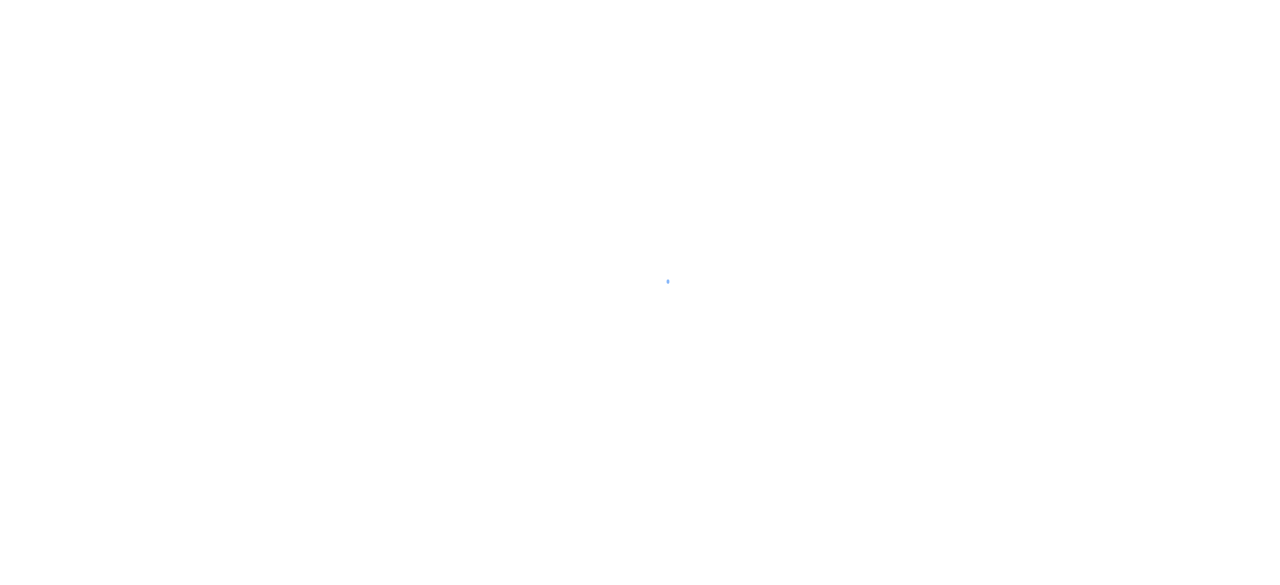 scroll, scrollTop: 0, scrollLeft: 0, axis: both 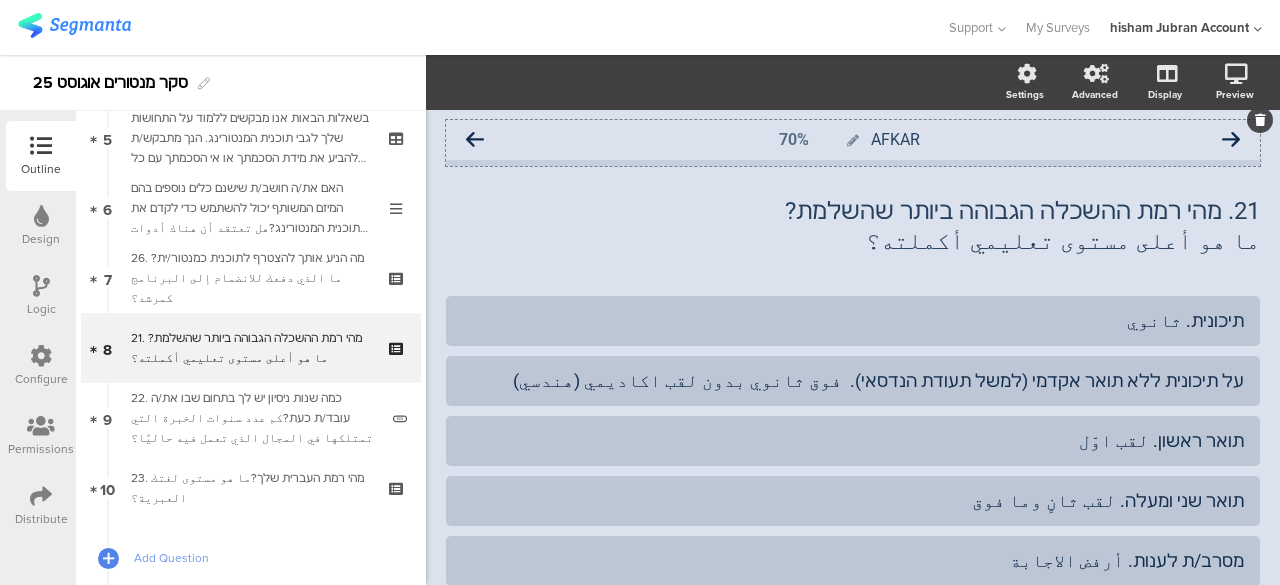 click on "AFKAR" 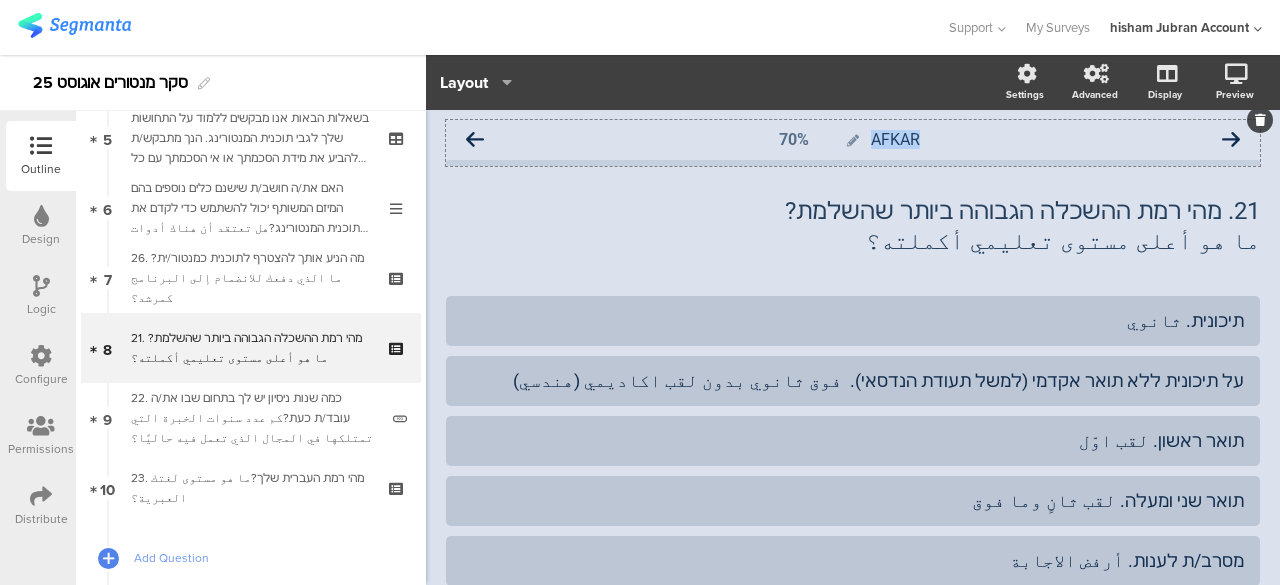 click on "AFKAR" 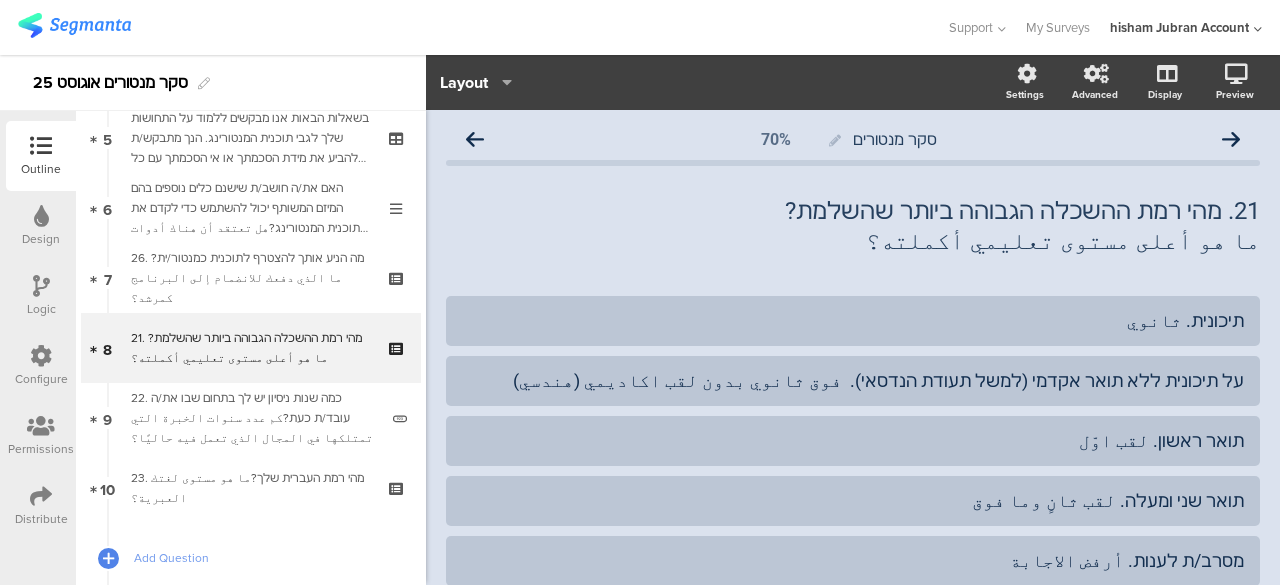 click on "21.	מהי רמת ההשכלה הגבוהה ביותר שהשלמת? ما هو أعلى مستوى تعليمي أكملته؟
21.	מהי רמת ההשכלה הגבוהה ביותר שהשלמת? ما هو أعلى مستوى تعليمي أكملته؟" 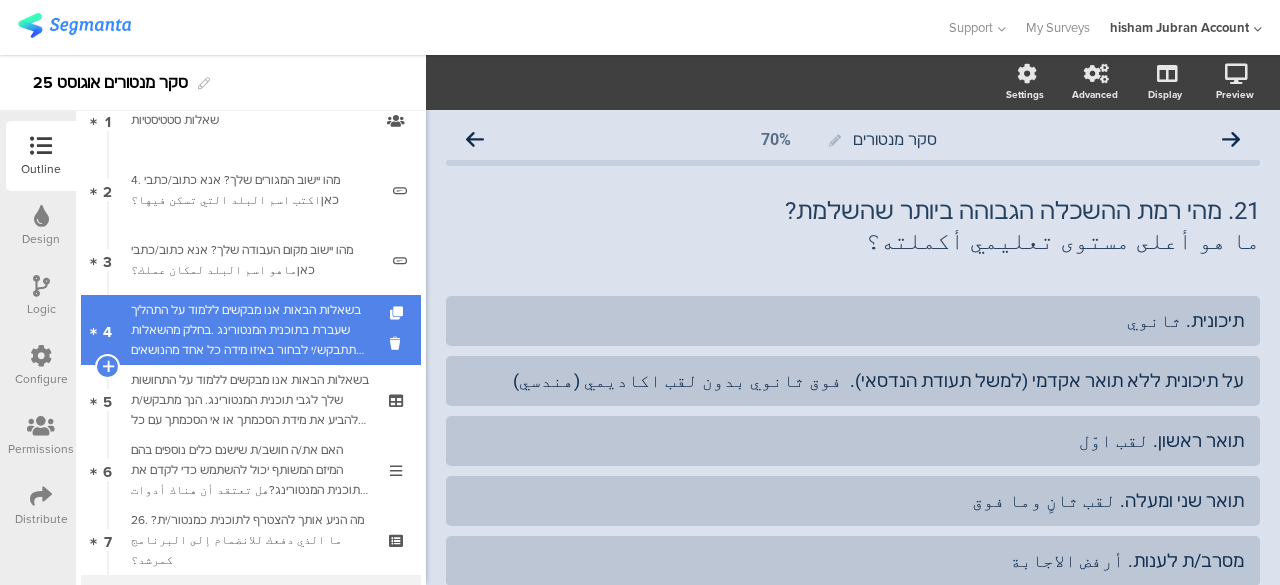 scroll, scrollTop: 0, scrollLeft: 0, axis: both 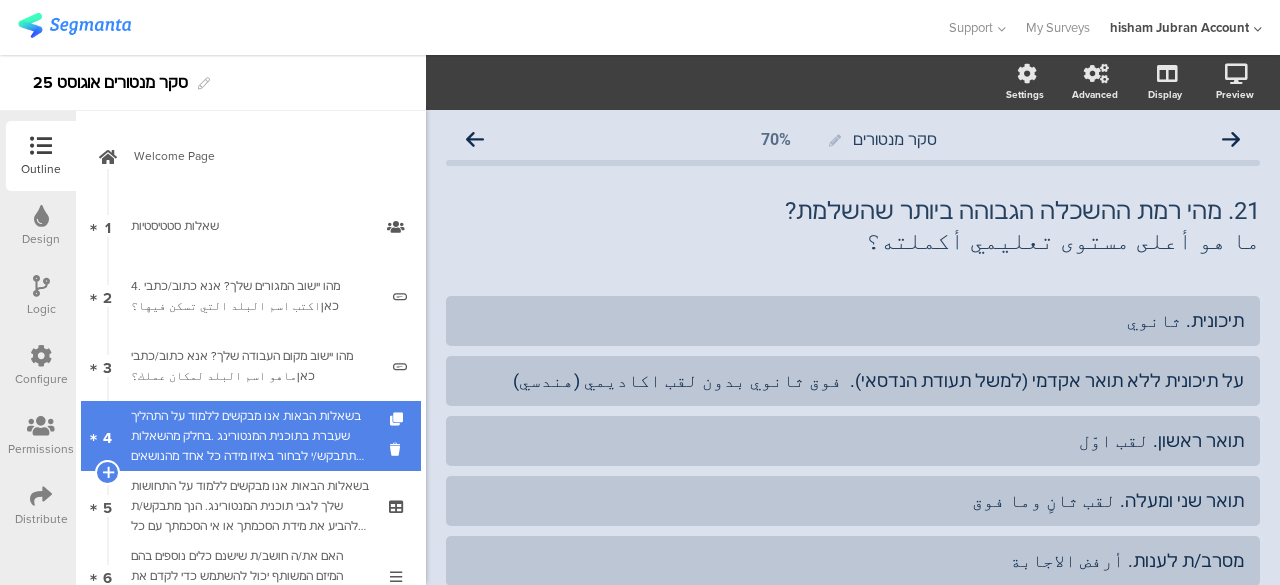 click on "בשאלות הבאות אנו מבקשים ללמוד על התהליך שעברת בתוכנית המנטורינג .בחלק מהשאלות תתבקש/י לבחור באיזו מידה כל אחד מהנושאים הבאים התקיים או לא התקיים בתהליך שלך.אנא דרג/י את תשובתך על סולם מ-1 עד 5, כאשר:في الأسئلة التالية، نود أن نتعرف على العملية التي مررت بها في برنامج الإرشاد. في بعض الأسئلة، سيُطلب منك تحديد مدى وجود أو غياب كل من المواضيع التالية في البرنامج. يُرجى تقييم إجابتك على مقياس من 1 إلى 5 بحيث:" at bounding box center [250, 436] 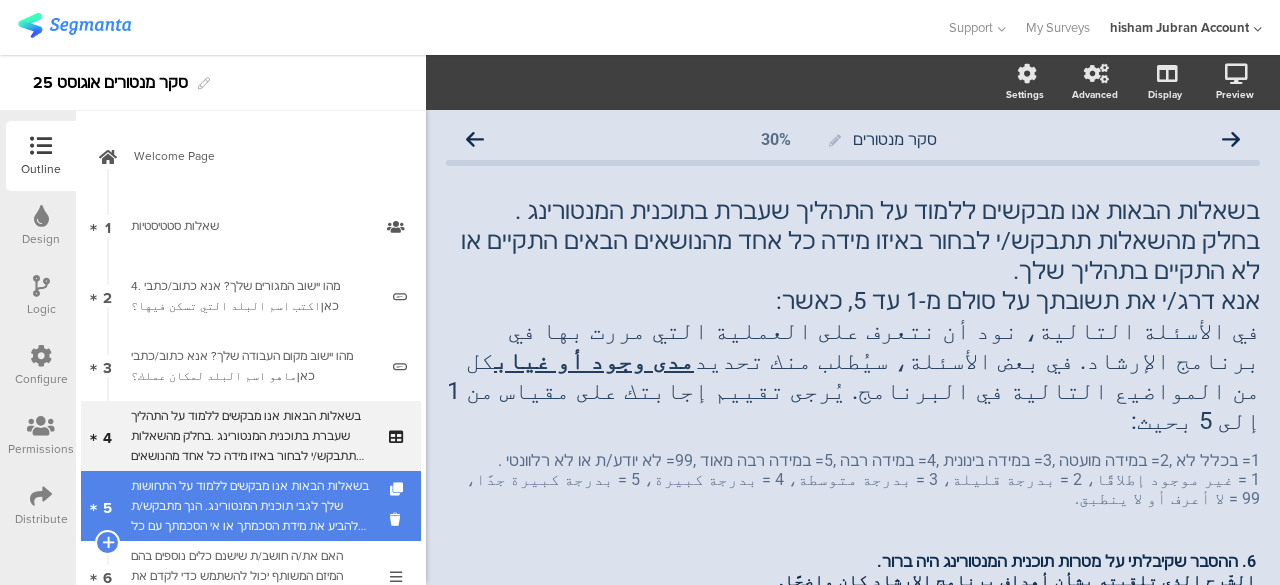 click on "בשאלות הבאות אנו מבקשים ללמוד על התחושות שלך לגבי תוכנית המנטורינג. הנך מתבקש/ת להביע את מידת הסכמתך או אי הסכמתך עם כל משפט ומשפט.אנא דרג/י את התשובה שלך על סולם מ-1 עד 5, כאשר:في الأسئلة التالية، نودُّ معرفة انطباعاتكم عن برنامج الإرشاد. يُرجى التعبير عن مدى موافقتكم أو عدم موافقتكم لكل عبارة.يرجى تقييم إجابتكم على مقياس من ١ إلى ٥، بحيث:" at bounding box center (250, 506) 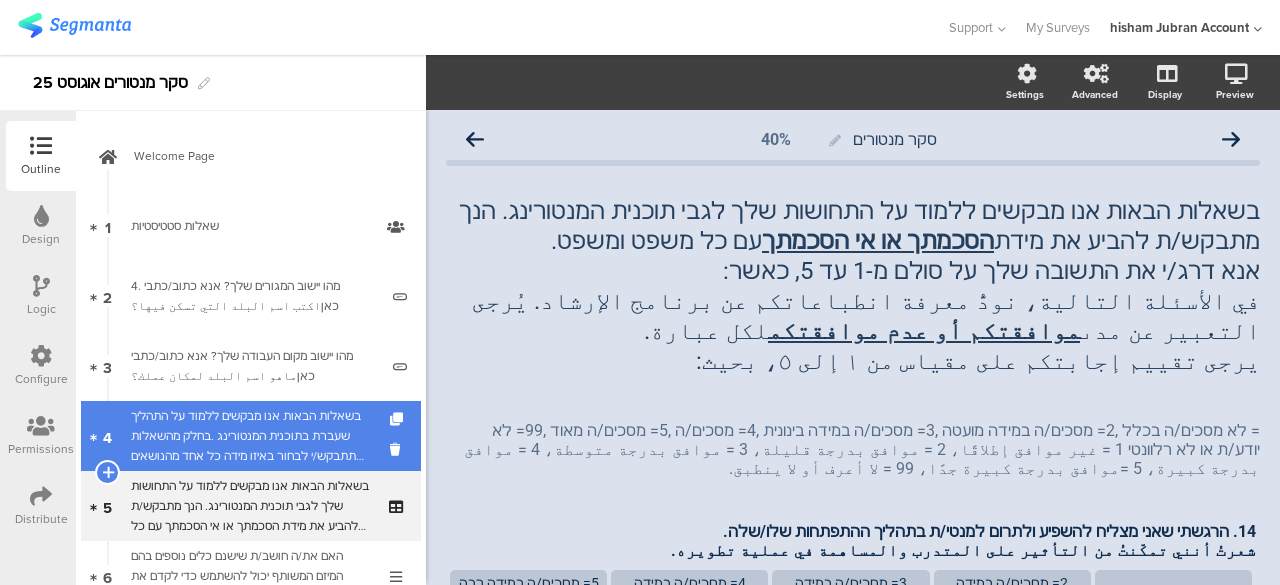 click on "בשאלות הבאות אנו מבקשים ללמוד על התהליך שעברת בתוכנית המנטורינג .בחלק מהשאלות תתבקש/י לבחור באיזו מידה כל אחד מהנושאים הבאים התקיים או לא התקיים בתהליך שלך.אנא דרג/י את תשובתך על סולם מ-1 עד 5, כאשר:في الأسئلة التالية، نود أن نتعرف على العملية التي مررت بها في برنامج الإرشاد. في بعض الأسئلة، سيُطلب منك تحديد مدى وجود أو غياب كل من المواضيع التالية في البرنامج. يُرجى تقييم إجابتك على مقياس من 1 إلى 5 بحيث:" at bounding box center (250, 436) 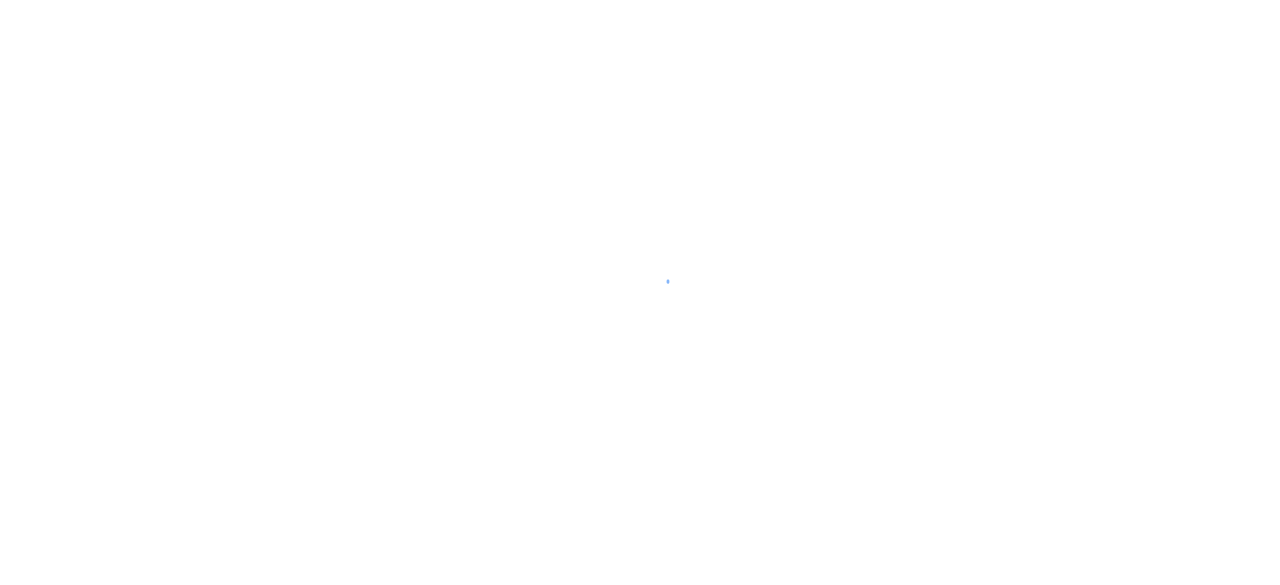 scroll, scrollTop: 0, scrollLeft: 0, axis: both 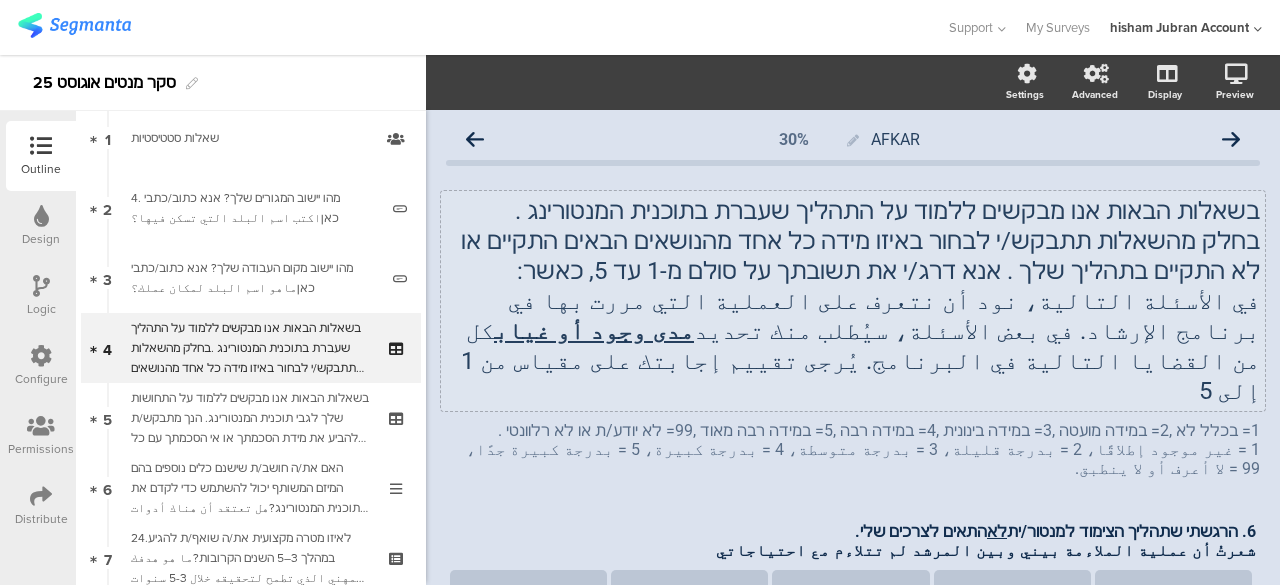 click on "בשאלות הבאות אנו מבקשים ללמוד על התהליך שעברת בתוכנית המנטורינג . בחלק מהשאלות תתבקש/י לבחור באיזו מידה כל אחד מהנושאים הבאים התקיים או לא התקיים בתהליך שלך . אנא דרג/י את תשובתך על סולם מ-1 עד 5, כאשר: في الأسئلة التالية، نود أن نتعرف على العملية التي مررت بها في برنامج الإرشاد. في بعض الأسئلة، سيُطلب منك تحديد  مدى وجود أو غياب  كل من القضايا التالية في البرنامج. يُرجى تقييم إجابتك على مقياس من 1 إلى 5
בשאלות הבאות אנו מבקשים ללמוד על התהליך שעברת בתוכנית המנטורינג . مدى وجود أو غياب  كل من القضايا التالية في البرنامج. يُرجى تقييم إجابتك على مقياس من 1 إلى 5" 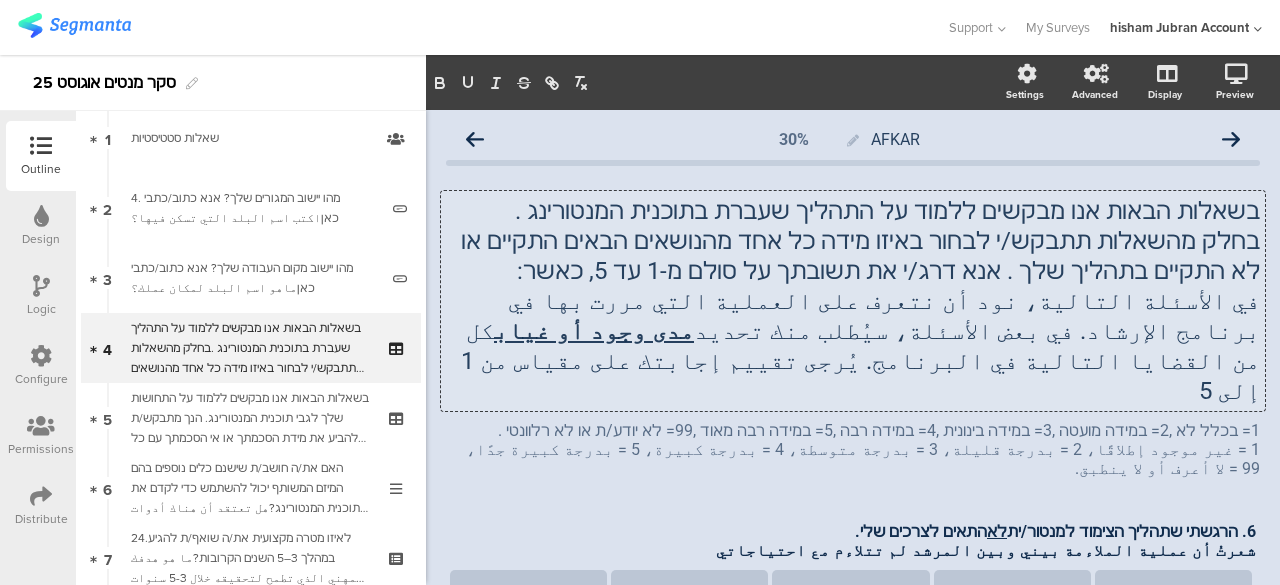 type 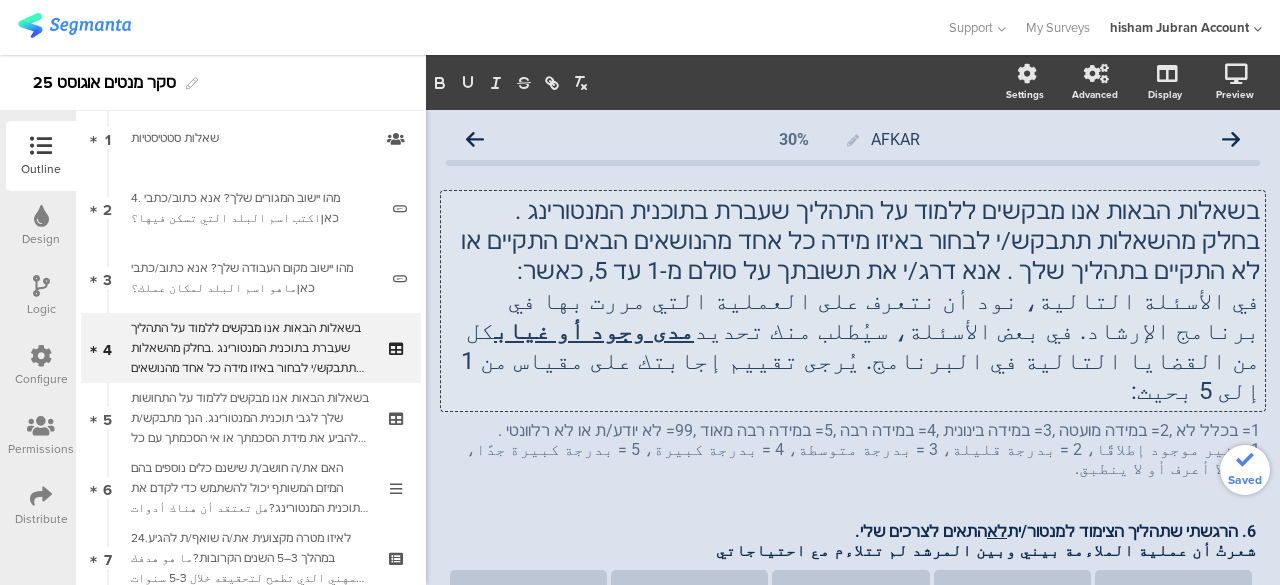 click on "في الأسئلة التالية، نود أن نتعرف على العملية التي مررت بها في برنامج الإرشاد. في بعض الأسئلة، سيُطلب منك تحديد  مدى وجود أو غياب  كل من القضايا التالية في البرنامج. يُرجى تقييم إجابتك على مقياس من 1 إلى 5 بحيث:" 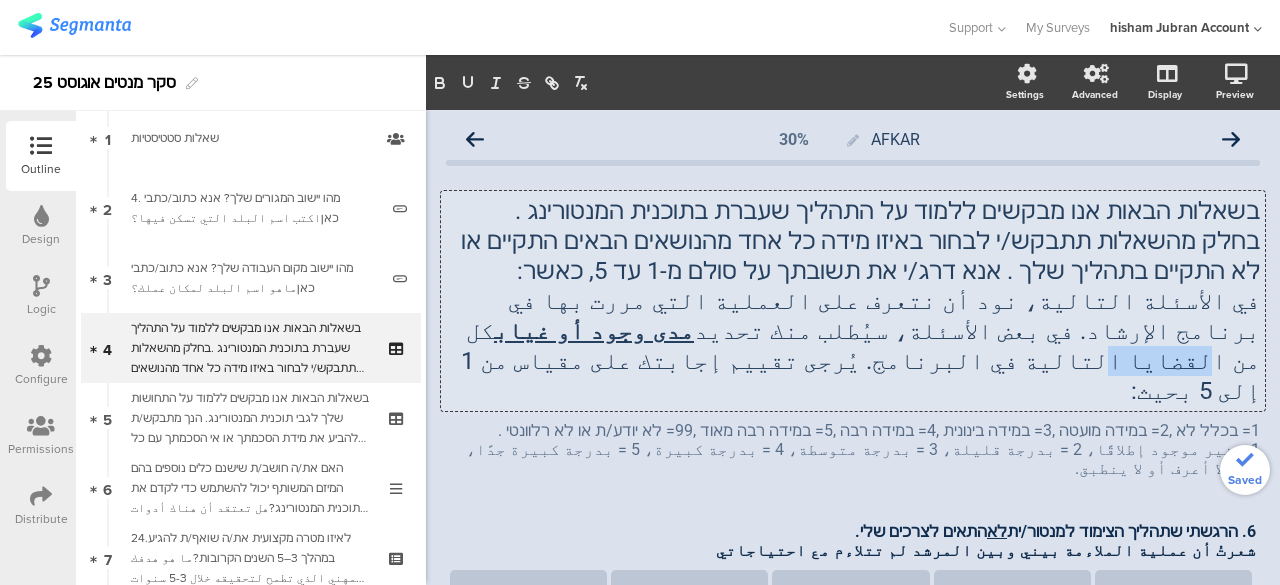 click on "في الأسئلة التالية، نود أن نتعرف على العملية التي مررت بها في برنامج الإرشاد. في بعض الأسئلة، سيُطلب منك تحديد  مدى وجود أو غياب  كل من القضايا التالية في البرنامج. يُرجى تقييم إجابتك على مقياس من 1 إلى 5 بحيث:" 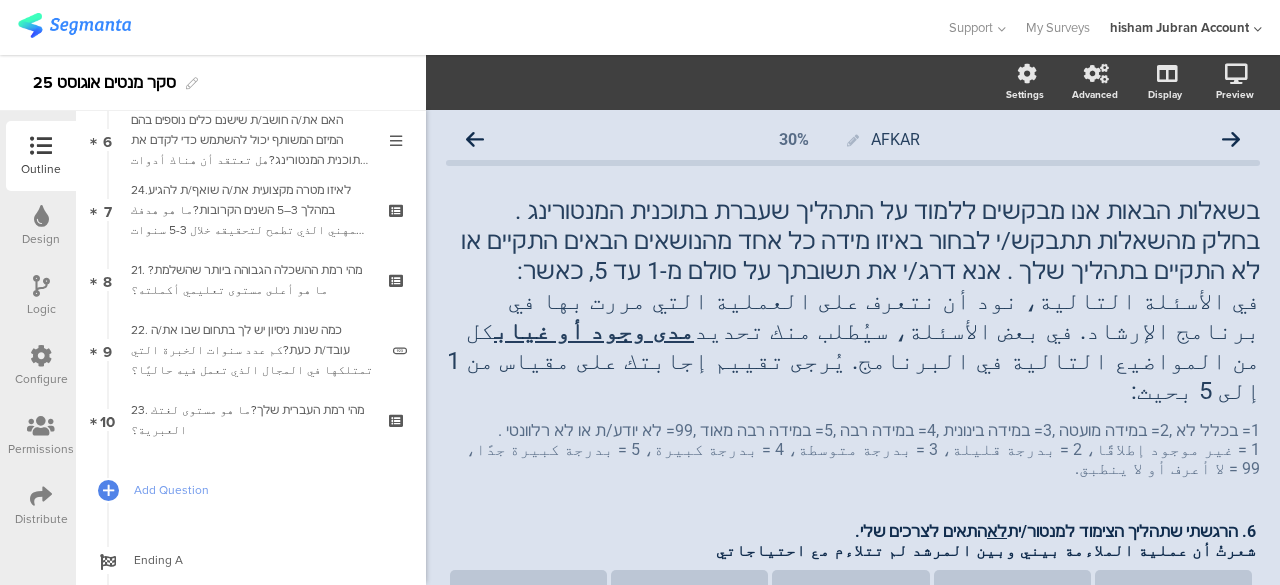 scroll, scrollTop: 560, scrollLeft: 0, axis: vertical 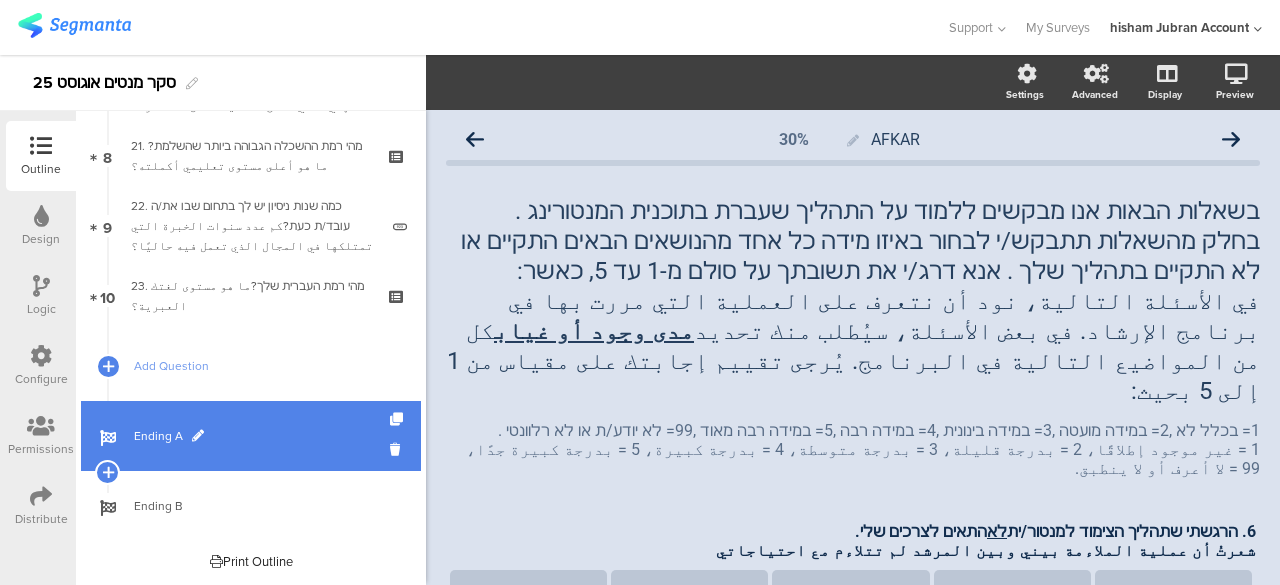 click on "Ending A" at bounding box center (251, 436) 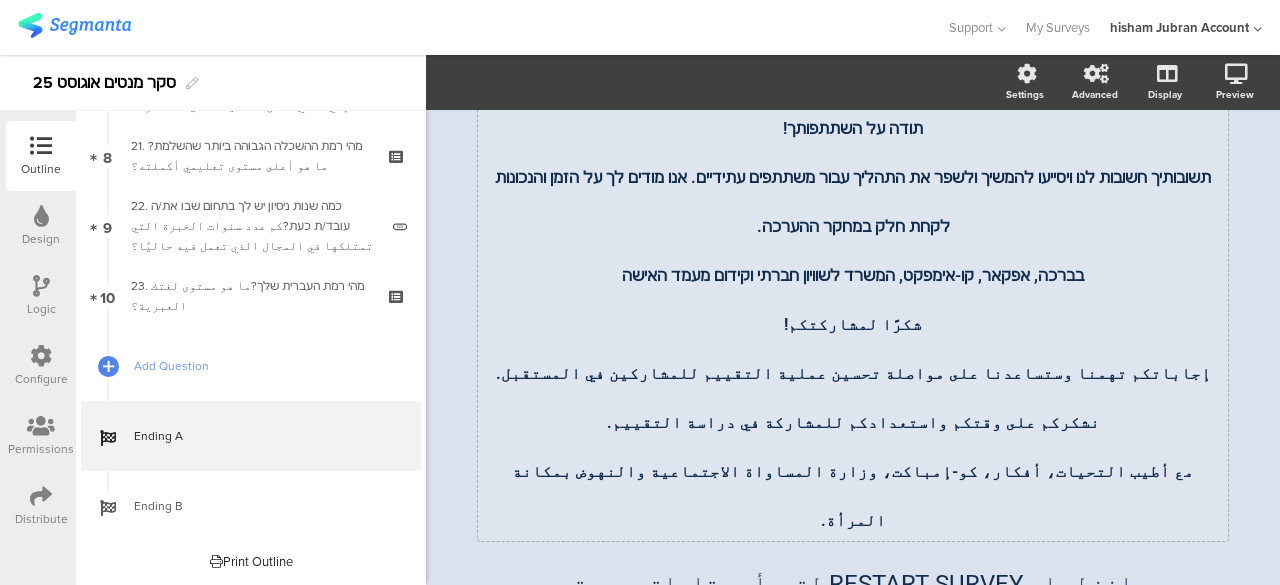 scroll, scrollTop: 96, scrollLeft: 0, axis: vertical 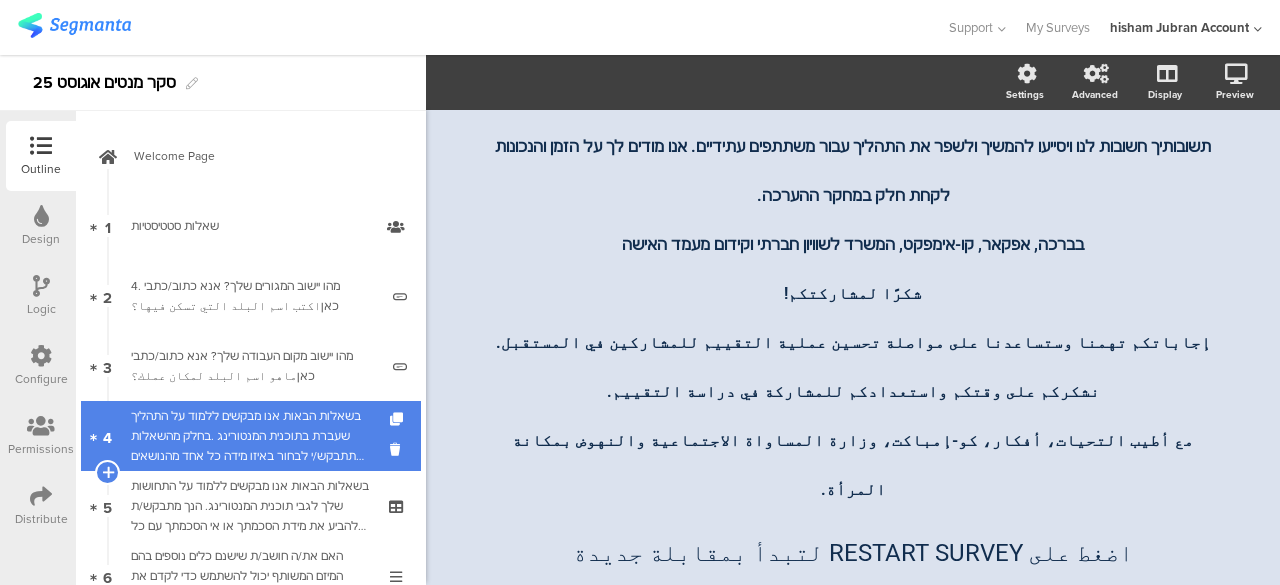 click on "בשאלות הבאות אנו מבקשים ללמוד על התהליך שעברת בתוכנית המנטורינג .בחלק מהשאלות תתבקש/י לבחור באיזו מידה כל אחד מהנושאים הבאים התקיים או לא התקיים בתהליך שלך . אנא דרג/י את תשובתך על סולם מ-1 עד 5, כאשר:في الأسئلة التالية، نود أن نتعرف على العملية التي مررت بها في برنامج الإرشاد. في بعض الأسئلة، سيُطلب منك تحديد مدى وجود أو غياب كل من المواضيع التالية في البرنامج. يُرجى تقييم إجابتك على مقياس من 1 إلى 5 بحيث:" at bounding box center (250, 436) 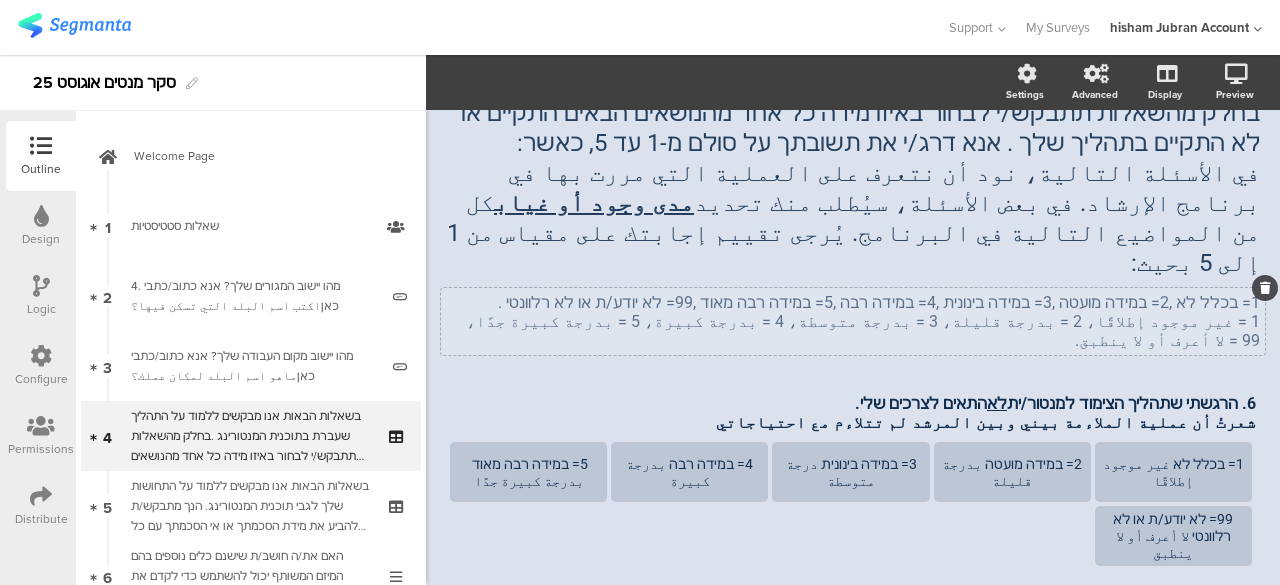 scroll, scrollTop: 200, scrollLeft: 0, axis: vertical 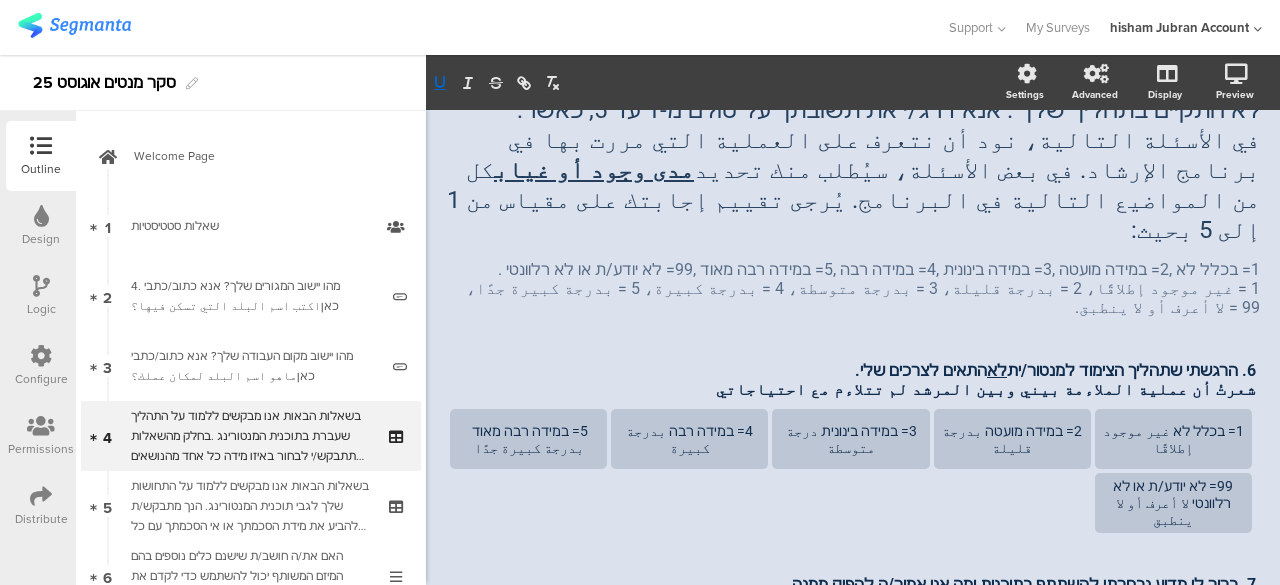 click on "AFKAR
30%
בשאלות הבאות אנו מבקשים ללמוד על התהליך שעברת בתוכנית המנטורינג . בחלק מהשאלות תתבקש/י לבחור באיזו מידה כל אחד מהנושאים הבאים התקיים או לא התקיים בתהליך שלך . אנא דרג/י את תשובתך על סולם מ-1 עד 5, כאשר: في الأسئلة التالية، نود أن نتعرف على العملية التي مررت بها في برنامج الإرشاد. في بعض الأسئلة، سيُطلب منك تحديد" 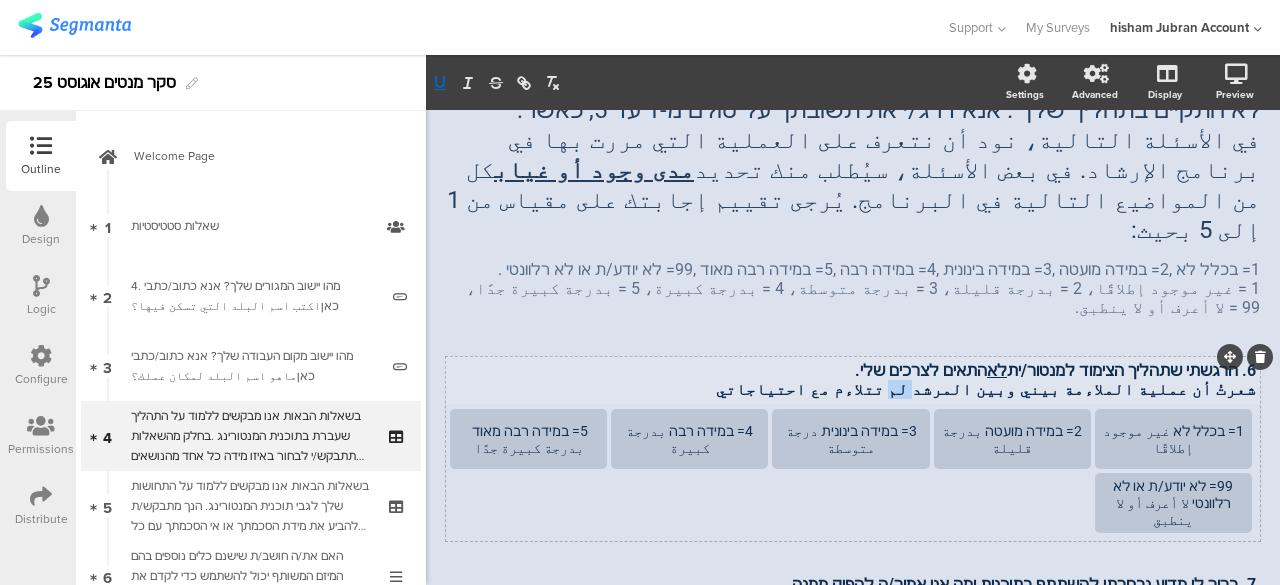 drag, startPoint x: 1001, startPoint y: 342, endPoint x: 1014, endPoint y: 343, distance: 13.038404 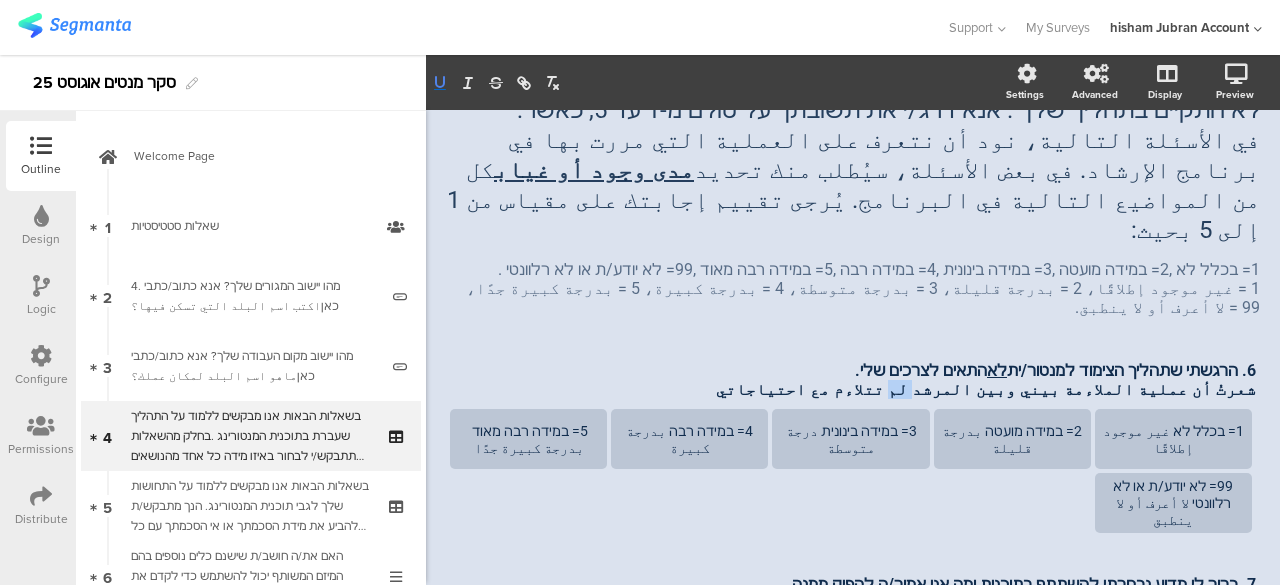 click 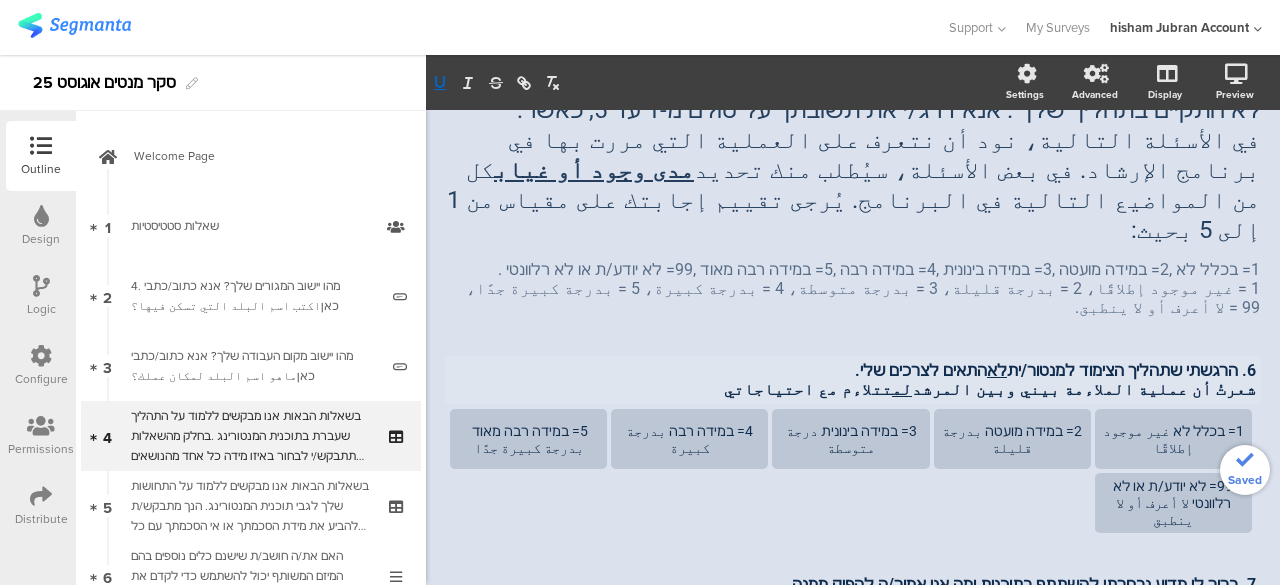 click on "AFKAR
30%
בשאלות הבאות אנו מבקשים ללמוד על התהליך שעברת בתוכנית המנטורינג . בחלק מהשאלות תתבקש/י לבחור באיזו מידה כל אחד מהנושאים הבאים התקיים או לא התקיים בתהליך שלך . אנא דרג/י את תשובתך על סולם מ-1 עד 5, כאשר: في الأسئلة التالية، نود أن نتعرف على العملية التي مررت بها في برنامج الإرشاد. في بعض الأسئلة، سيُطلب منك تحديد" 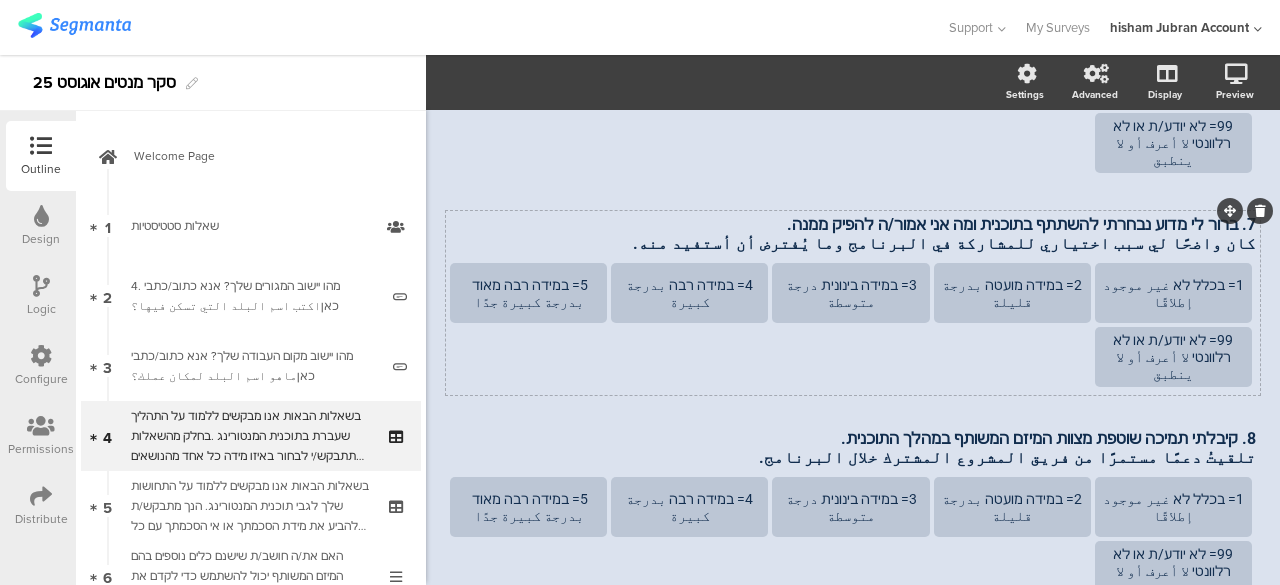 scroll, scrollTop: 561, scrollLeft: 0, axis: vertical 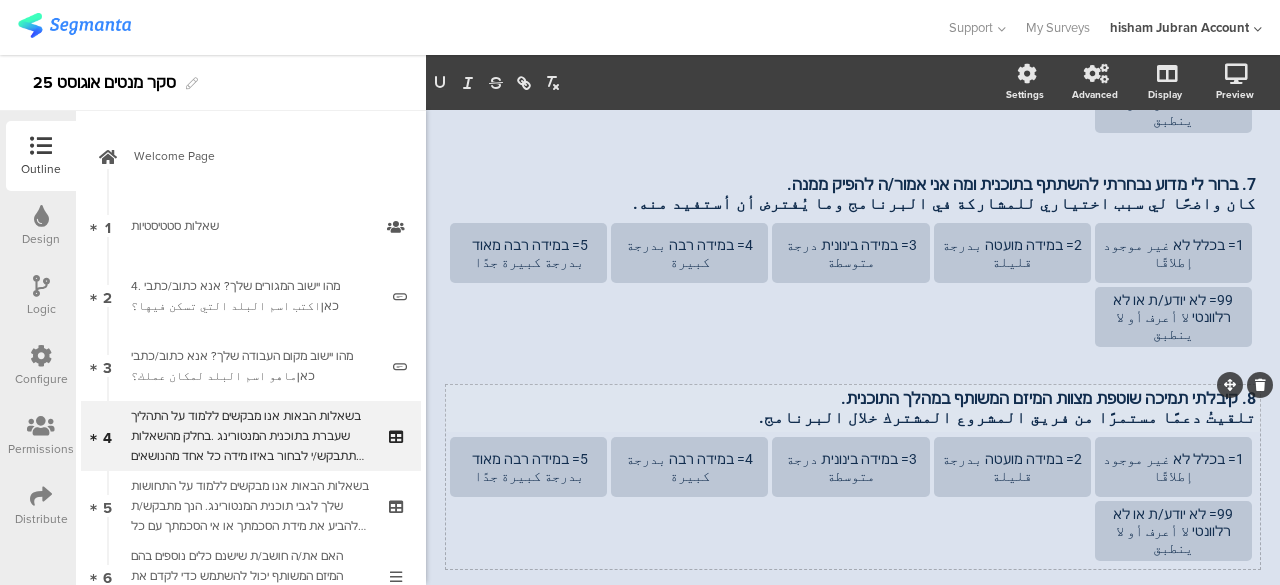 click on "8. קיבלתי תמיכה שוטפת מצוות המיזם המשותף במהלך התוכנית. تلقيتُ دعمًا مستمرًا من فريق المشروع المشترك خلال البرنامج.
8. קיבלתי תמיכה שוטפת מצוות המיזם המשותף במהלך התוכנית. تلقيتُ دعمًا مستمرًا من فريق المشروع المشترك خلال البرنامج.
8. קיבלתי תמיכה שוטפת מצוות המיזם המשותף במהלך התוכנית. تلقيتُ دعمًا مستمرًا من فريق المشروع المشترك خلال البرنامج." at bounding box center [853, 408] 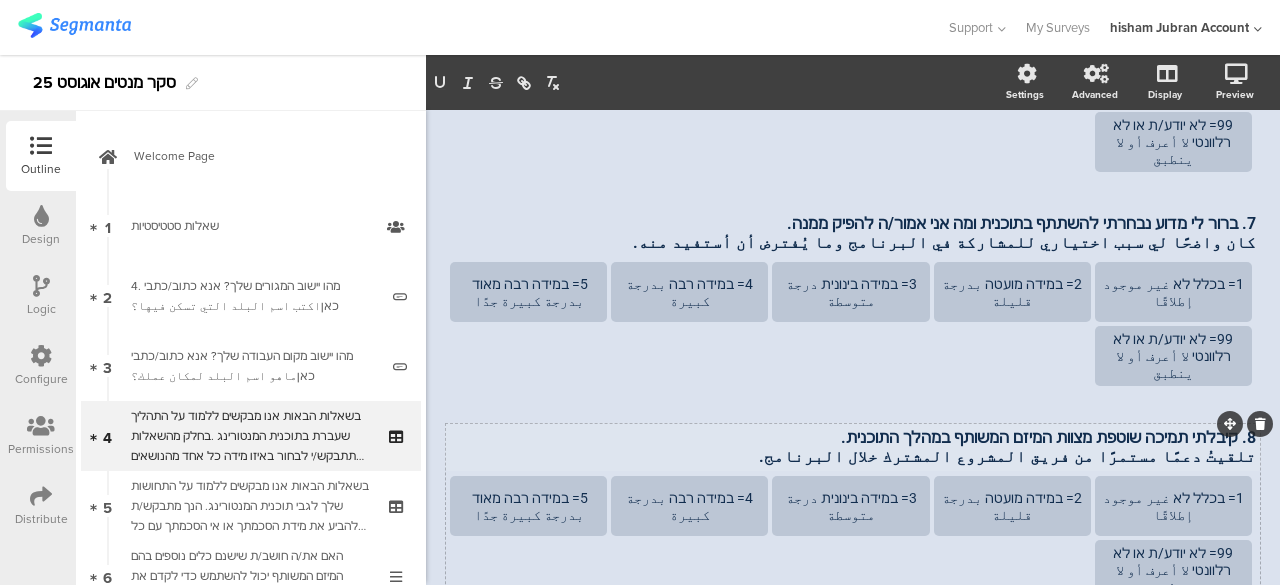 click on "8. קיבלתי תמיכה שוטפת מצוות המיזם המשותף במהלך התוכנית. تلقيتُ دعمًا مستمرًا من فريق المشروع المشترك خلال البرنامج.
8. קיבלתי תמיכה שוטפת מצוות המיזם המשותף במהלך התוכנית. تلقيتُ دعمًا مستمرًا من فريق المشروع المشترك خلال البرنامج.
8. קיבלתי תמיכה שוטפת מצוות המיזם המשותף במהלך התוכנית. تلقيتُ دعمًا مستمرًا من فريق المشروع المشترك خلال البرنامج." at bounding box center [853, 447] 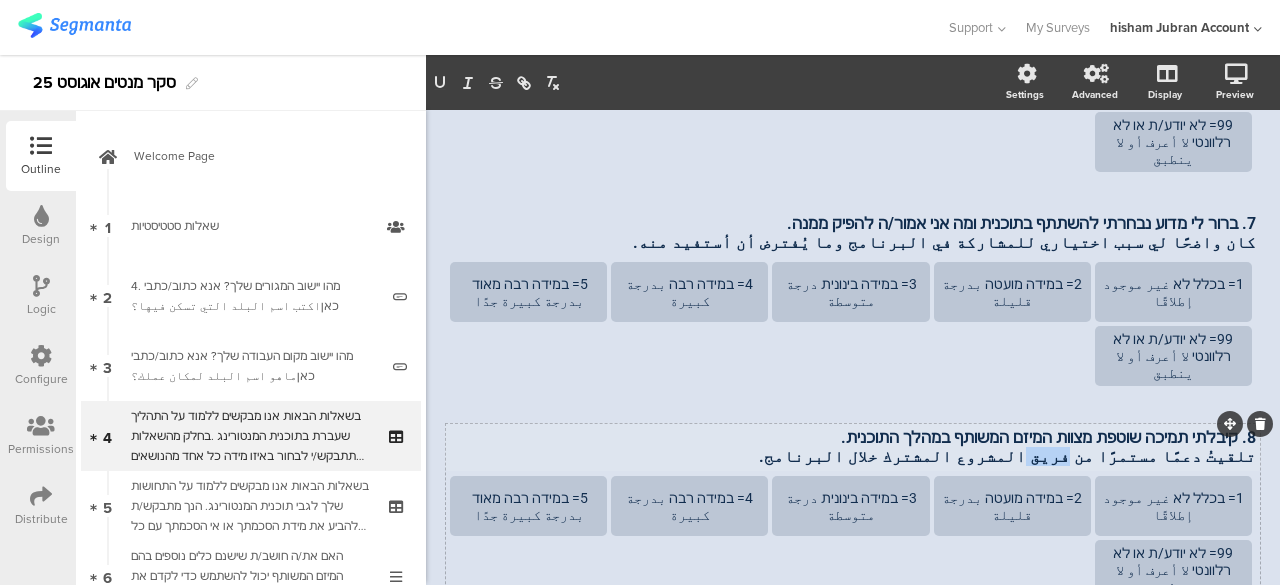 click on "تلقيتُ دعمًا مستمرًا من فريق المشروع المشترك خلال البرنامج." at bounding box center (853, 456) 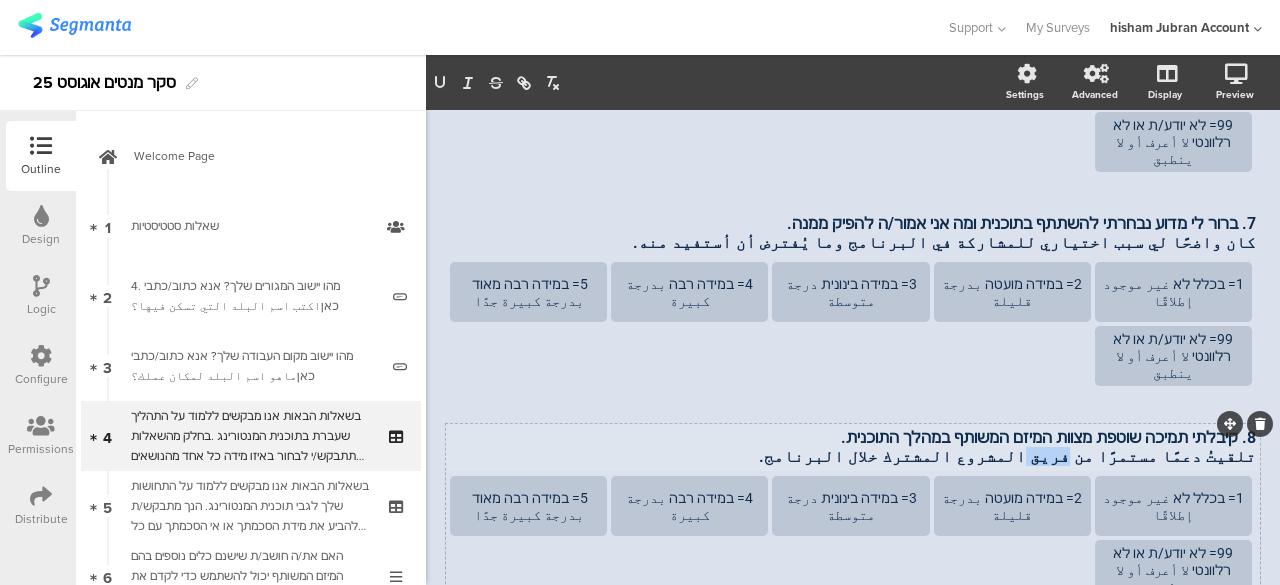type 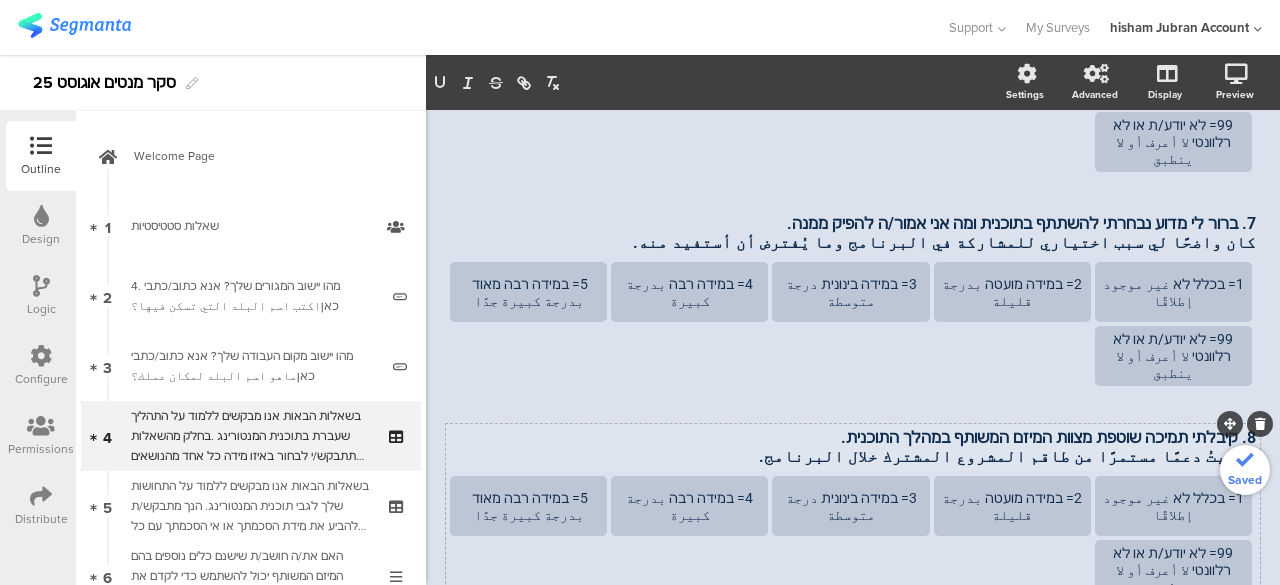 click on "8. קיבלתי תמיכה שוטפת מצוות המיזם המשותף במהלך התוכנית." at bounding box center [853, 437] 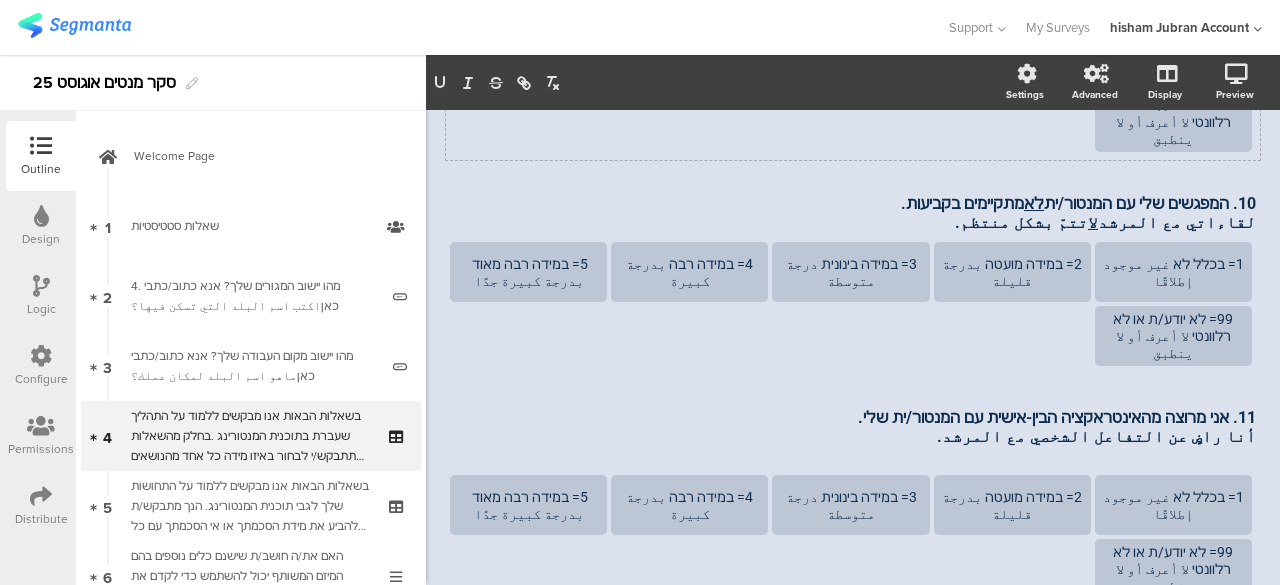 scroll, scrollTop: 1226, scrollLeft: 0, axis: vertical 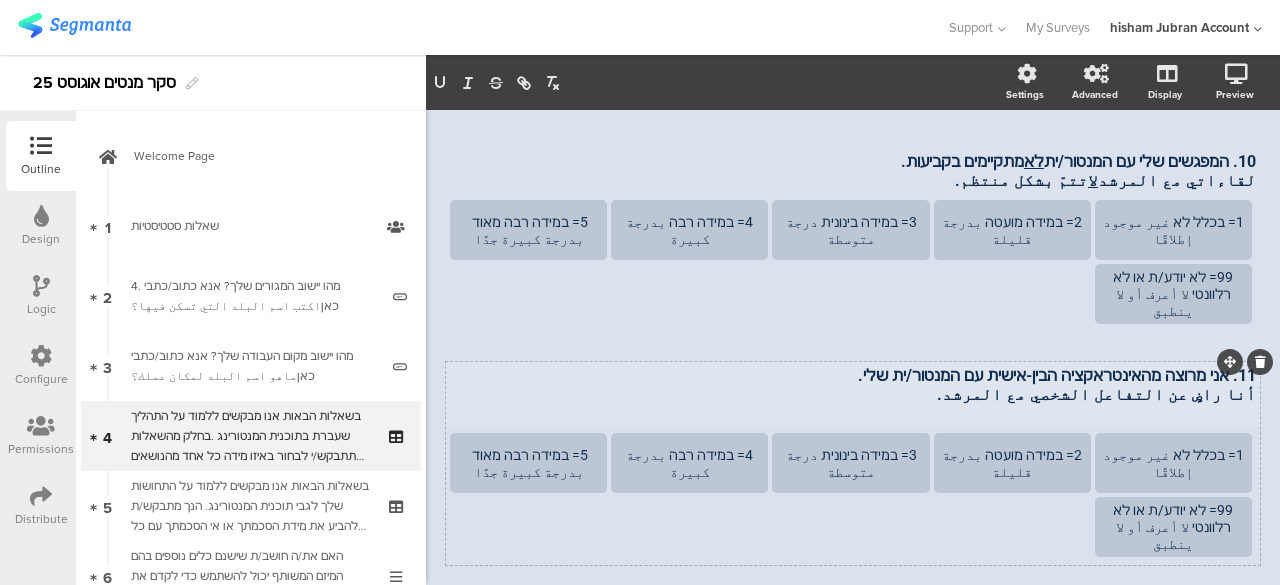 click on "11. אני מרוצה מהאינטראקציה הבין-אישית עם המנטור/ית שלי. أنا راضٍ عن التفاعل الشخصي مع المرشد.
11. אני מרוצה מהאינטראקציה הבין-אישית עם המנטור/ית שלי. أنا راضٍ عن التفاعل الشخصي مع المرشد.
11. אני מרוצה מהאינטראקציה הבין-אישית עם המנטור/ית שלי. أنا راضٍ عن التفاعل الشخصي مع المرشد." at bounding box center [853, 394] 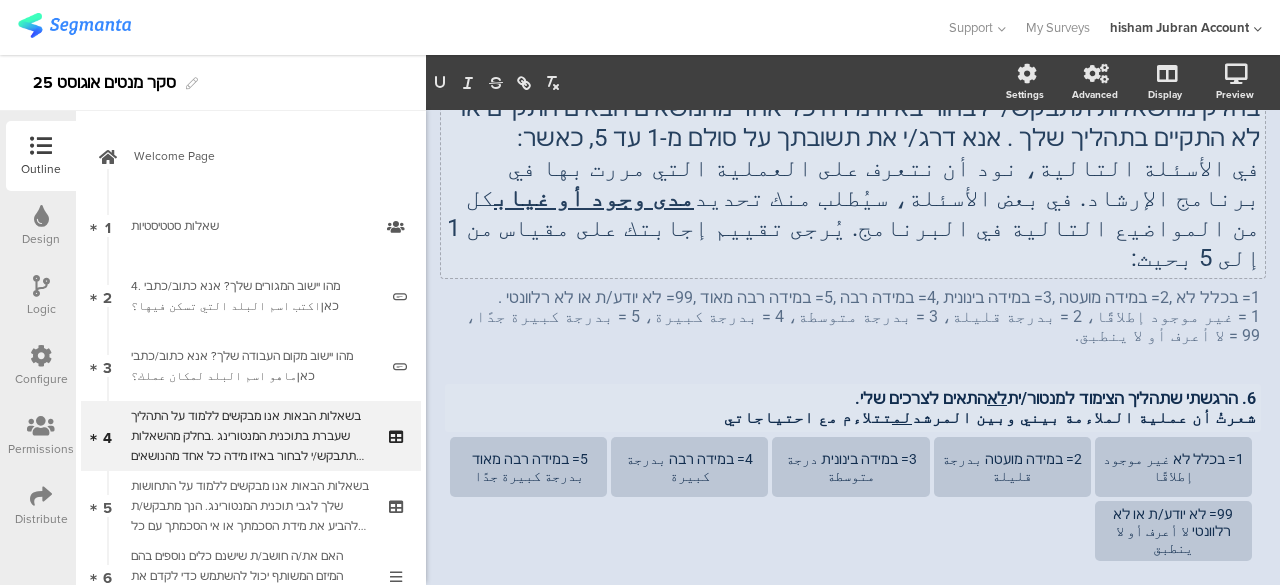 scroll, scrollTop: 0, scrollLeft: 0, axis: both 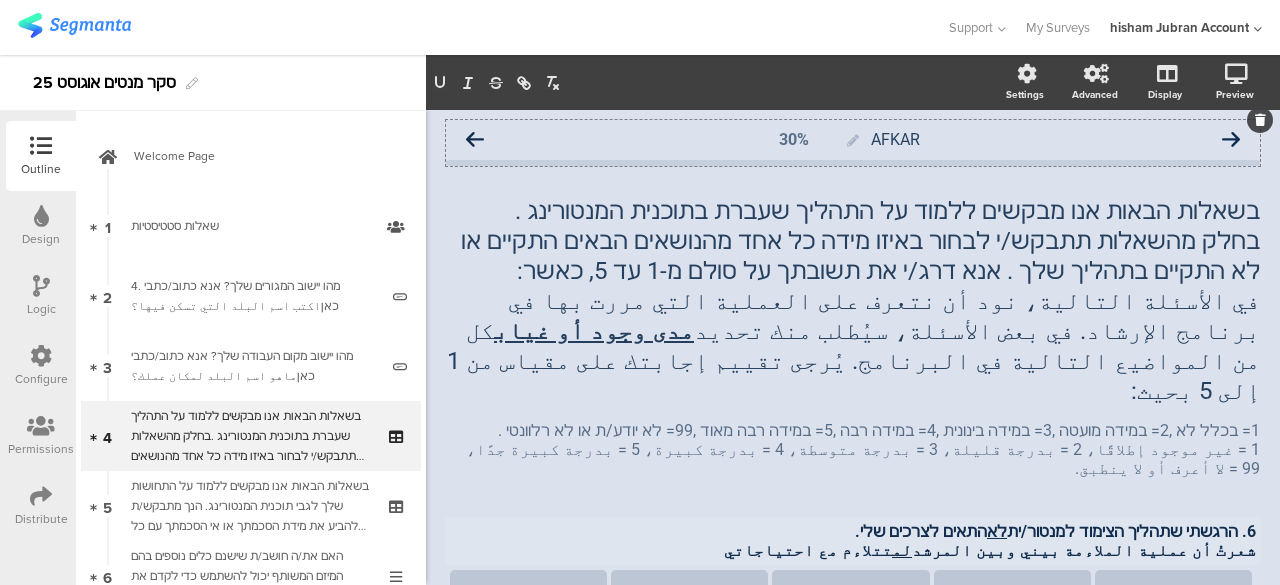 click 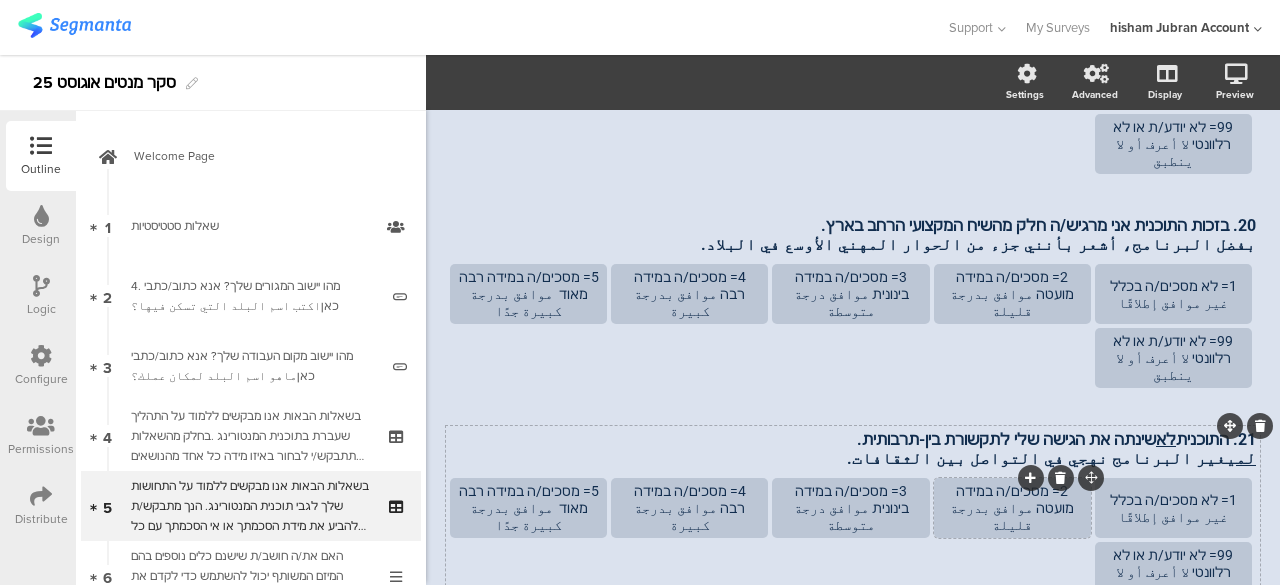 scroll, scrollTop: 2004, scrollLeft: 0, axis: vertical 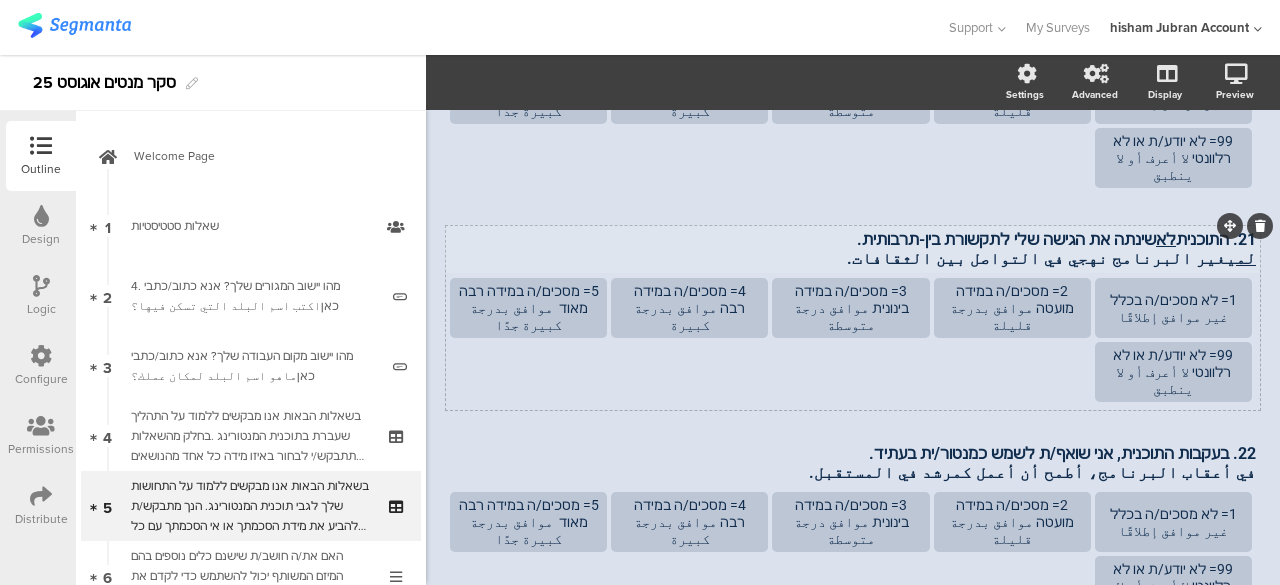 click on "21. התוכנית  לא  שינתה את הגישה שלי לתקשורת בין-תרבותית. لم  يغير البرنامج نهجي في التواصل بين الثقافات.
21. התוכנית  לא  שינתה את הגישה שלי לתקשורת בין-תרבותית. لم  يغير البرنامج نهجي في التواصل بين الثقافات." at bounding box center (853, 249) 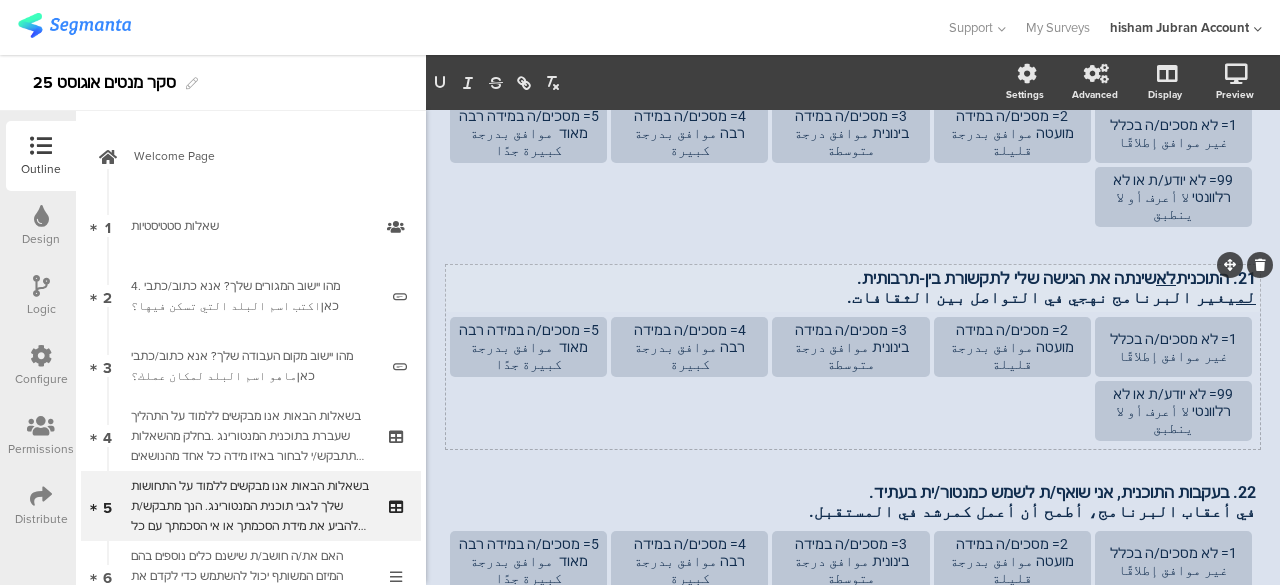 click on "لم  يغير البرنامج نهجي في التواصل بين الثقافات." at bounding box center [853, 297] 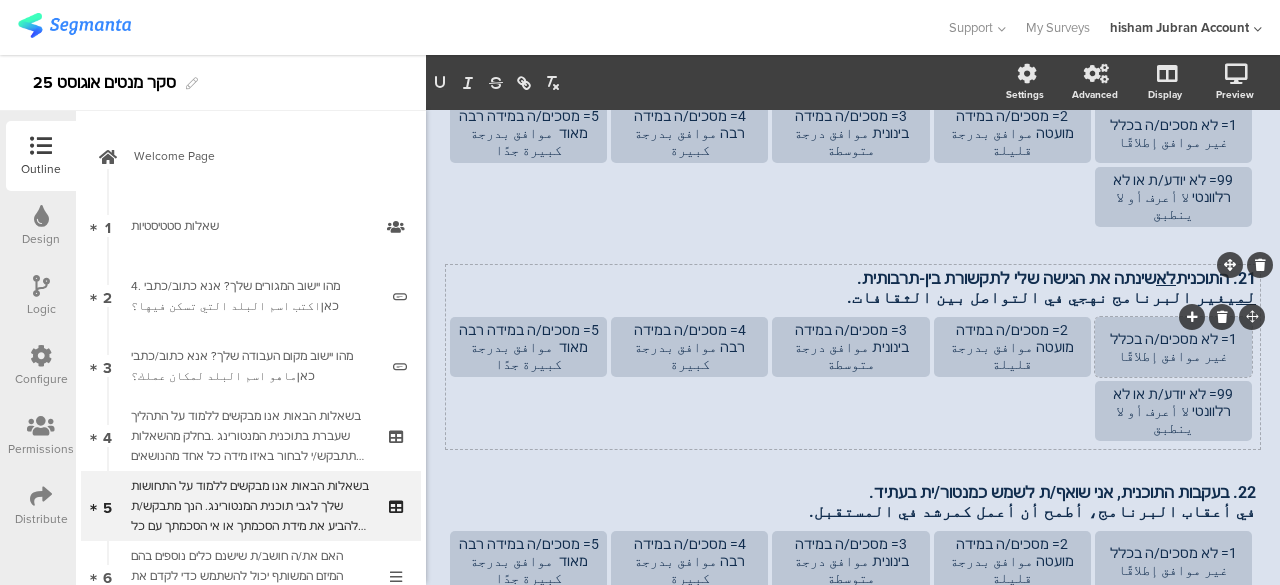type 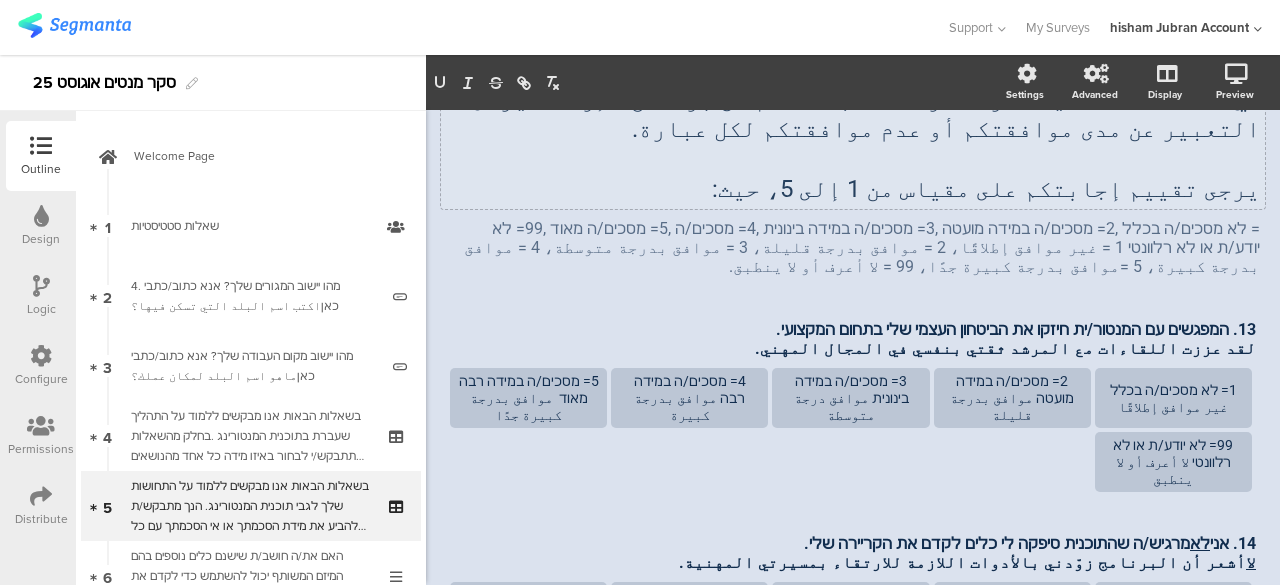 scroll, scrollTop: 0, scrollLeft: 0, axis: both 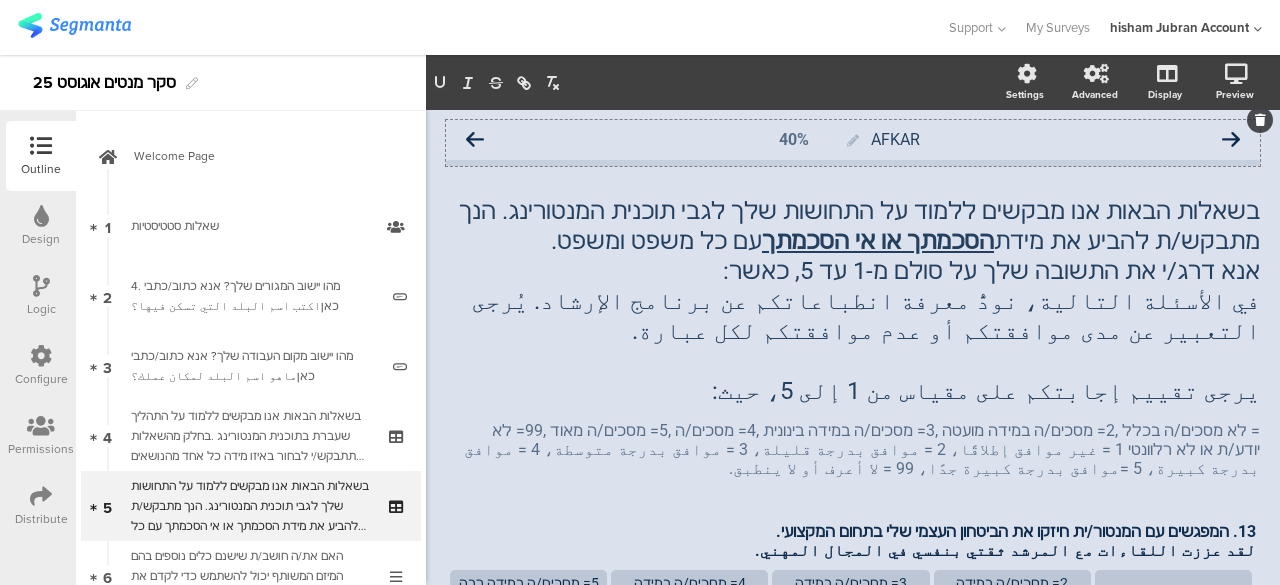 click 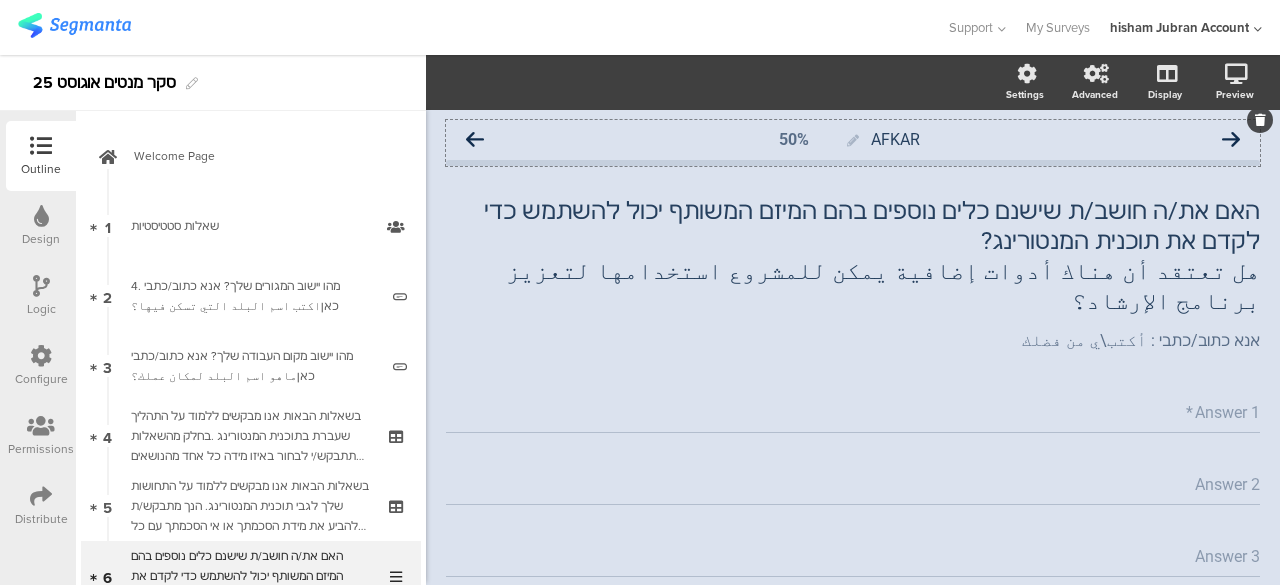 click 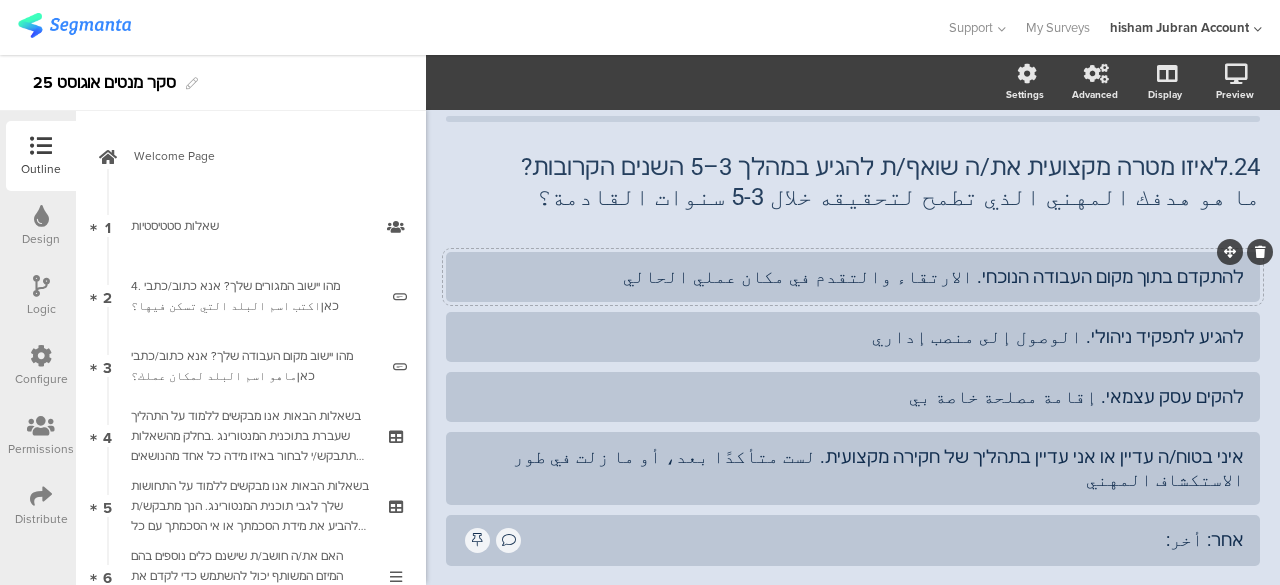 scroll, scrollTop: 0, scrollLeft: 0, axis: both 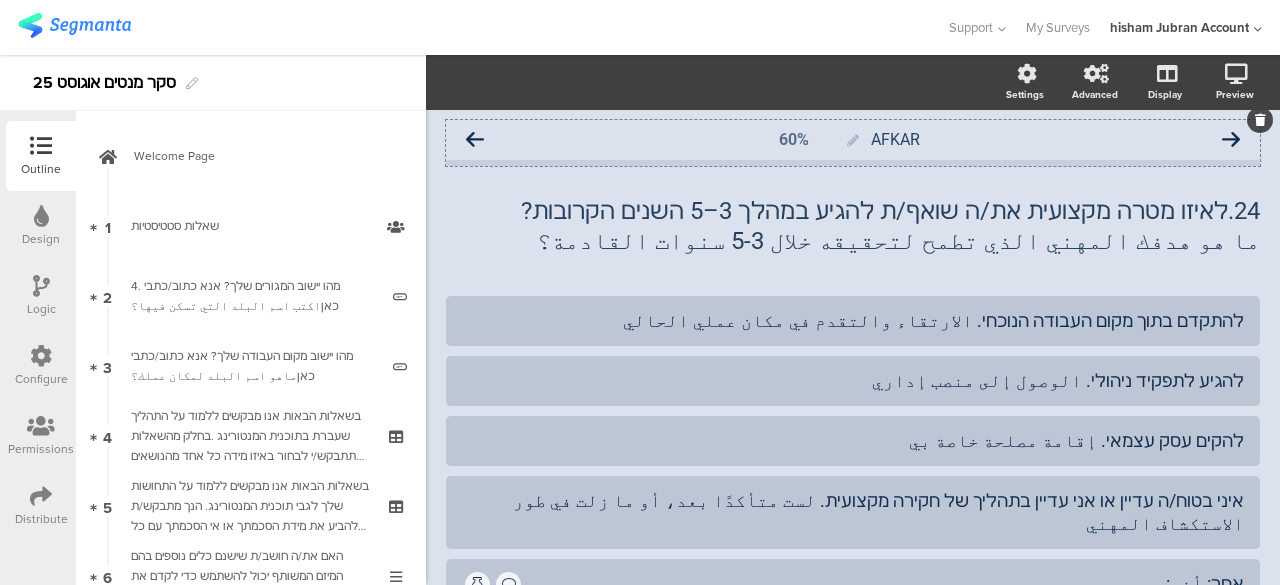 click 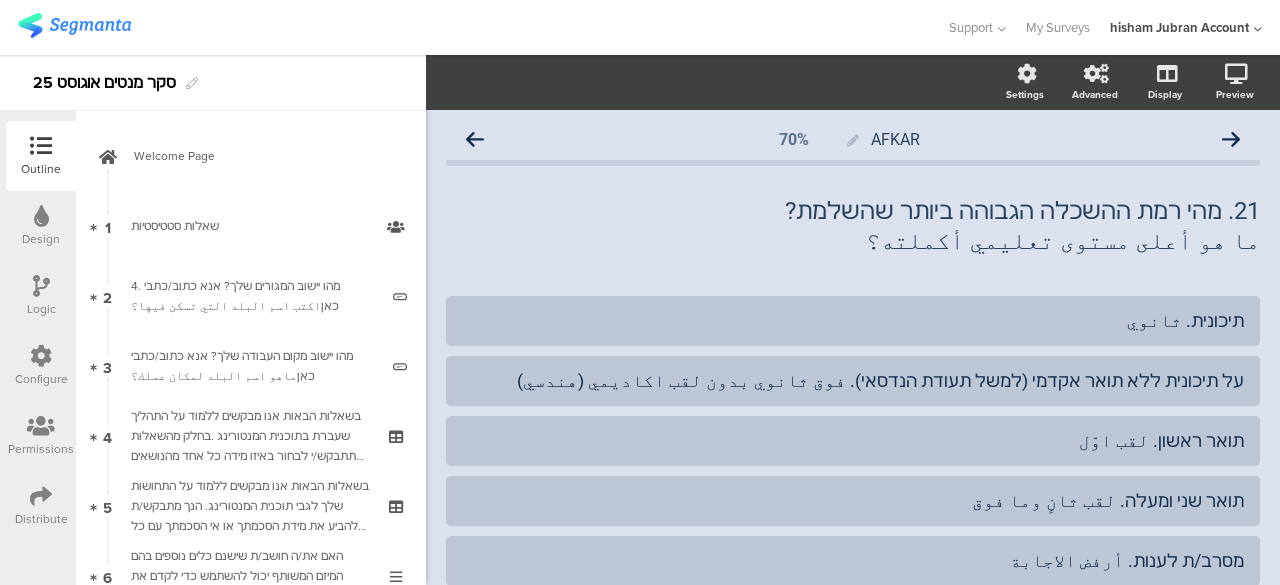 click 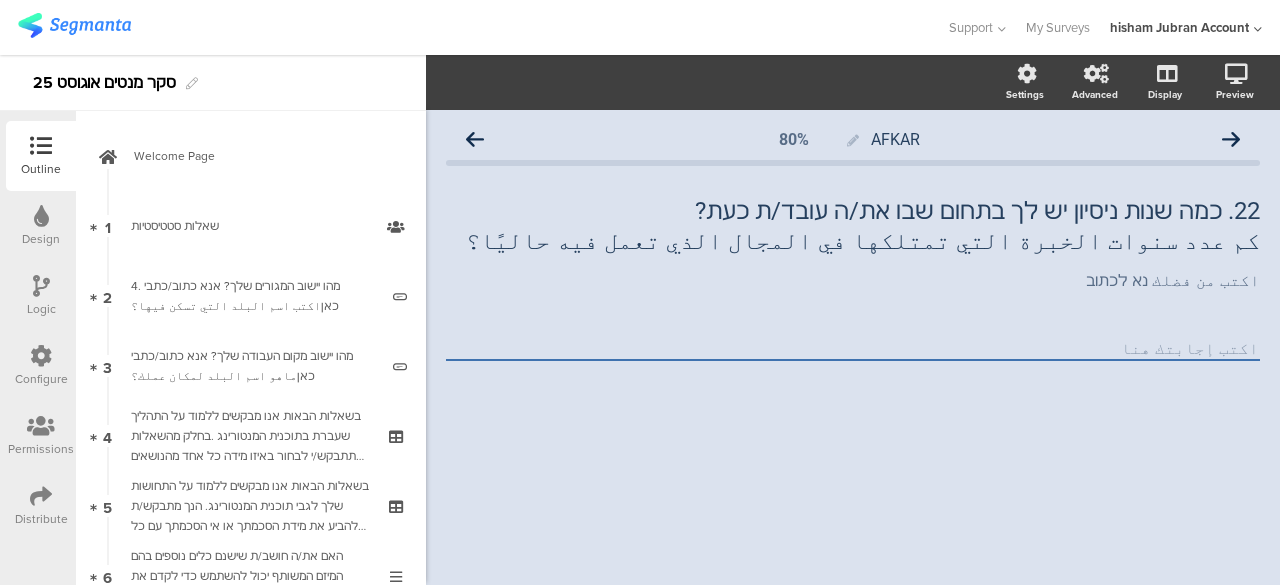 click 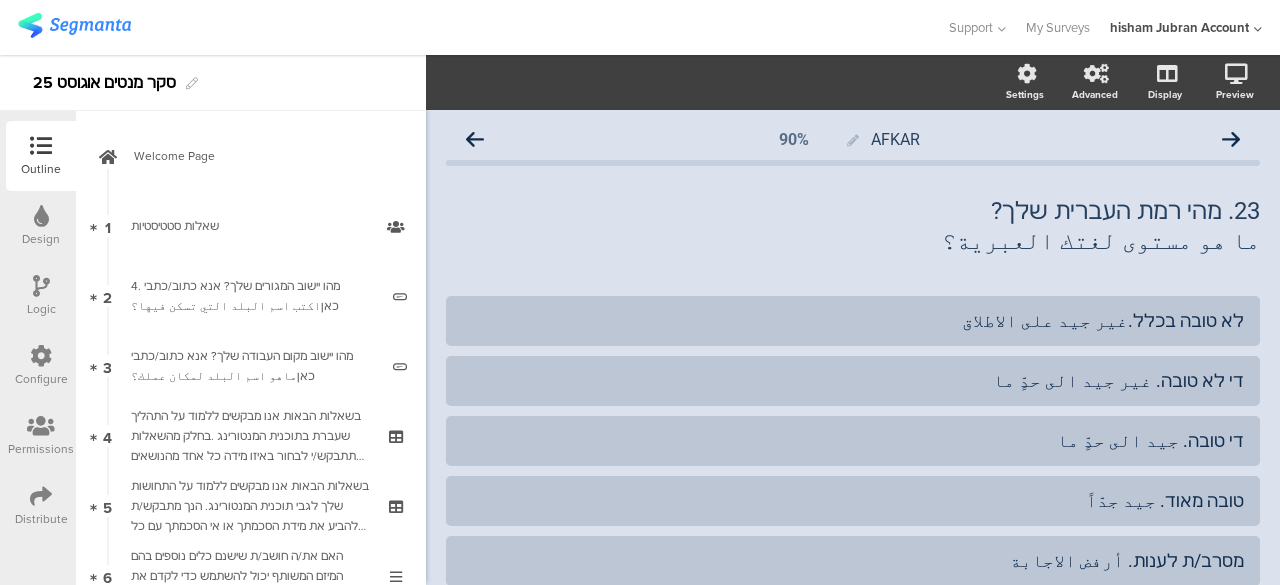click 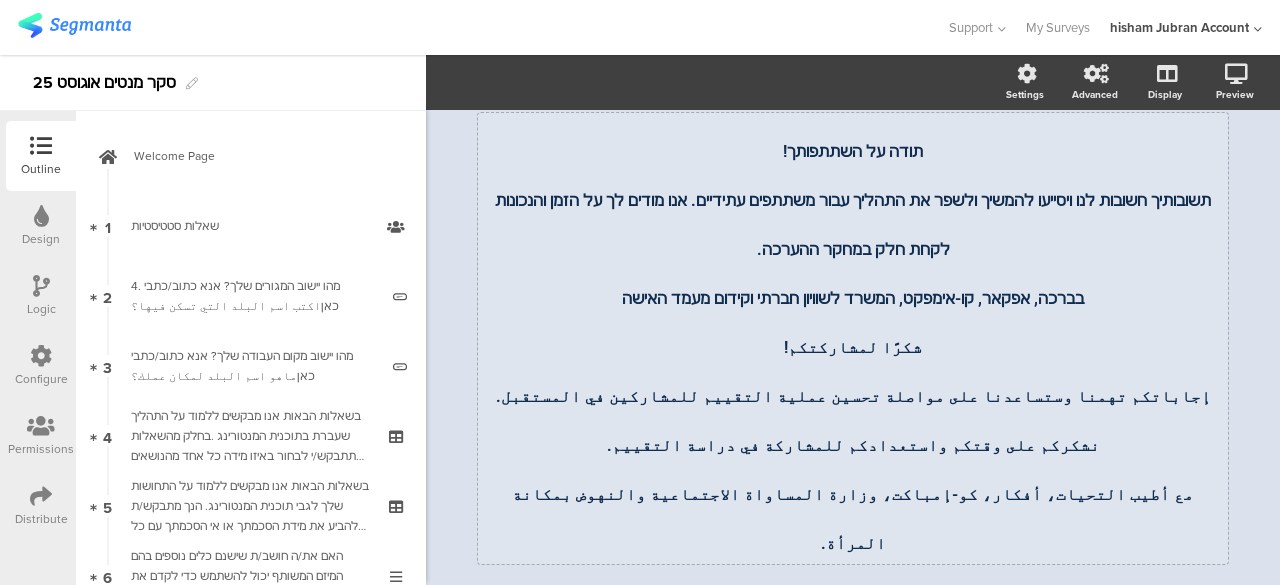 scroll, scrollTop: 0, scrollLeft: 0, axis: both 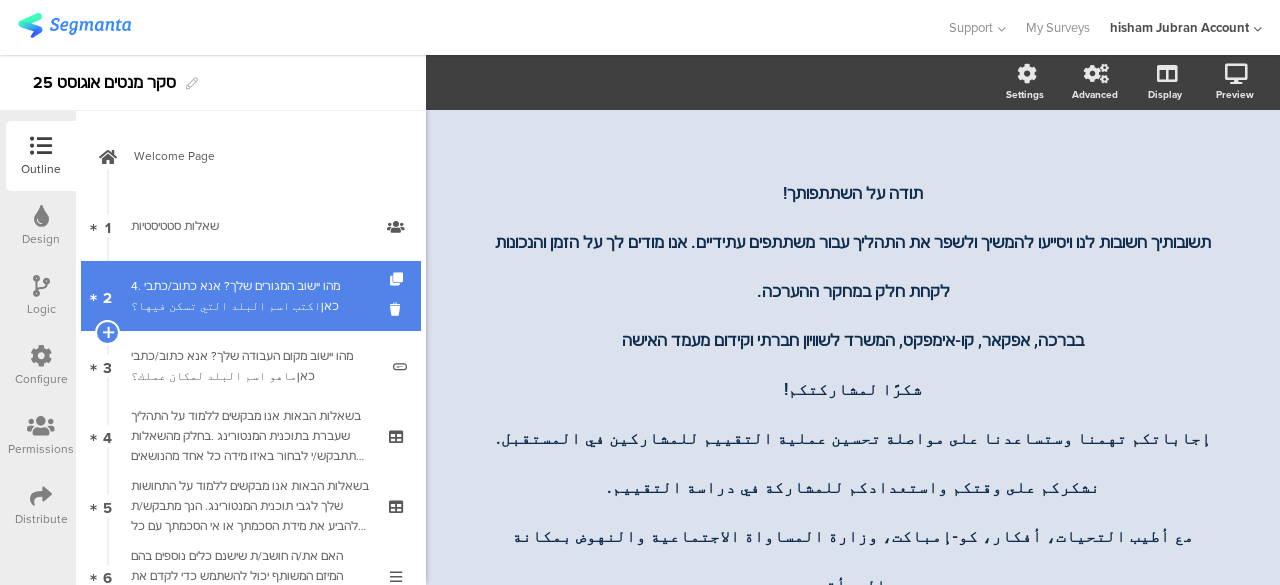 click on "4.	מהו יישוב המגורים שלך? אנא כתוב/כתבי כאןاكتب اسم البلد التي تسكن فيها؟" at bounding box center (254, 296) 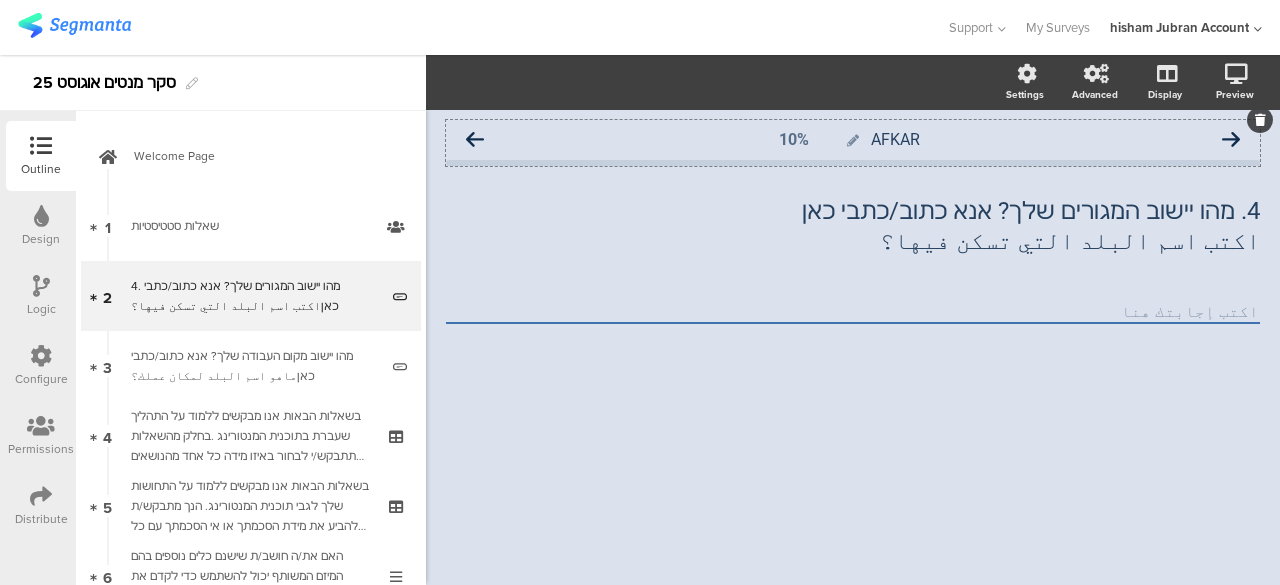 click on "AFKAR" 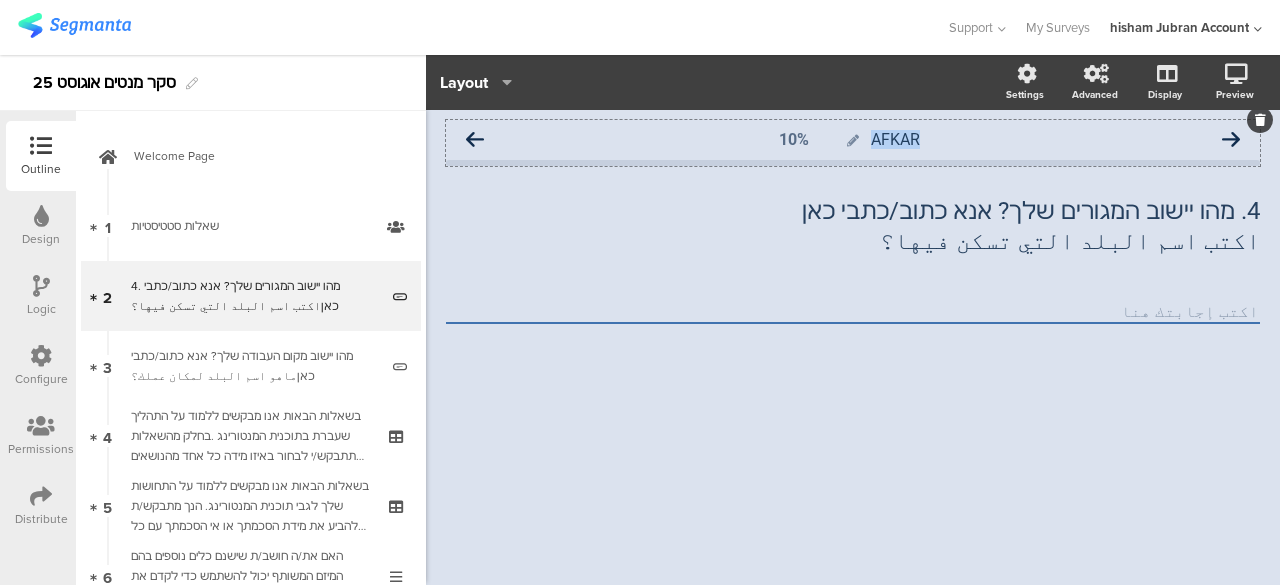 click on "AFKAR" 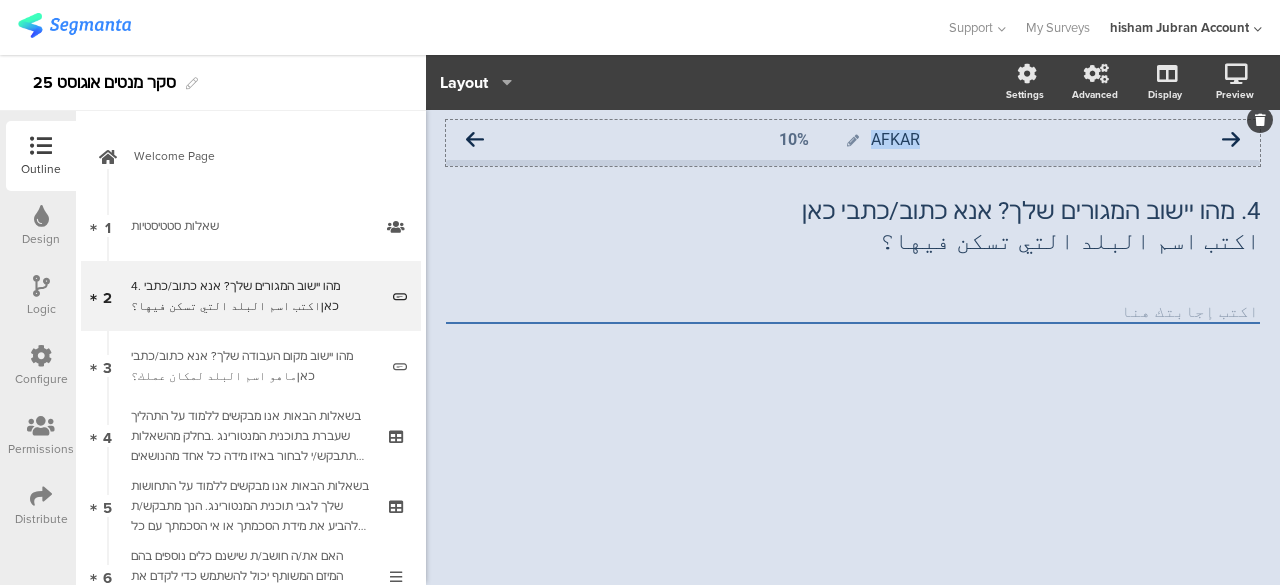 type 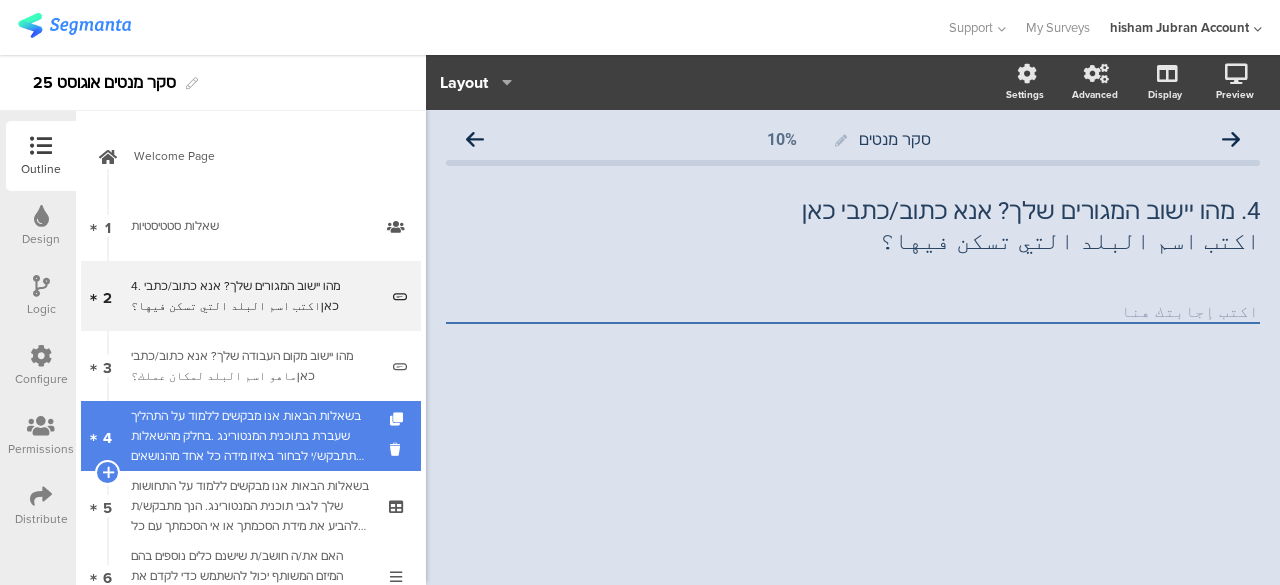 click on "בשאלות הבאות אנו מבקשים ללמוד על התהליך שעברת בתוכנית המנטורינג .בחלק מהשאלות תתבקש/י לבחור באיזו מידה כל אחד מהנושאים הבאים התקיים או לא התקיים בתהליך שלך . אנא דרג/י את תשובתך על סולם מ-1 עד 5, כאשר:في الأسئلة التالية، نود أن نتعرف على العملية التي مررت بها في برنامج الإرشاد. في بعض الأسئلة، سيُطلب منك تحديد مدى وجود أو غياب كل من المواضيع التالية في البرنامج. يُرجى تقييم إجابتك على مقياس من 1 إلى 5 بحيث:" at bounding box center (250, 436) 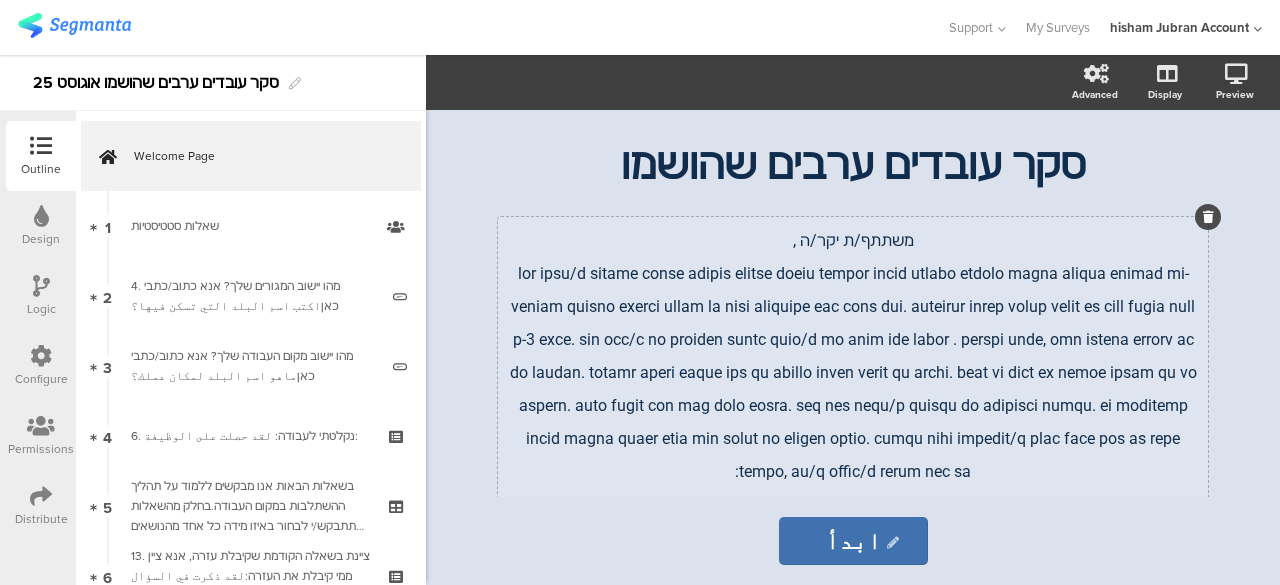 scroll, scrollTop: 0, scrollLeft: 0, axis: both 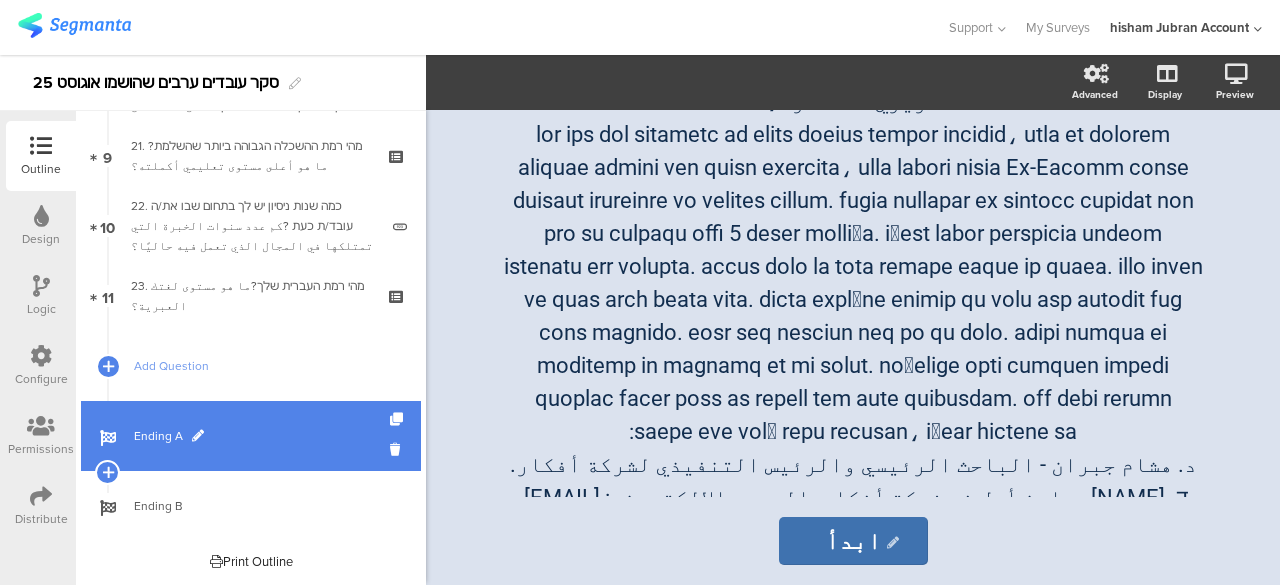 click on "Ending A" at bounding box center [251, 436] 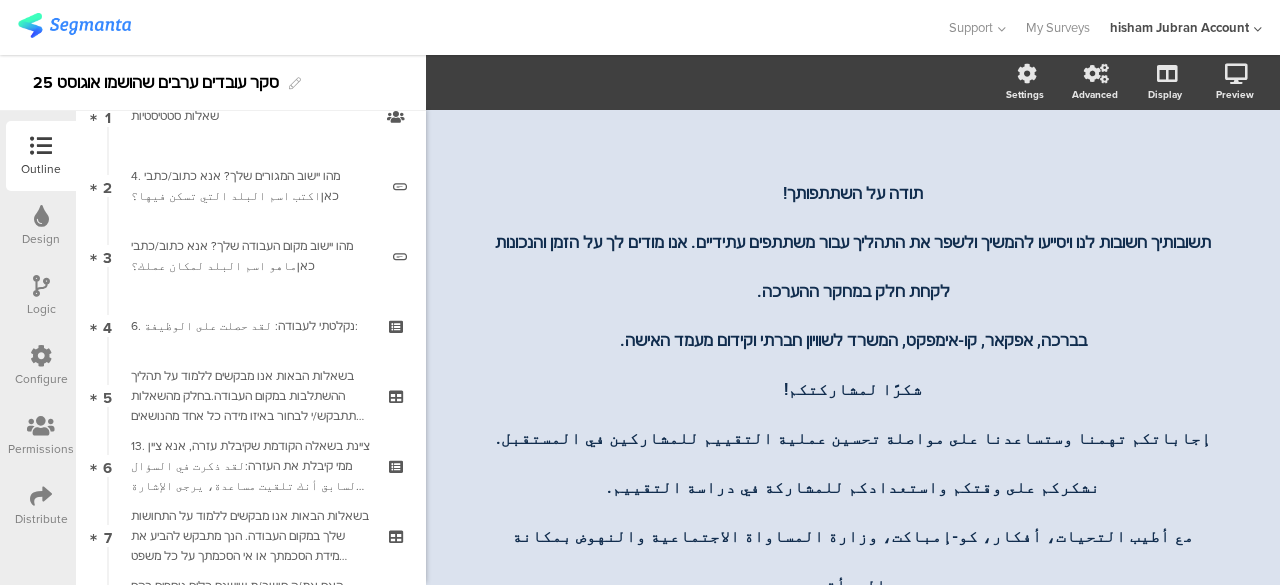 scroll, scrollTop: 0, scrollLeft: 0, axis: both 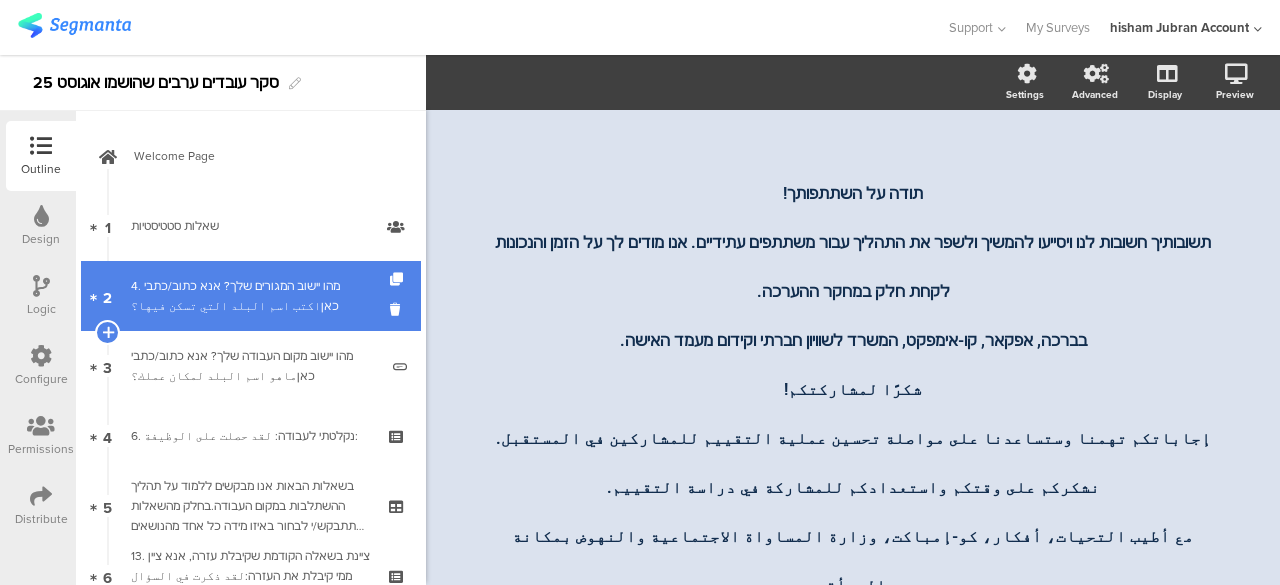 click on "4.	מהו יישוב המגורים שלך?  אנא כתוב/כתבי כאןاكتب اسم البلد التي تسكن فيها؟" at bounding box center [254, 296] 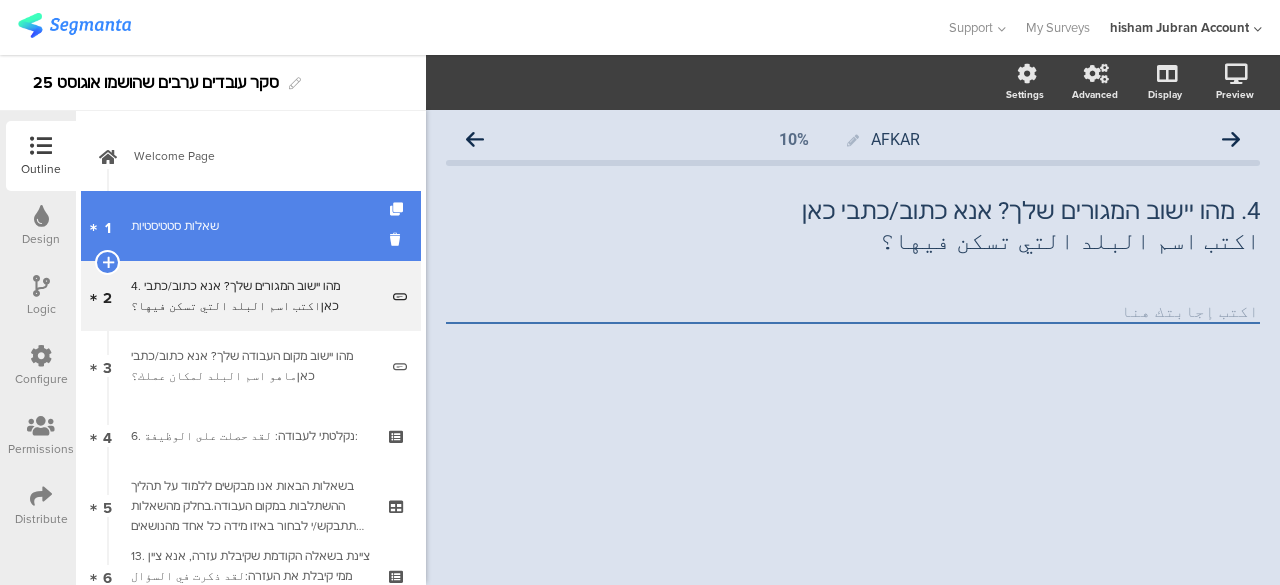 click on "שאלות סטטיסטיות" at bounding box center [250, 226] 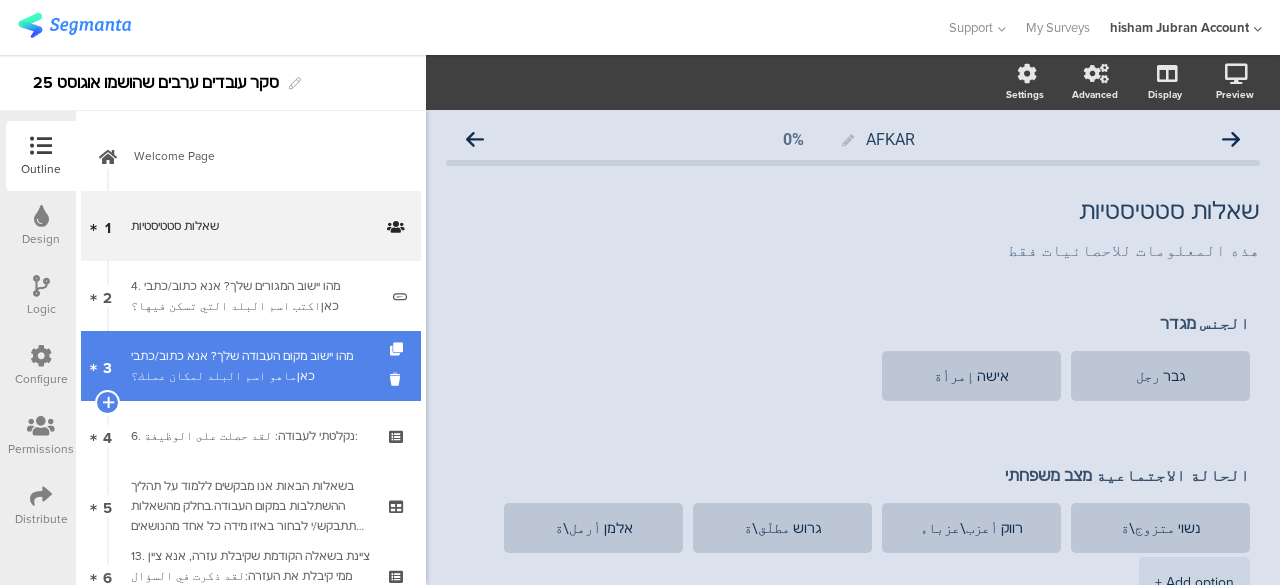 click on "מהו יישוב מקום העבודה שלך?  אנא כתוב/כתבי כאןماهو اسم البلد لمكان عملك؟" at bounding box center [254, 366] 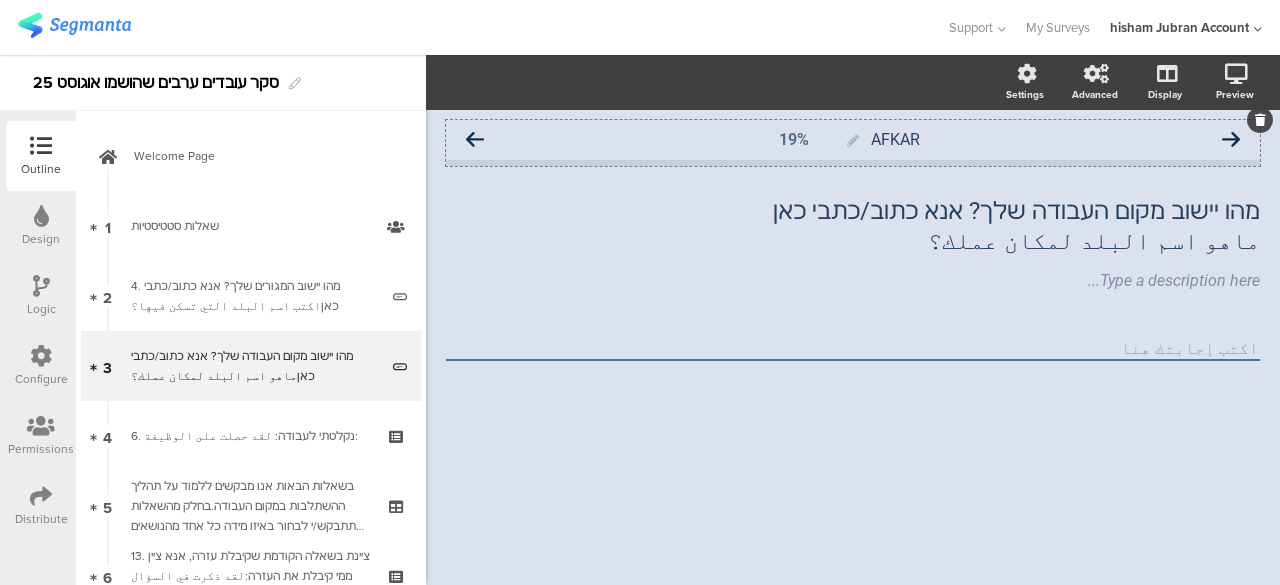click 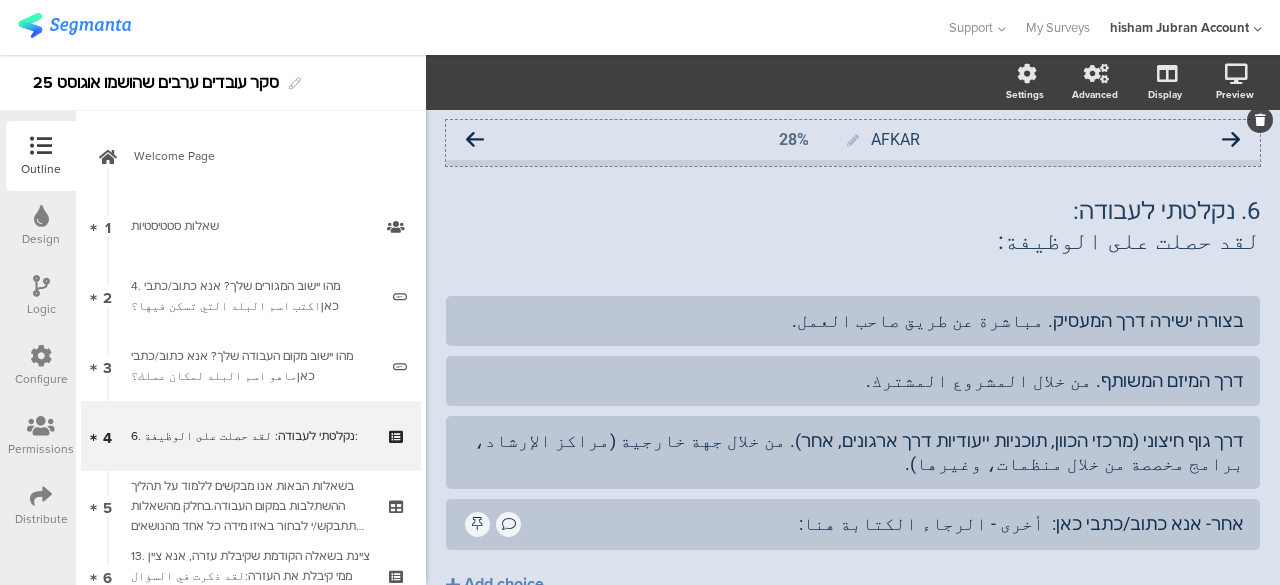 click 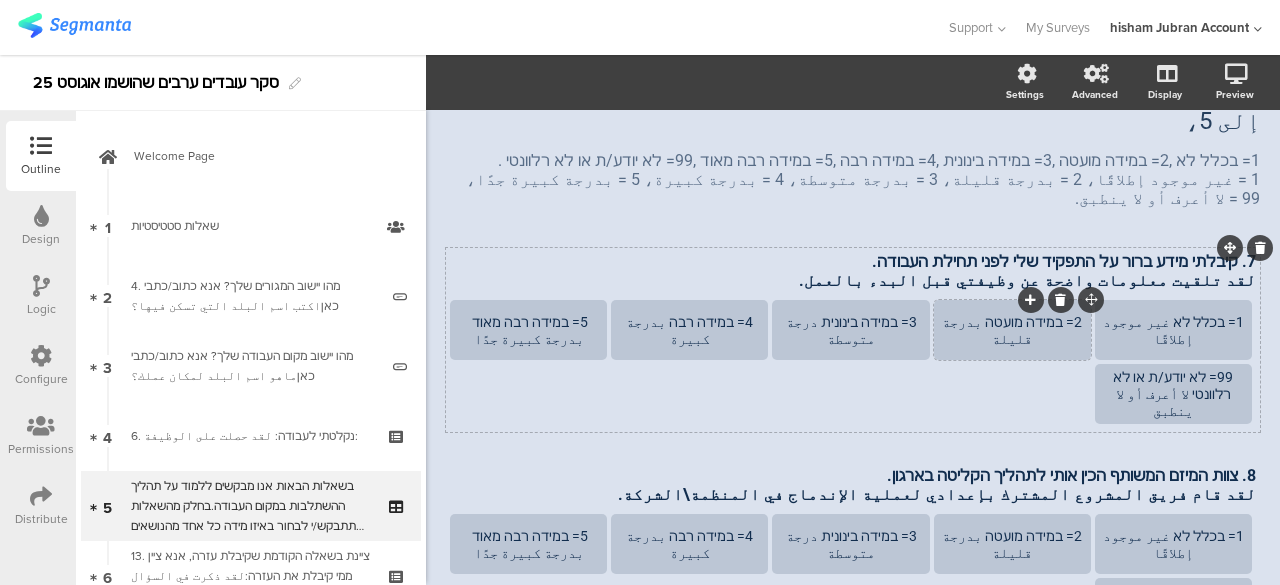 scroll, scrollTop: 100, scrollLeft: 0, axis: vertical 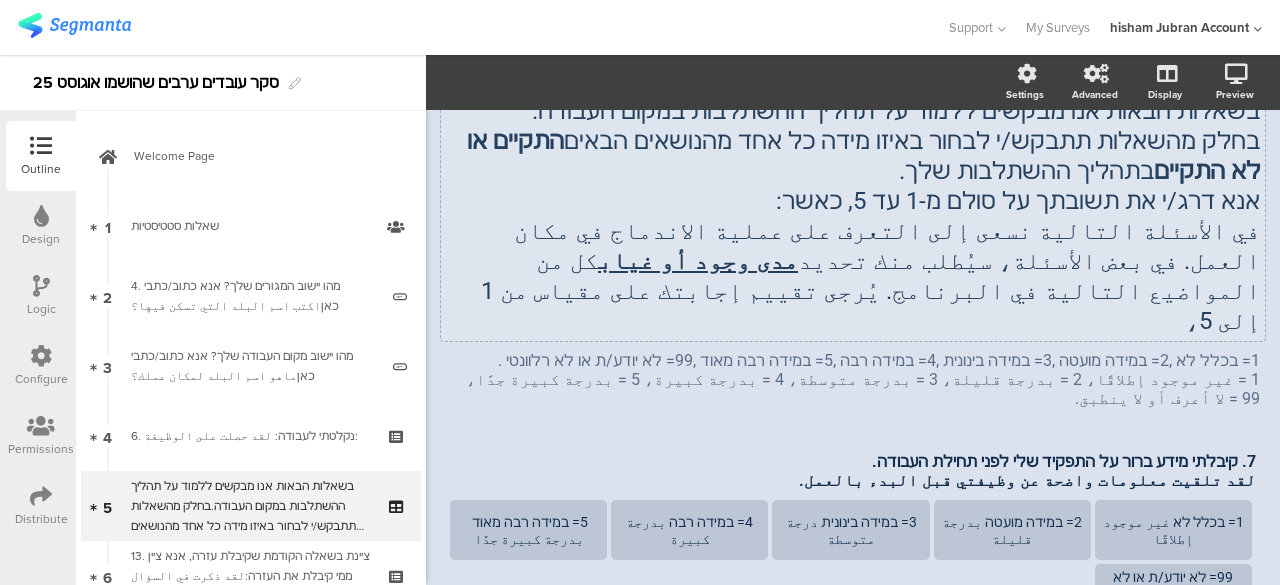 click on "في الأسئلة التالية نسعى إلى التعرف على عملية الاندماج في مكان العمل. في بعض الأسئلة، سيُطلب منك تحديد  مدى وجود أو غياب  كل من المواضيع التالية في البرنامج. يُرجى تقييم إجابتك على مقياس من 1 إلى 5،" 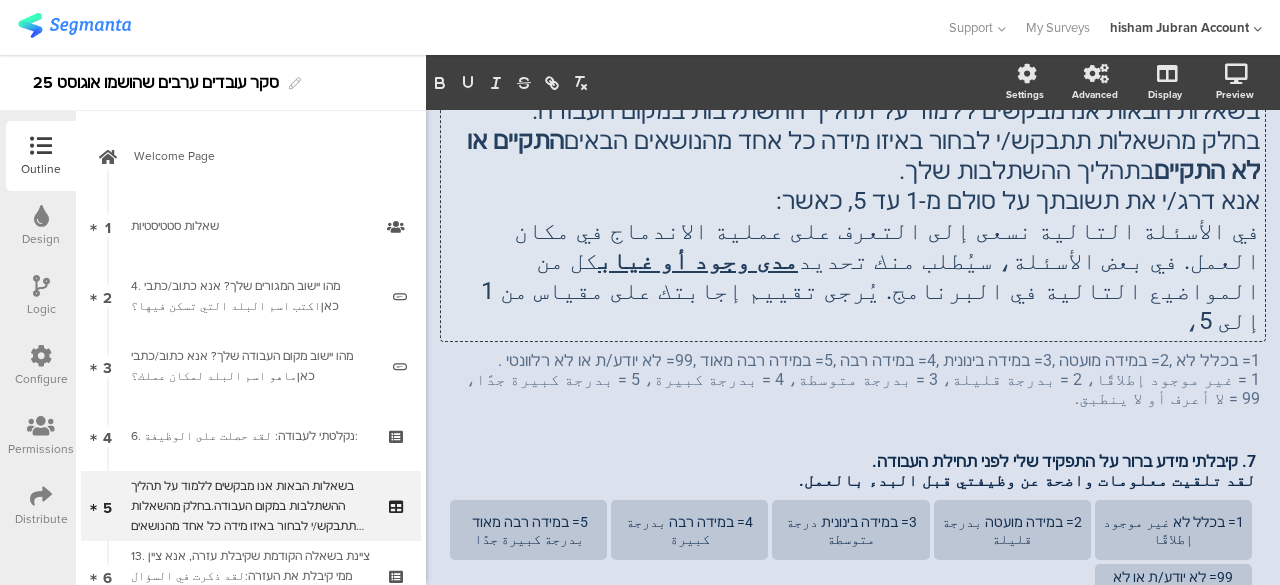 scroll, scrollTop: 0, scrollLeft: 0, axis: both 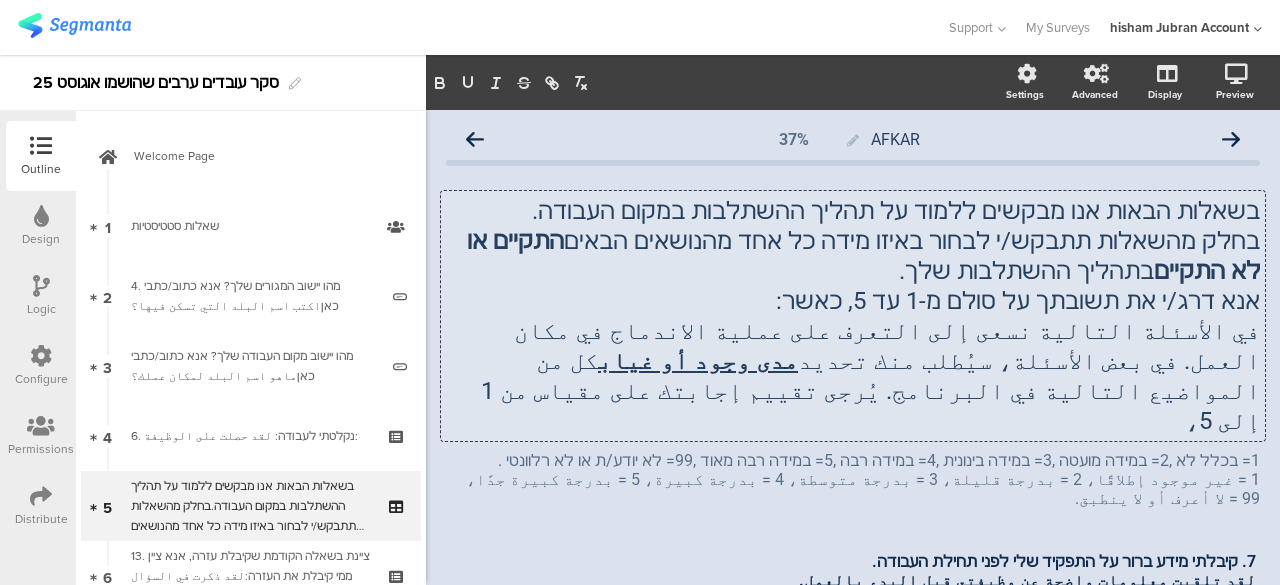 type 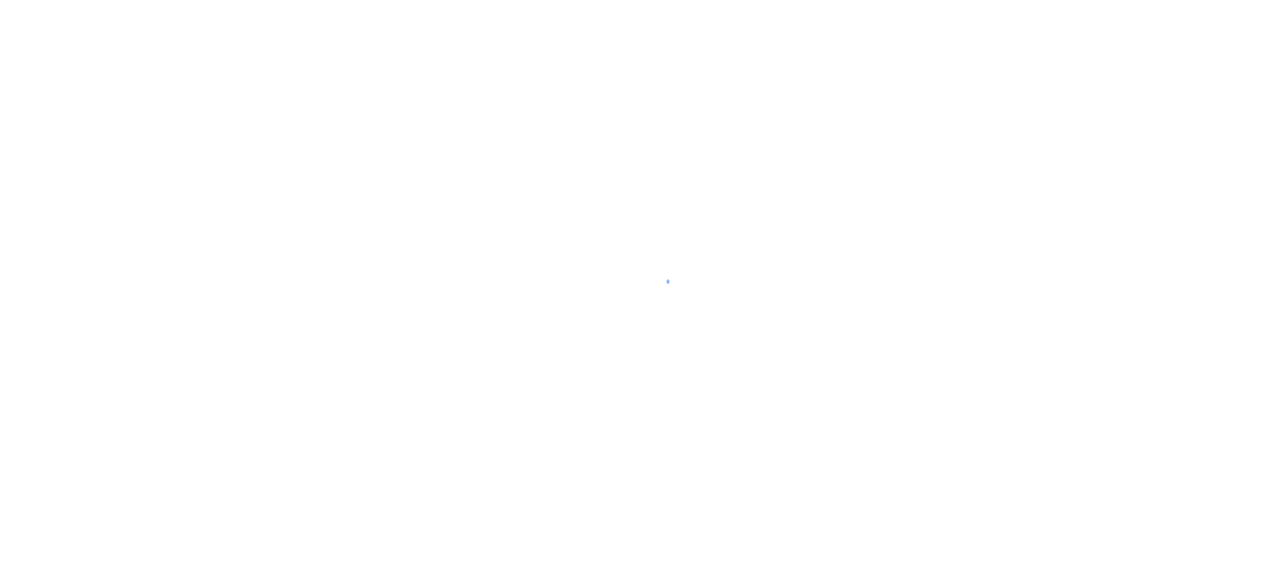 scroll, scrollTop: 0, scrollLeft: 0, axis: both 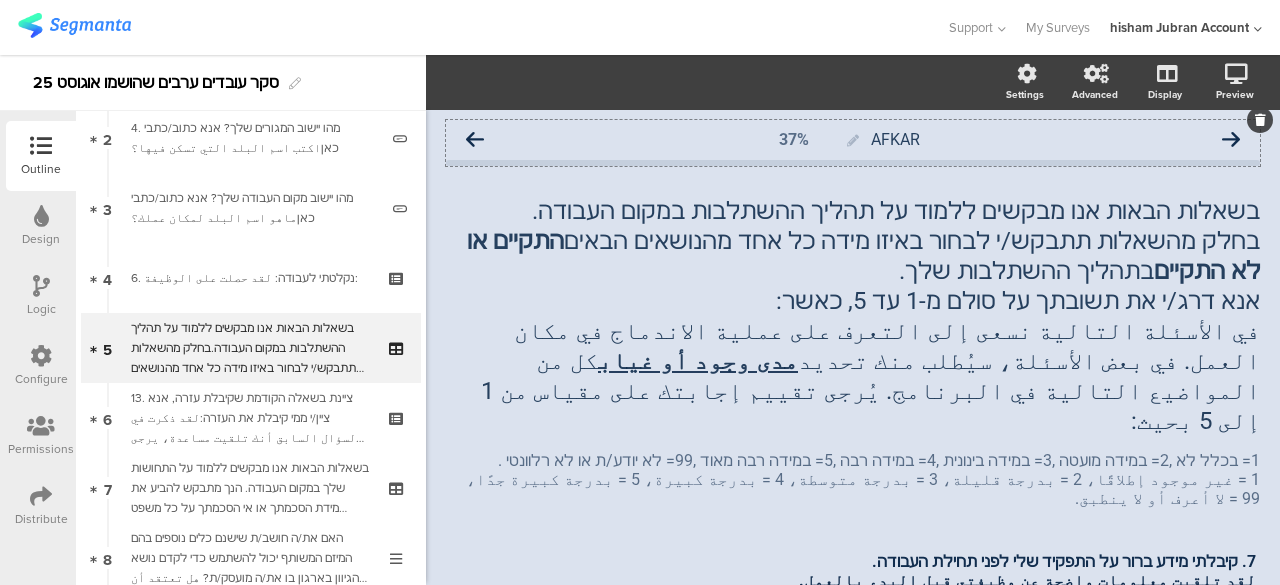 click 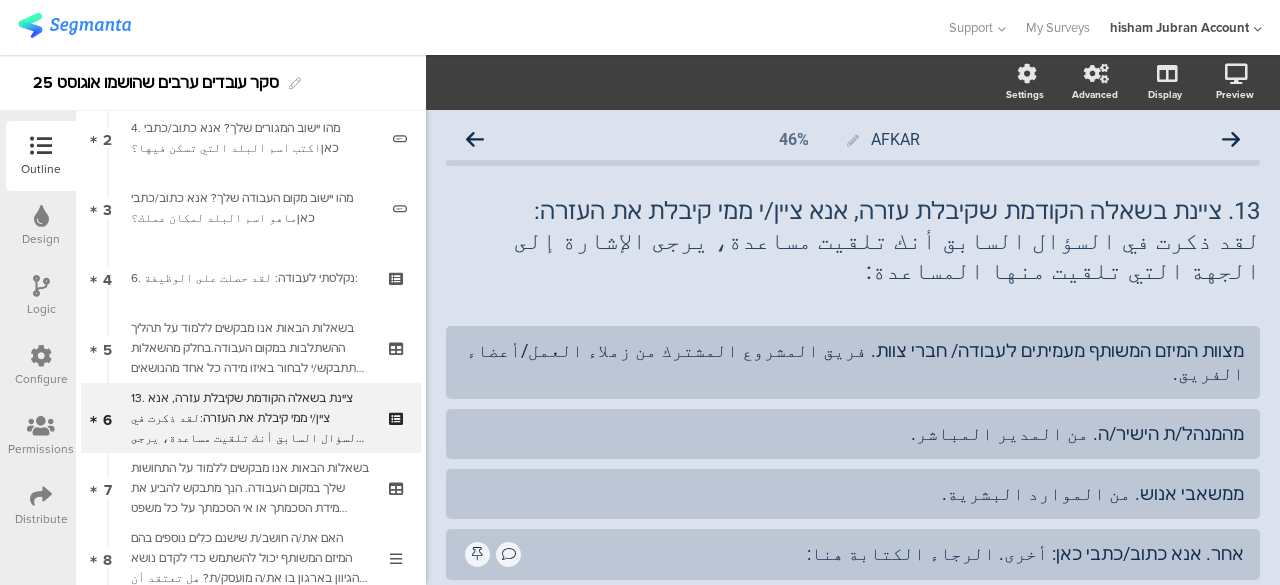click at bounding box center [41, 286] 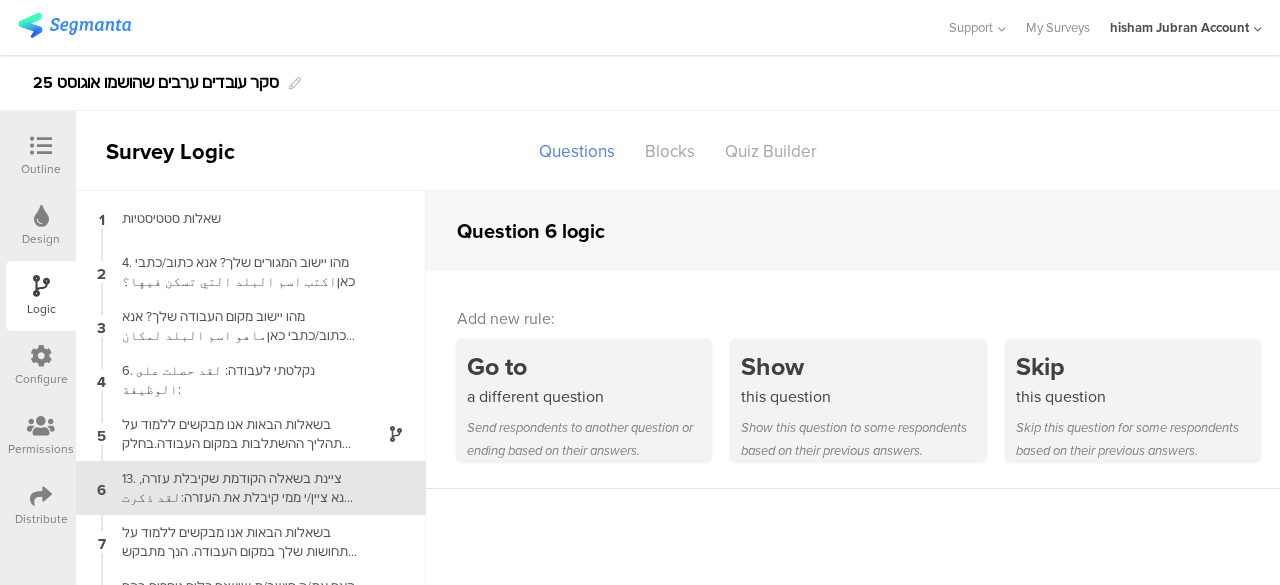 scroll, scrollTop: 58, scrollLeft: 0, axis: vertical 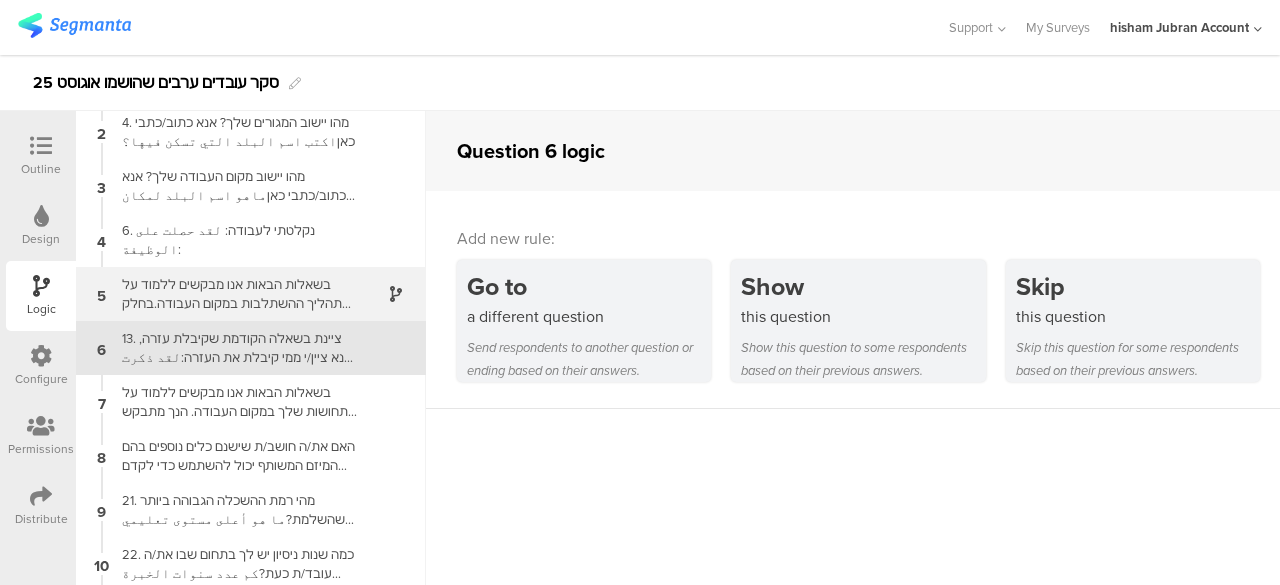 click on "בשאלות הבאות אנו מבקשים ללמוד על תהליך ההשתלבות במקום העבודה.בחלק מהשאלות תתבקש/י לבחור באיזו מידה כל אחד מהנושאים הבאים התקיים או לא התקיים בתהליך ההשתלבות שלך.אנא דרג/י את תשובתך על סולם מ-1 עד 5, כאשר:في الأسئلة التالية نسعى إلى التعرف على عملية الاندماج في مكان العمل. في بعض الأسئلة، سيُطلب منك تحديد مدى وجود أو غياب كل من المواضيع التالية في البرنامج. يُرجى تقييم إجابتك على مقياس من 1 إلى 5 بحيث:" at bounding box center [235, 294] 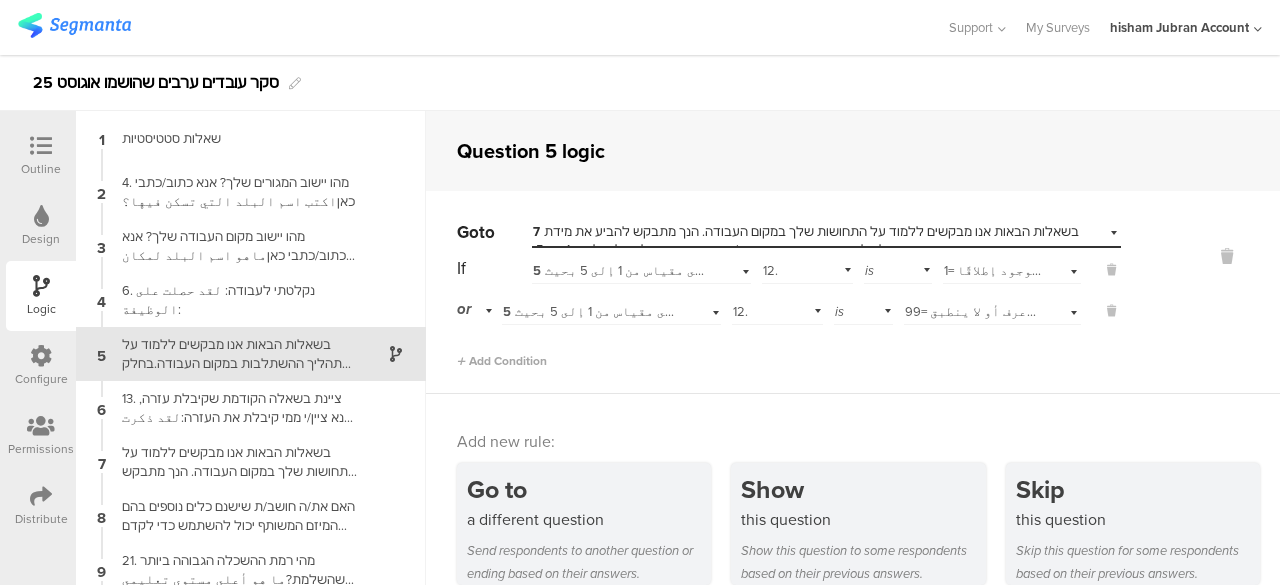 scroll, scrollTop: 6, scrollLeft: 0, axis: vertical 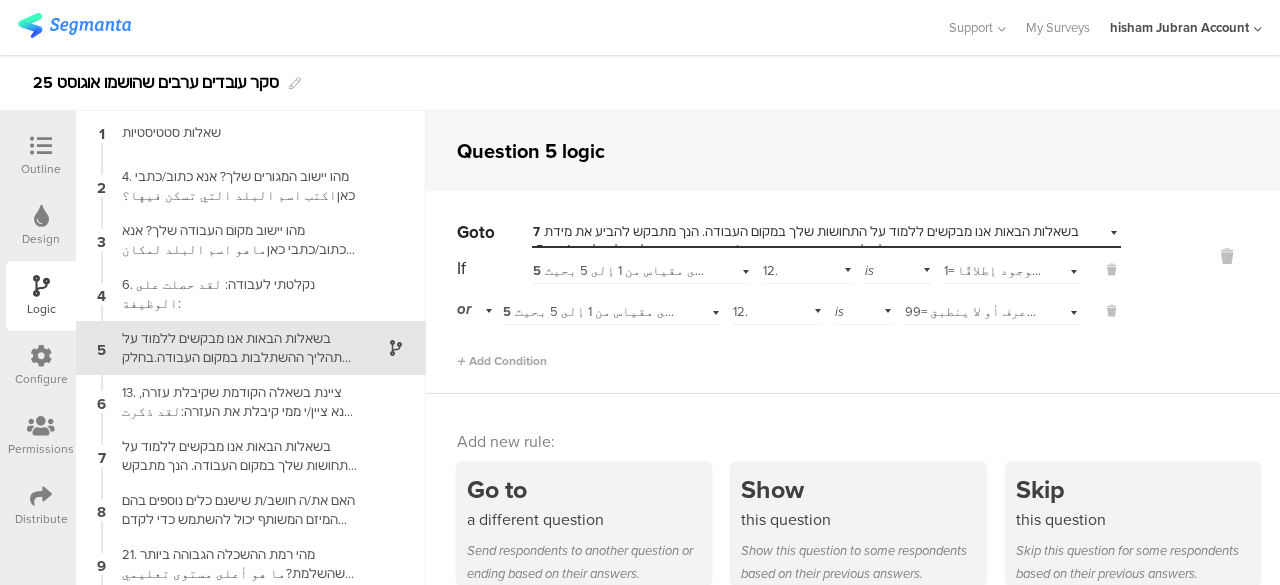 click on "1= בכלל לא غير موجود إطلاقًا" at bounding box center (1032, 270) 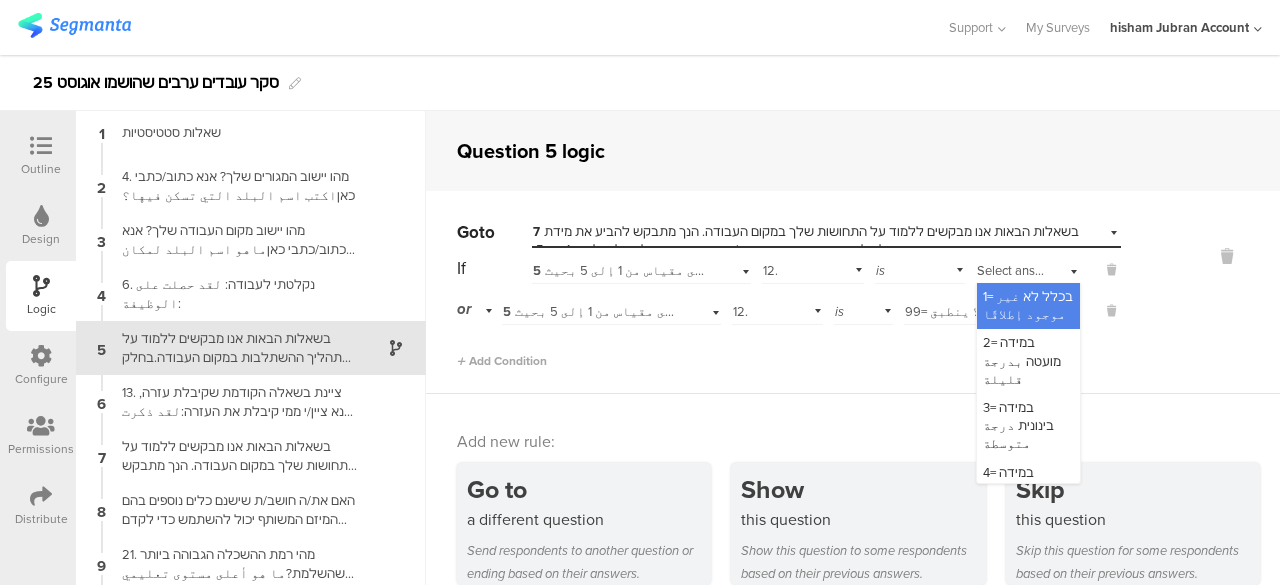 click on "Add new rule:
Go to
a different question
Send respondents to another question or ending based on their answers.
Show
this question
Show this question to some respondents based on their previous answers.
Skip
this question
Skip this question for some respondents based on their previous answers." at bounding box center (853, 503) 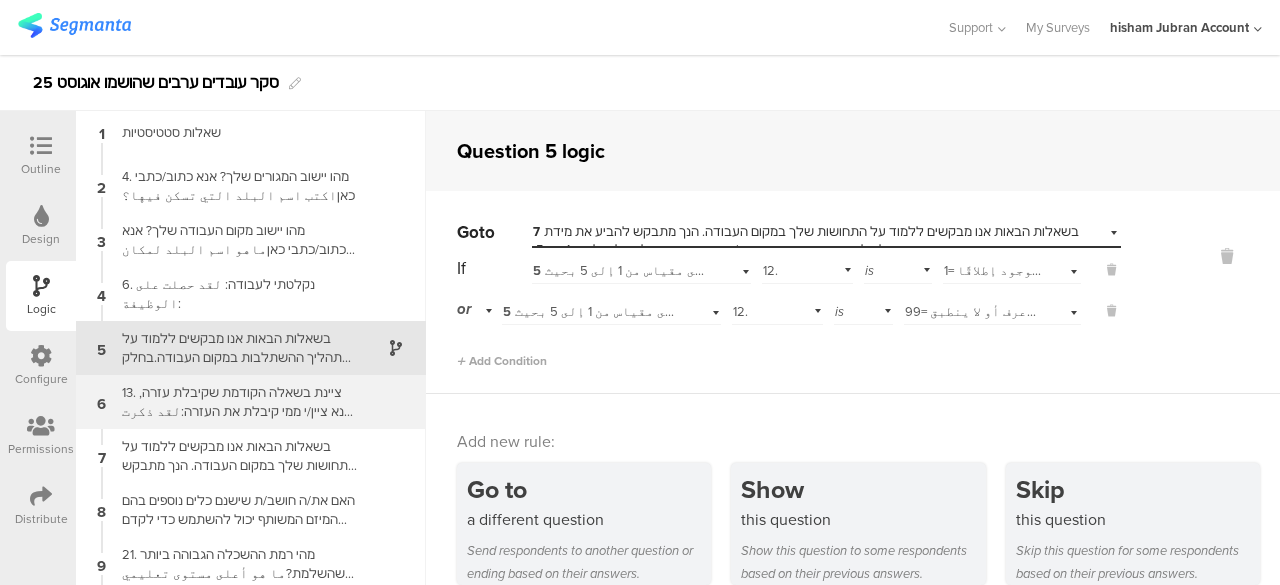click on "13. ציינת בשאלה הקודמת שקיבלת עזרה, אנא ציין/י ממי קיבלת את העזרה:لقد ذكرت في السؤال السابق أنك تلقيت مساعدة، يرجى الإشارة إلى الجهة التي تلقيت منها المساعدة:" at bounding box center [235, 402] 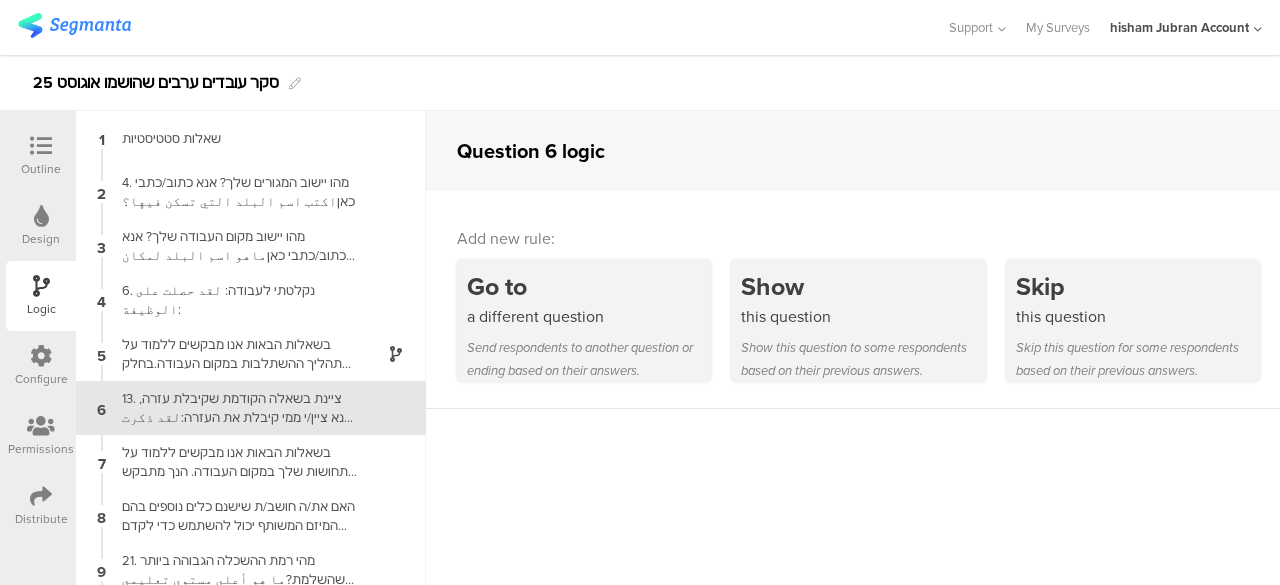 scroll, scrollTop: 60, scrollLeft: 0, axis: vertical 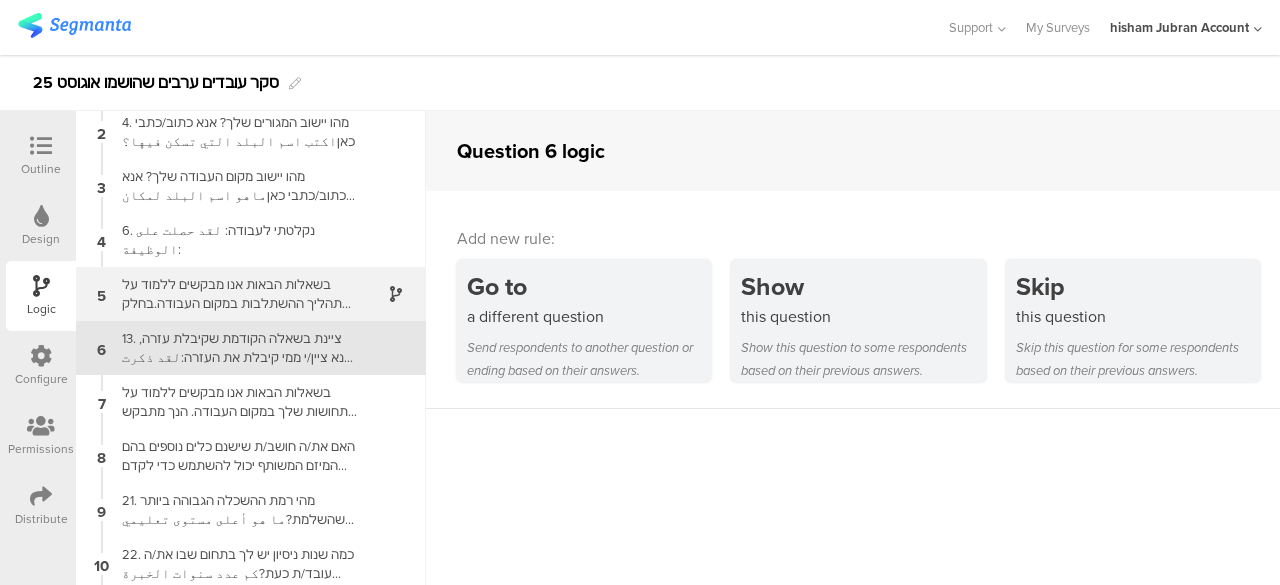 click on "בשאלות הבאות אנו מבקשים ללמוד על תהליך ההשתלבות במקום העבודה.בחלק מהשאלות תתבקש/י לבחור באיזו מידה כל אחד מהנושאים הבאים התקיים או לא התקיים בתהליך ההשתלבות שלך.אנא דרג/י את תשובתך על סולם מ-1 עד 5, כאשר:في الأسئلة التالية نسعى إلى التعرف على عملية الاندماج في مكان العمل. في بعض الأسئلة، سيُطلب منك تحديد مدى وجود أو غياب كل من المواضيع التالية في البرنامج. يُرجى تقييم إجابتك على مقياس من 1 إلى 5 بحيث:" at bounding box center [235, 294] 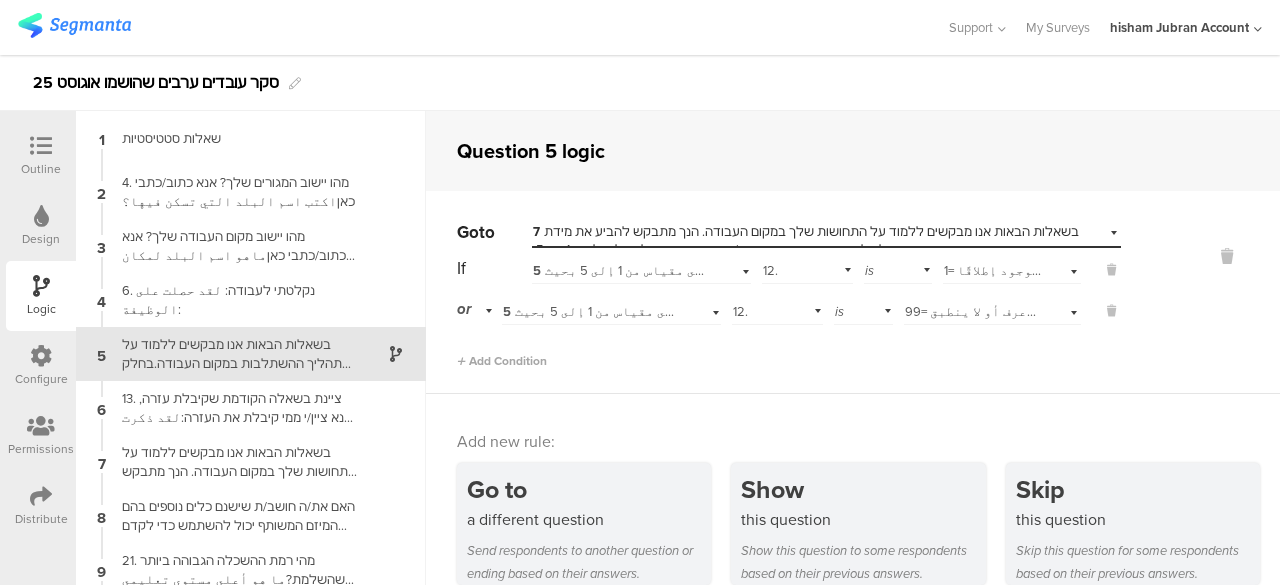 scroll, scrollTop: 6, scrollLeft: 0, axis: vertical 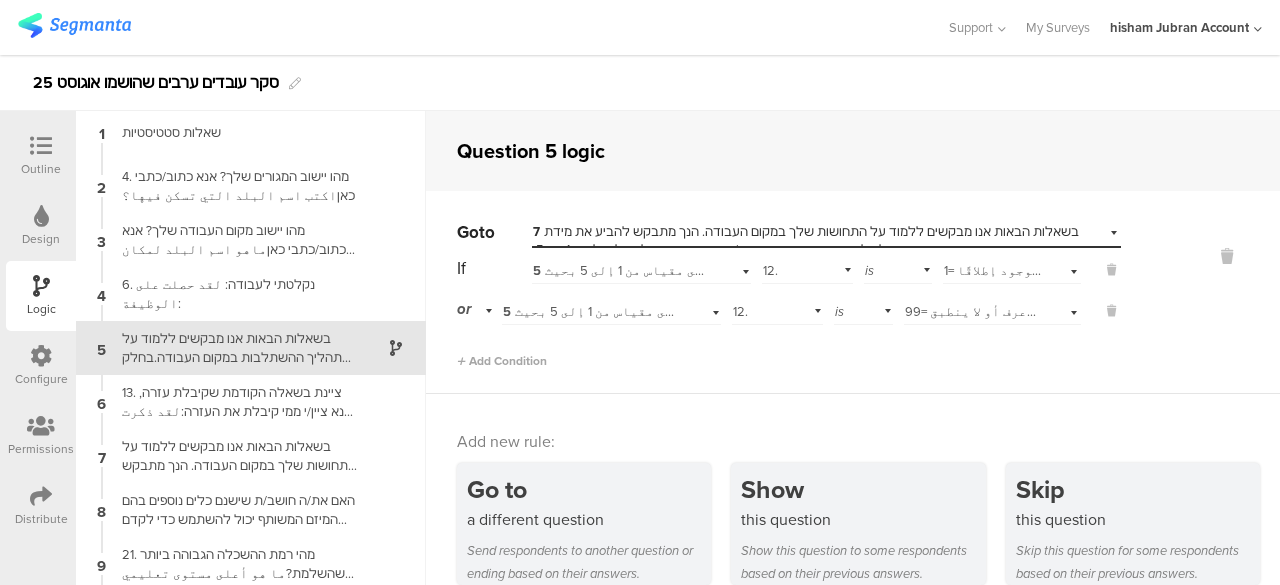click at bounding box center (41, 147) 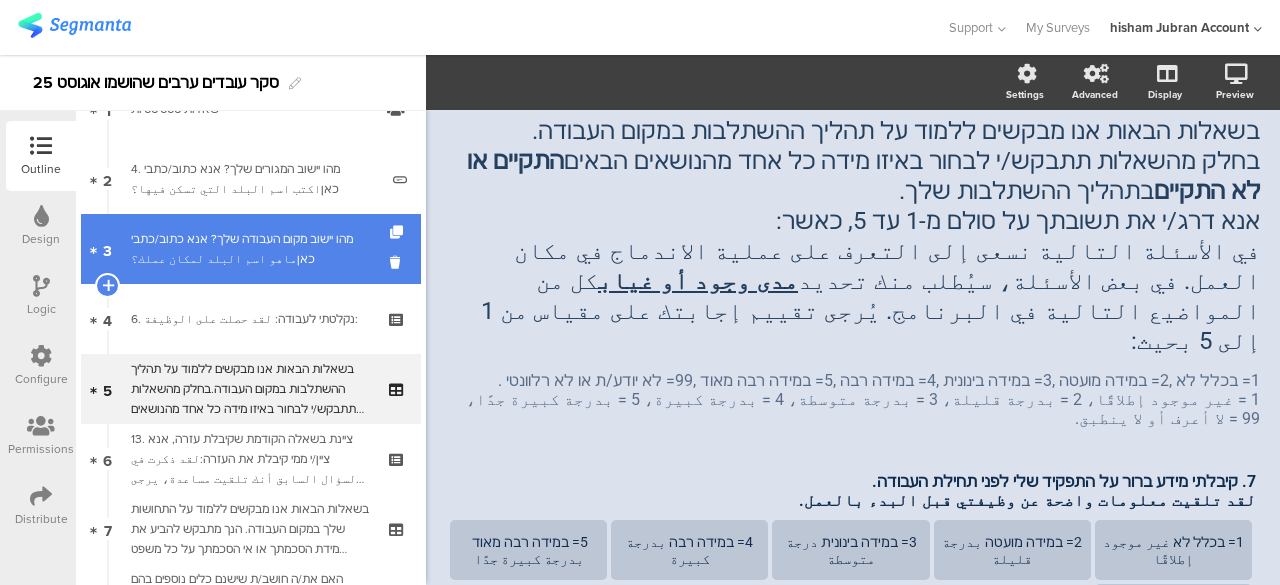scroll, scrollTop: 158, scrollLeft: 0, axis: vertical 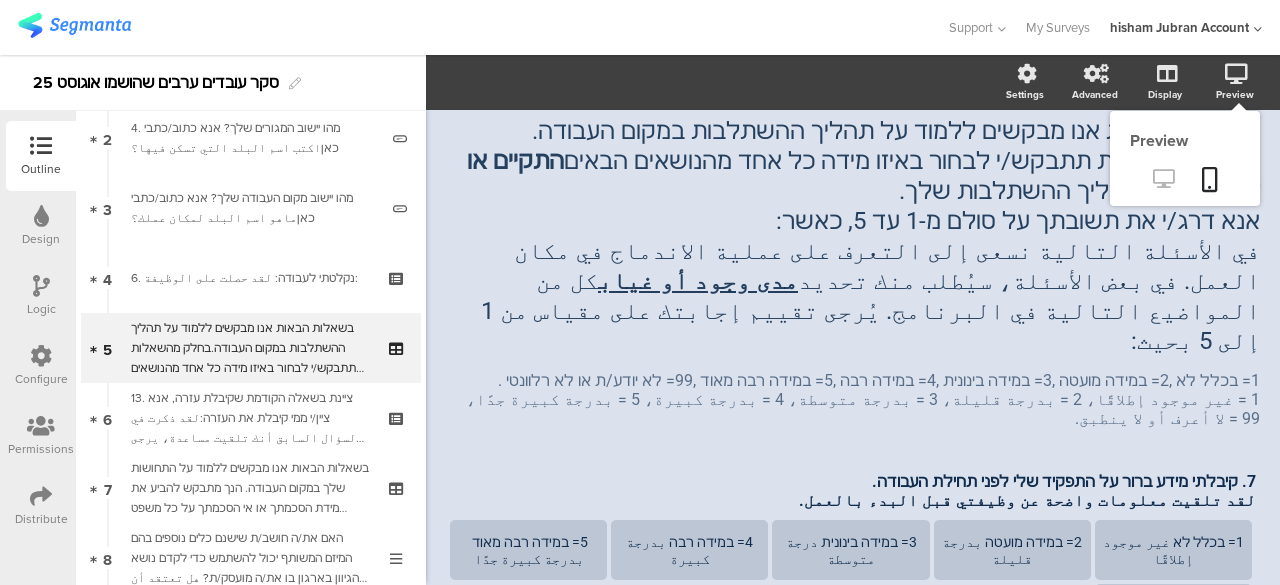 click 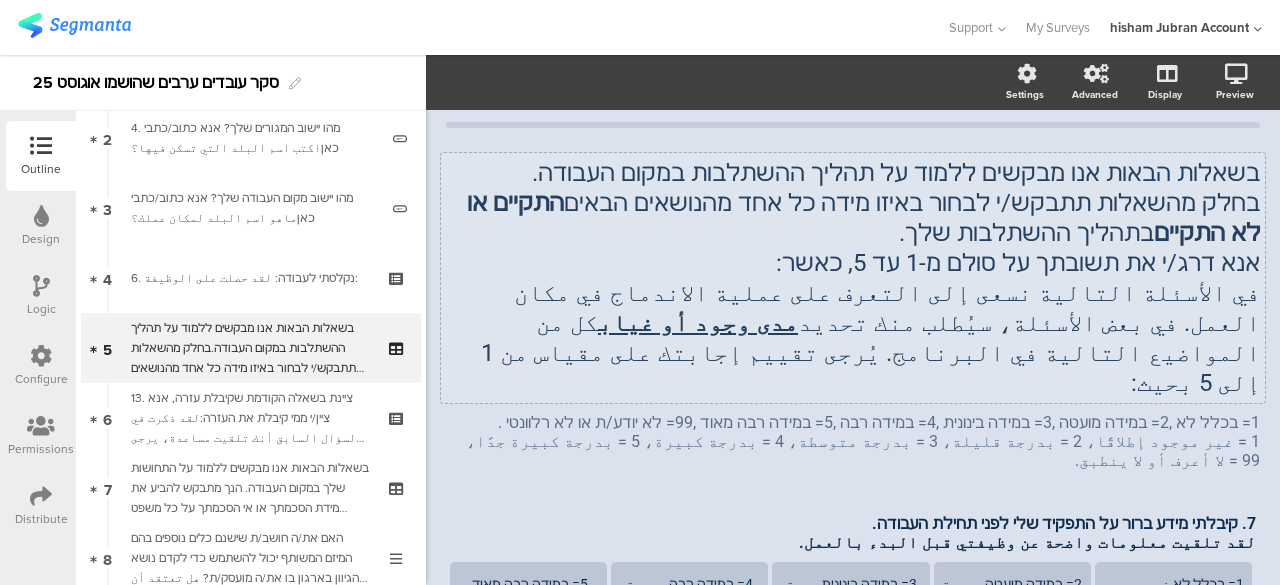 scroll, scrollTop: 0, scrollLeft: 0, axis: both 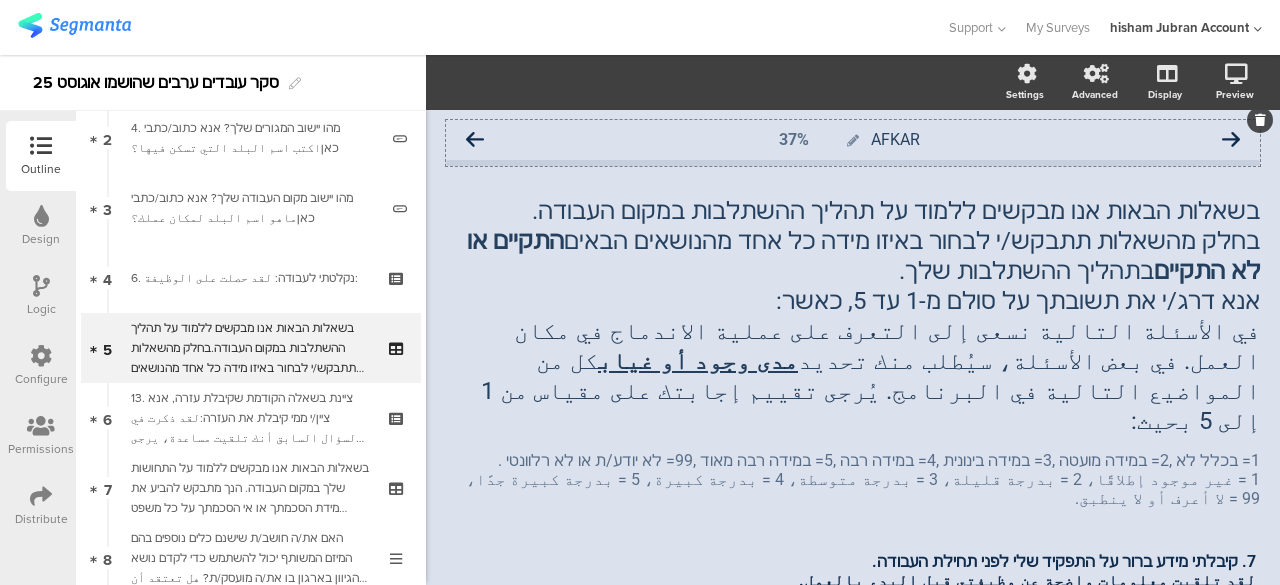 click on "AFKAR" 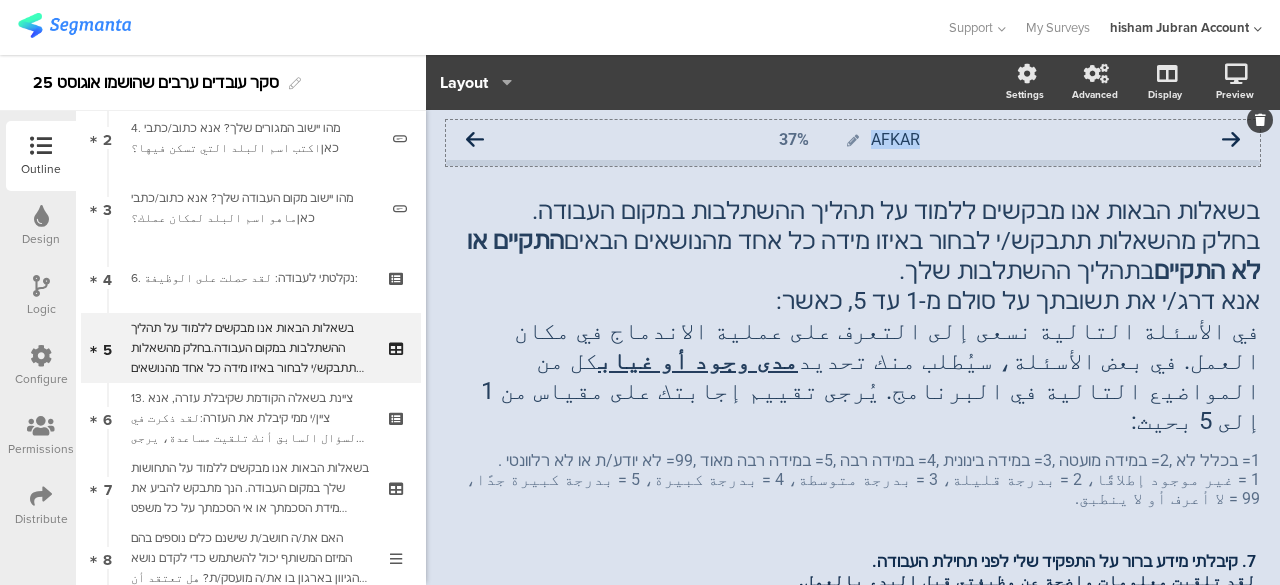 click on "AFKAR" 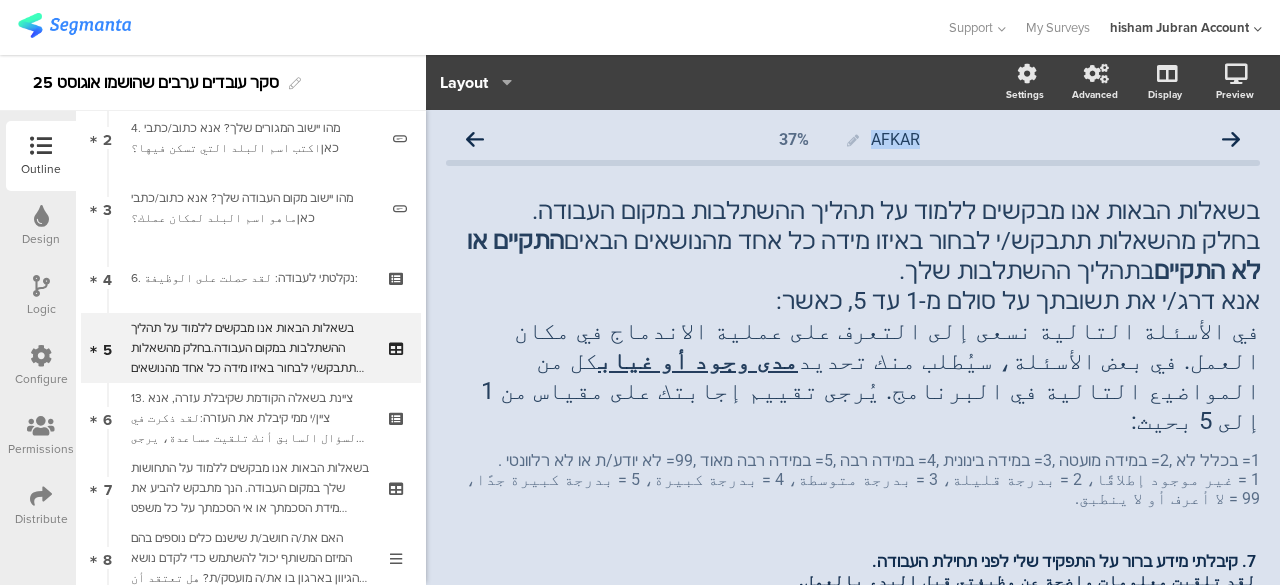 type 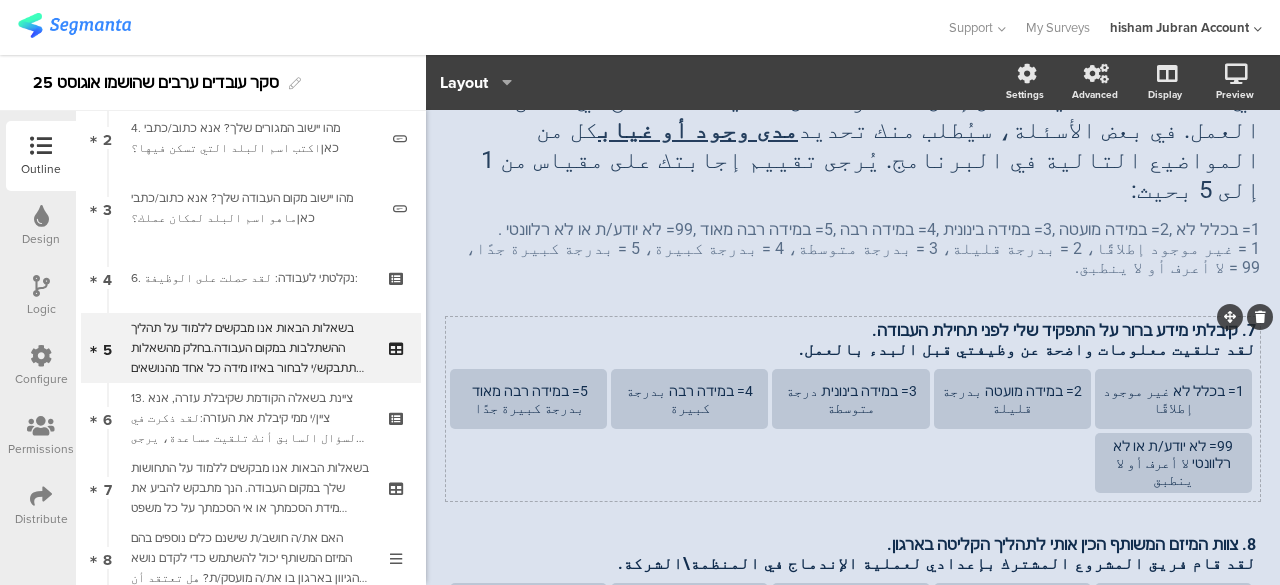scroll, scrollTop: 300, scrollLeft: 0, axis: vertical 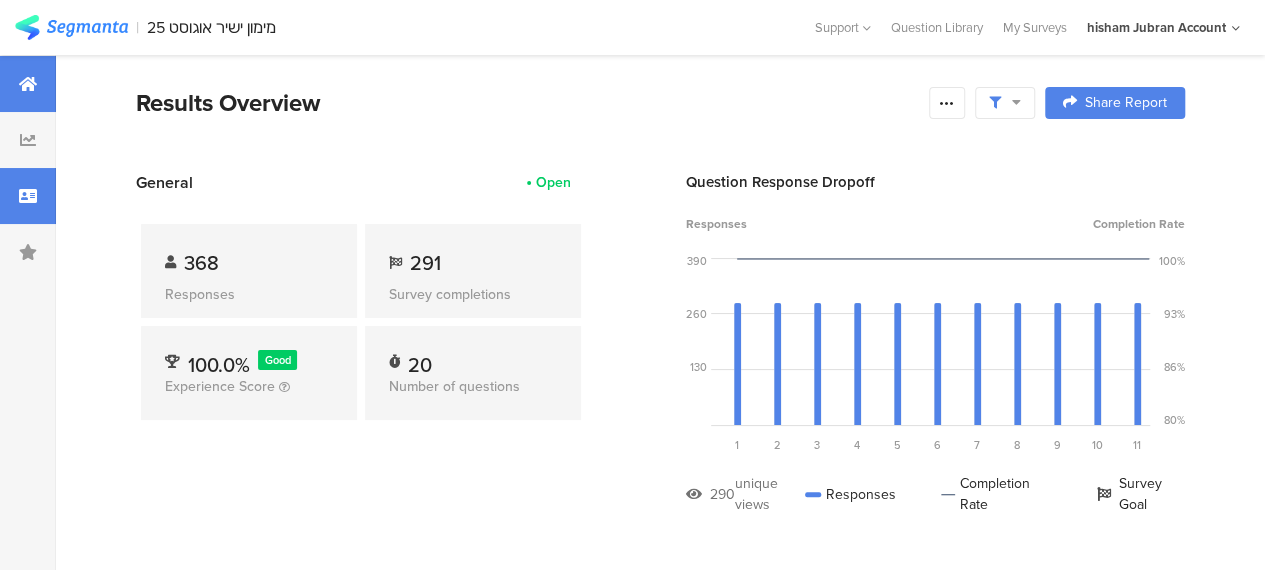 click at bounding box center (28, 196) 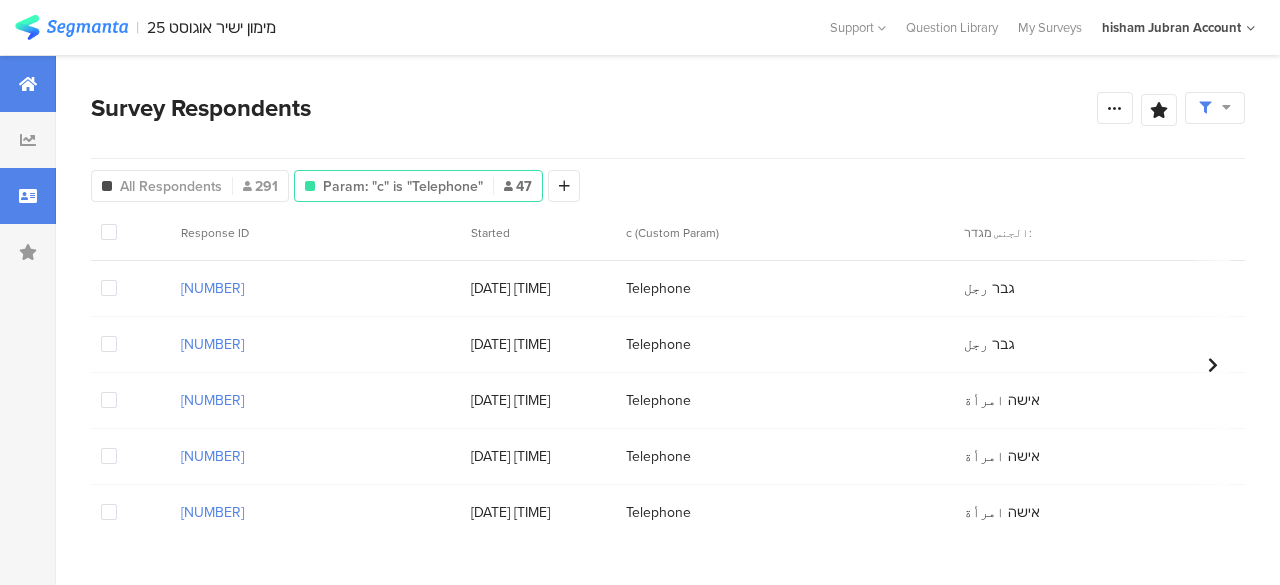 click at bounding box center [28, 84] 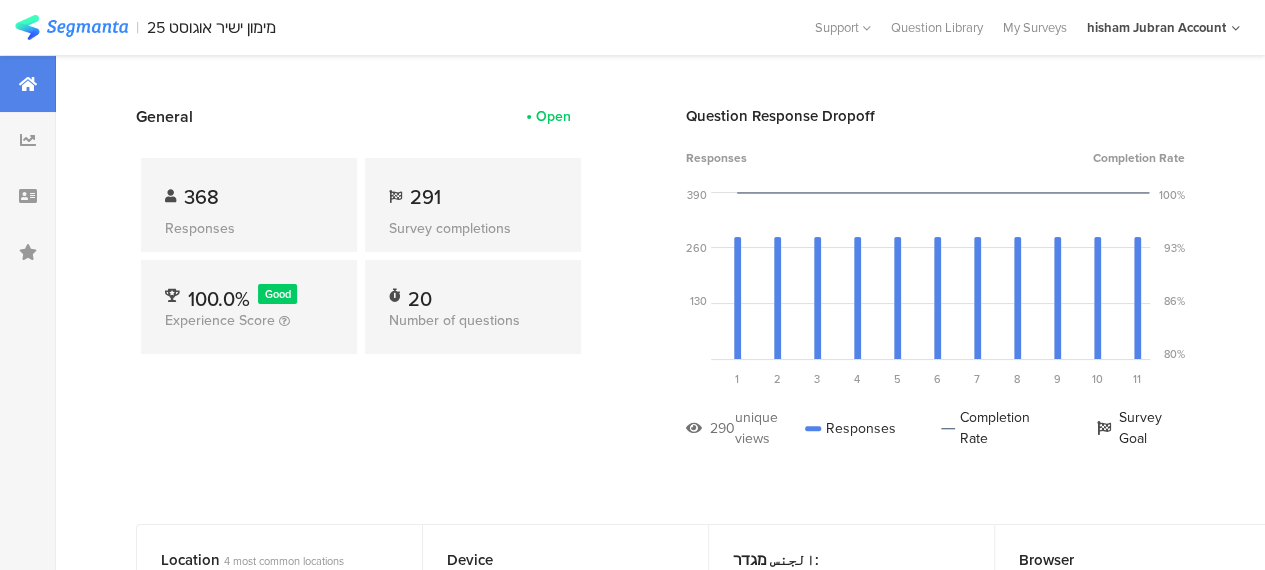 scroll, scrollTop: 0, scrollLeft: 0, axis: both 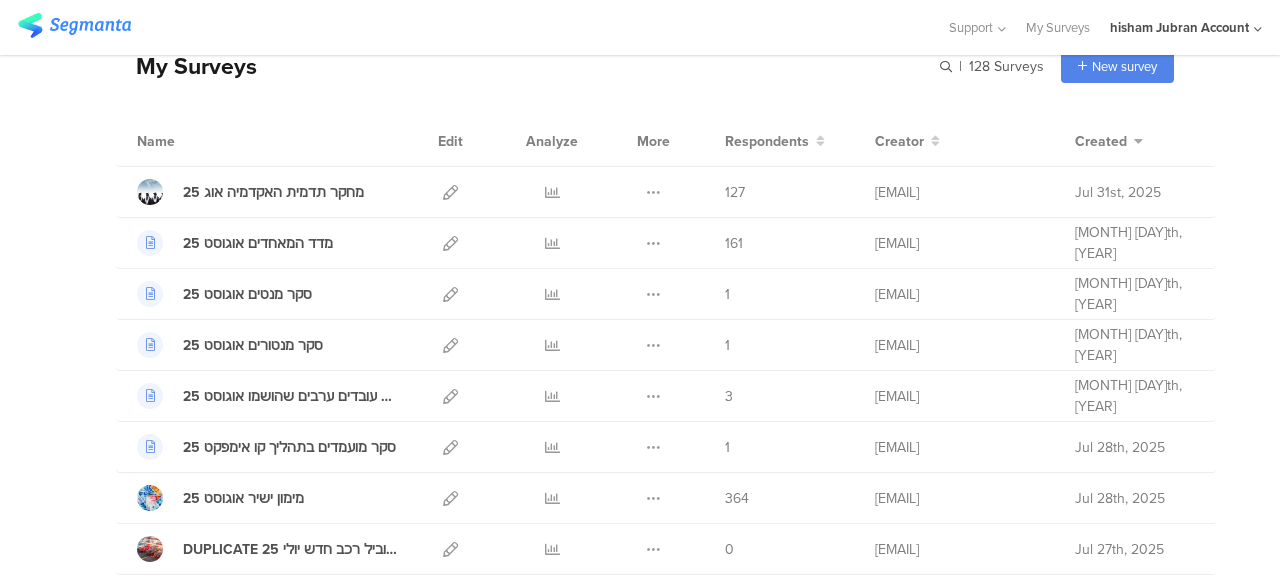 click on "My Surveys
|
128 Surveys
New survey
Start from scratch
Choose from templates" at bounding box center [645, 66] 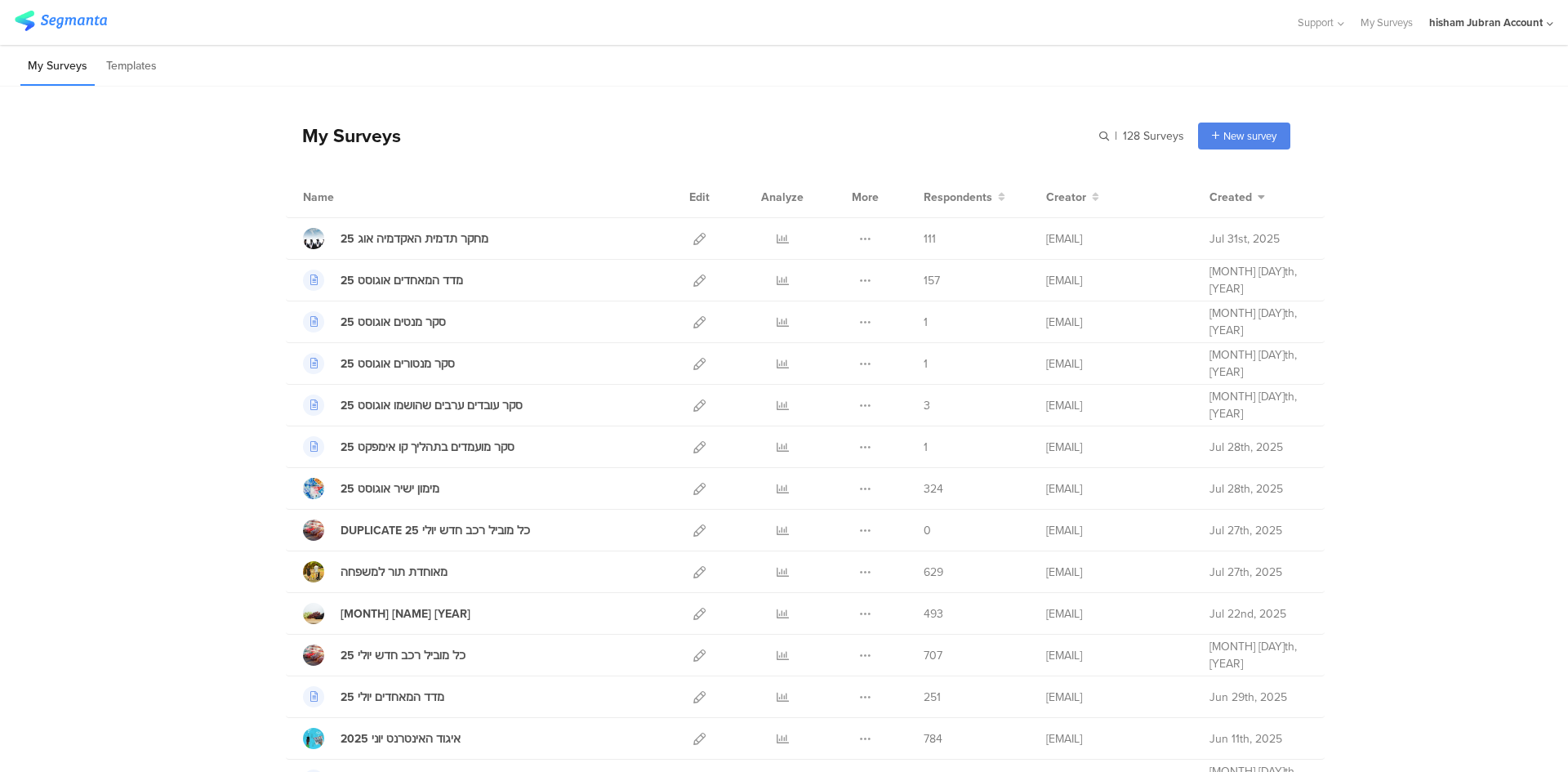scroll, scrollTop: 0, scrollLeft: 0, axis: both 